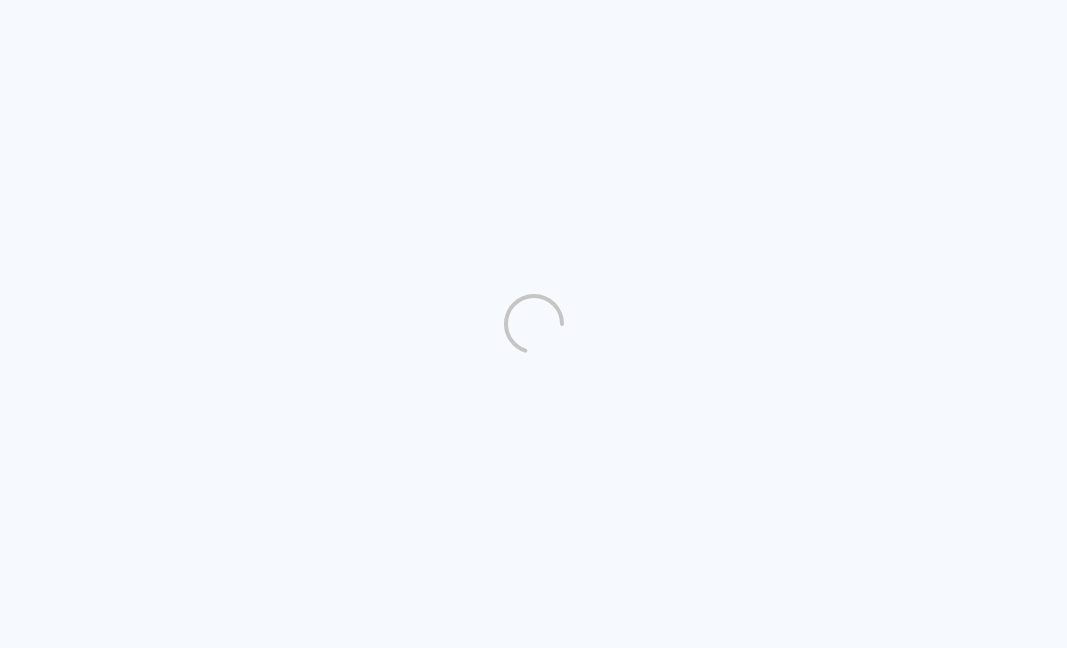 scroll, scrollTop: 0, scrollLeft: 0, axis: both 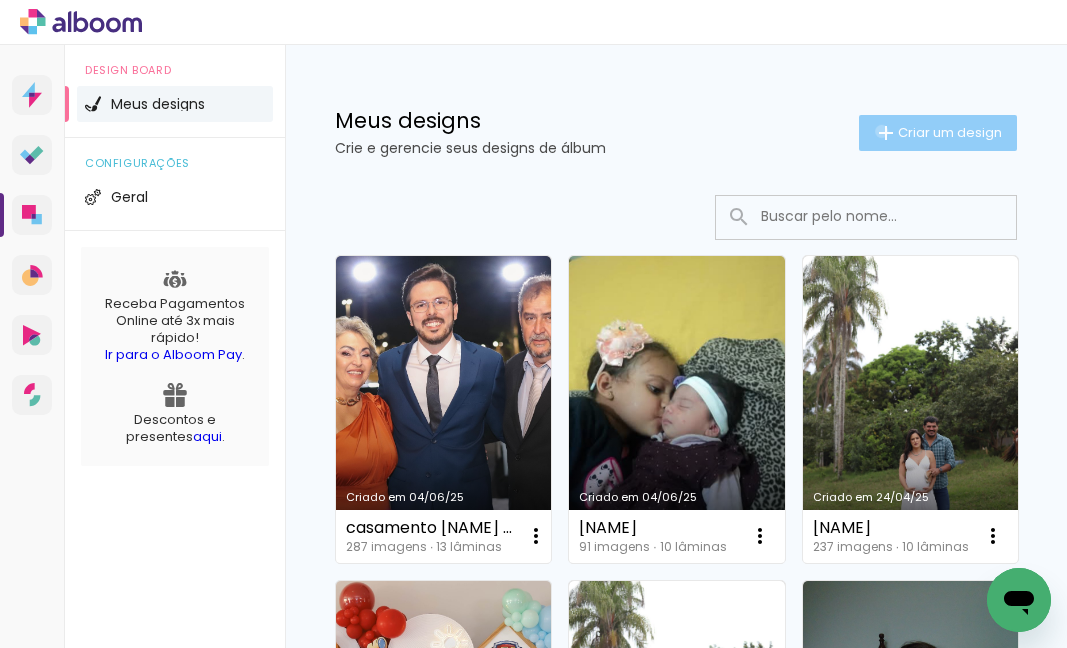 click 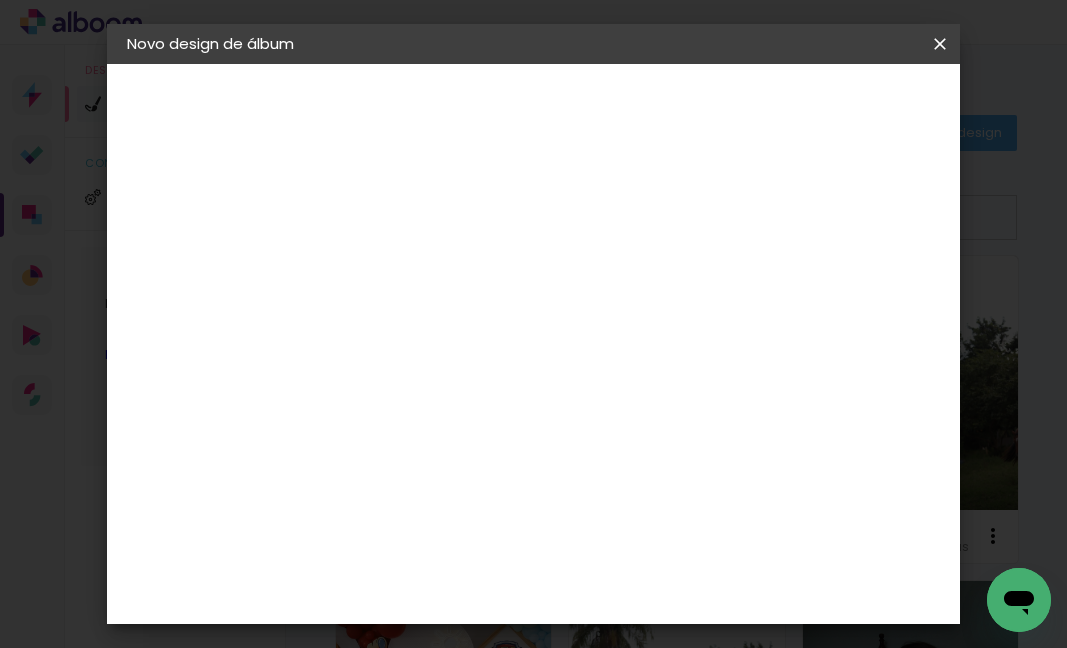 click at bounding box center [454, 268] 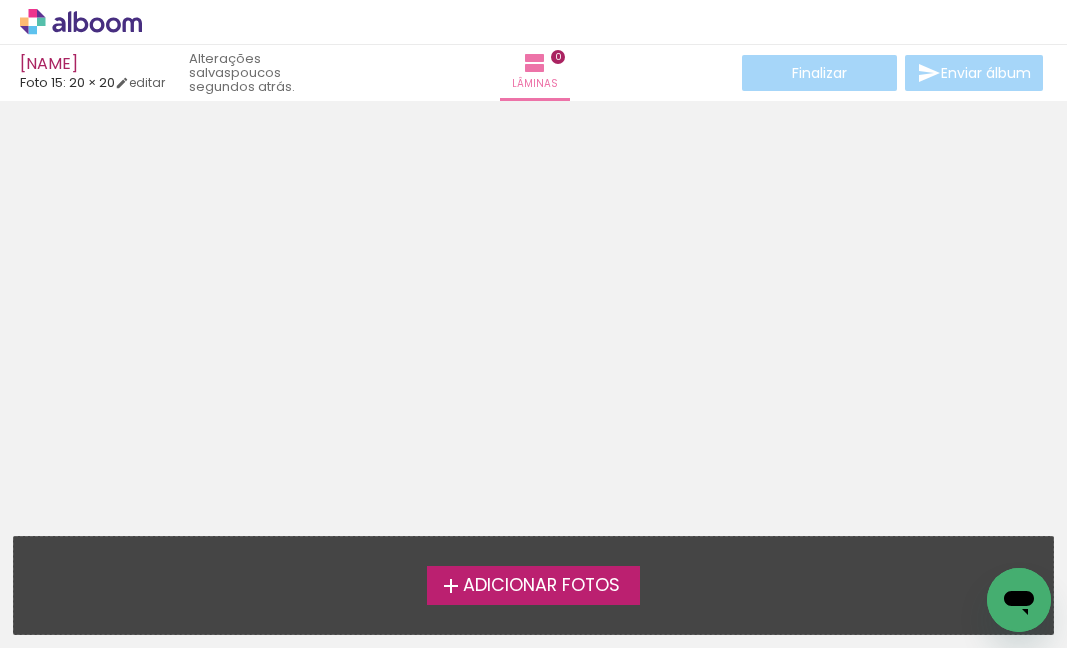 click on "Adicionar Fotos" at bounding box center (541, 586) 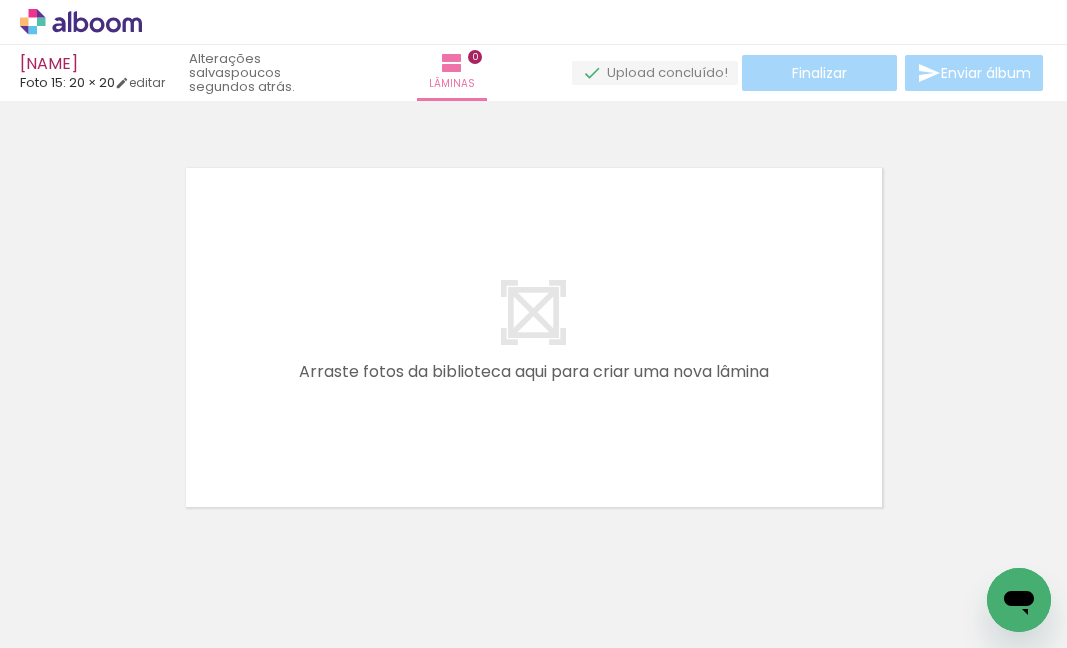 scroll, scrollTop: 25, scrollLeft: 0, axis: vertical 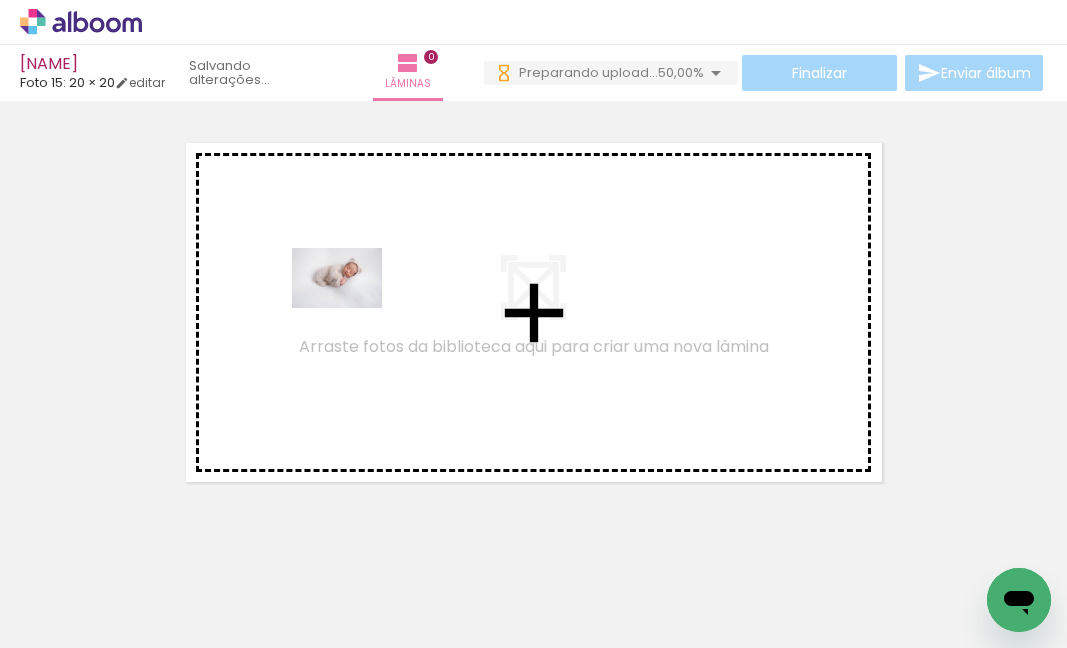 drag, startPoint x: 257, startPoint y: 606, endPoint x: 351, endPoint y: 309, distance: 311.52048 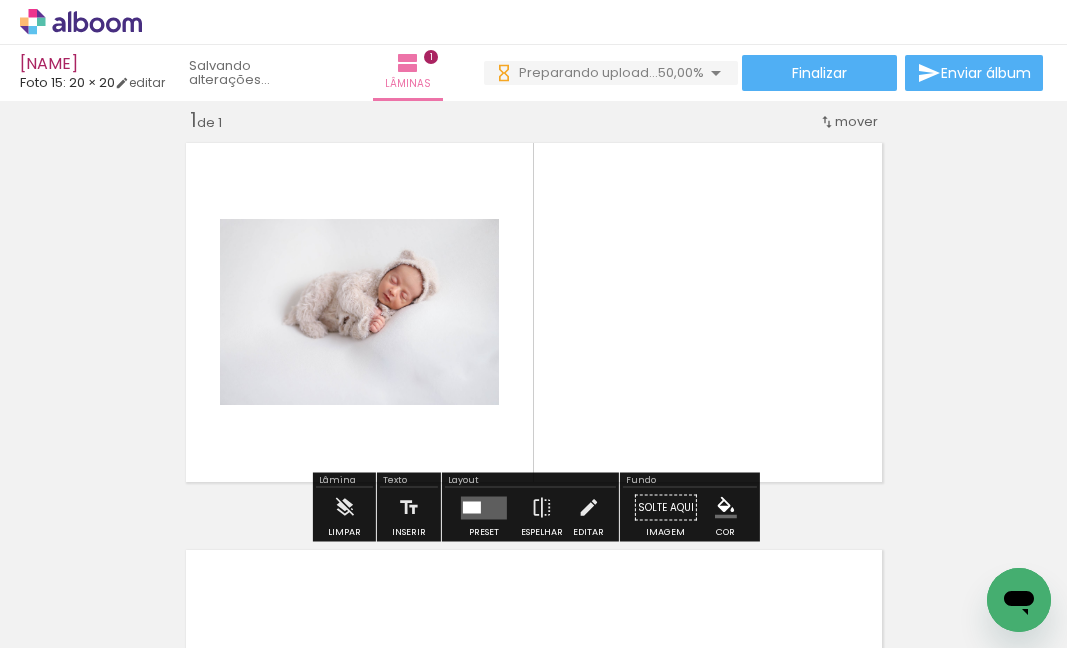 scroll, scrollTop: 0, scrollLeft: 0, axis: both 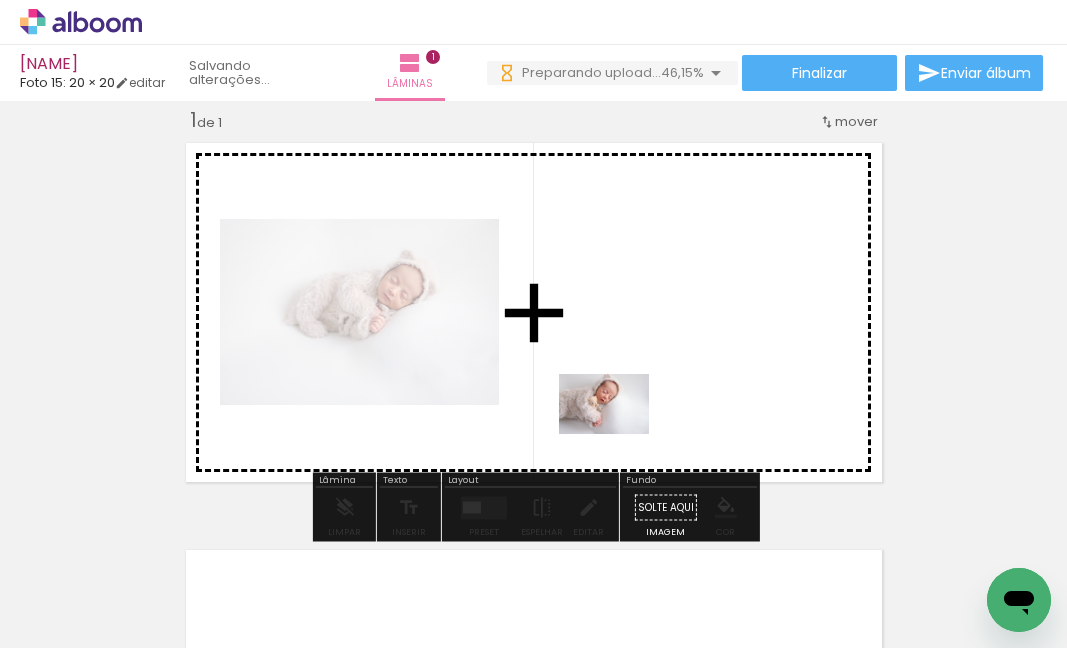 drag, startPoint x: 573, startPoint y: 606, endPoint x: 620, endPoint y: 433, distance: 179.27075 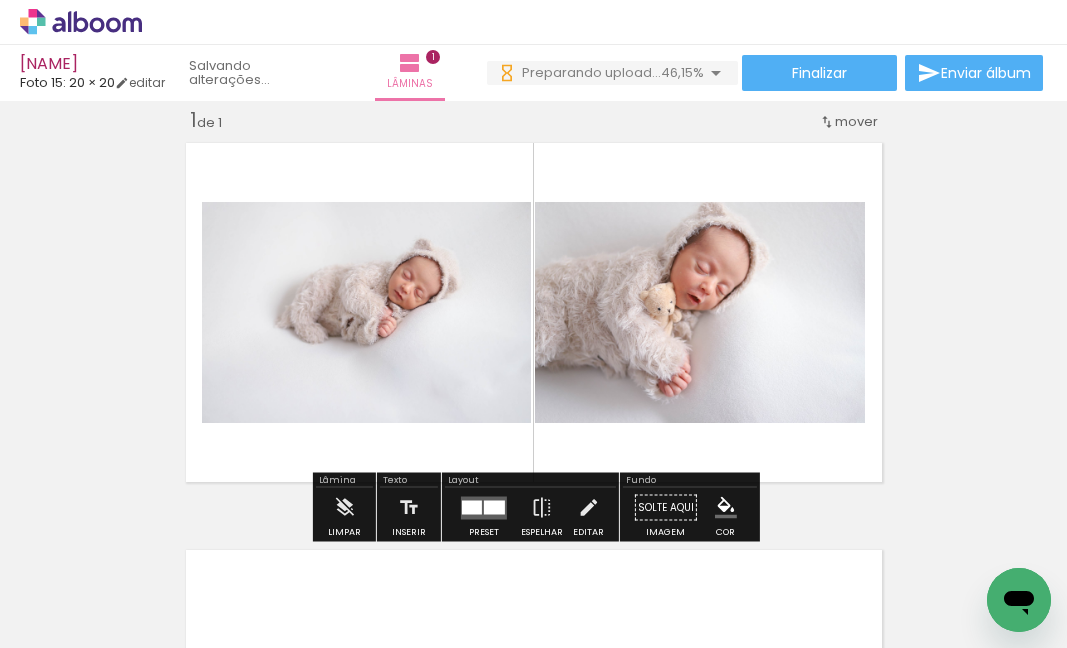 scroll 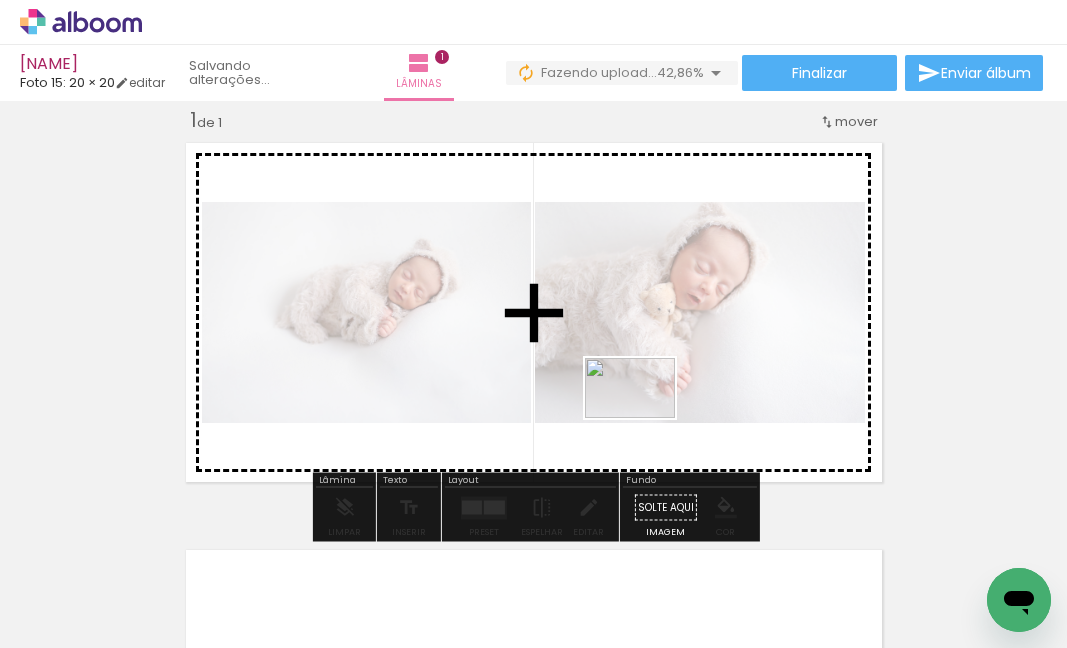 drag, startPoint x: 611, startPoint y: 609, endPoint x: 650, endPoint y: 406, distance: 206.71236 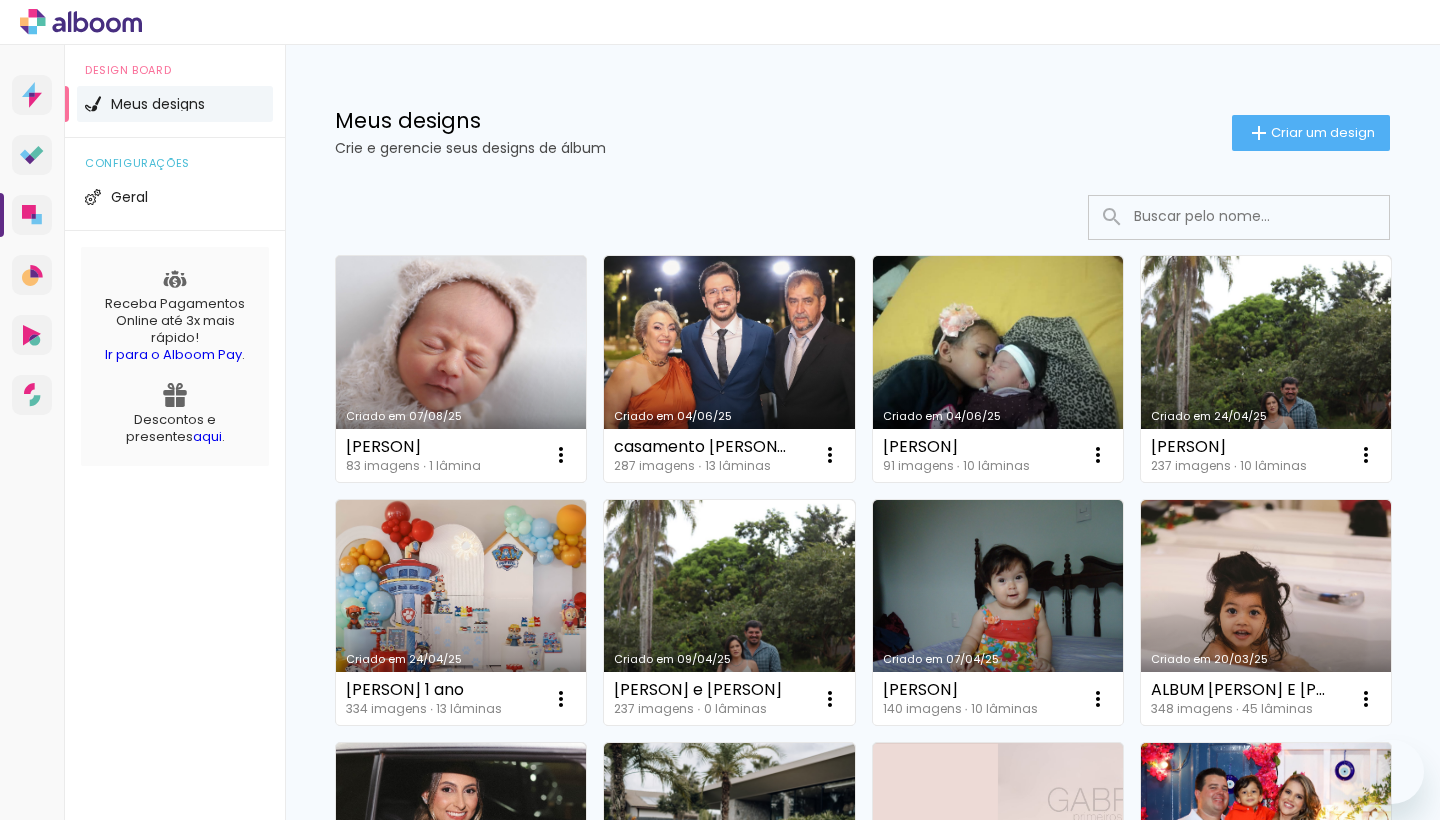 scroll, scrollTop: 0, scrollLeft: 0, axis: both 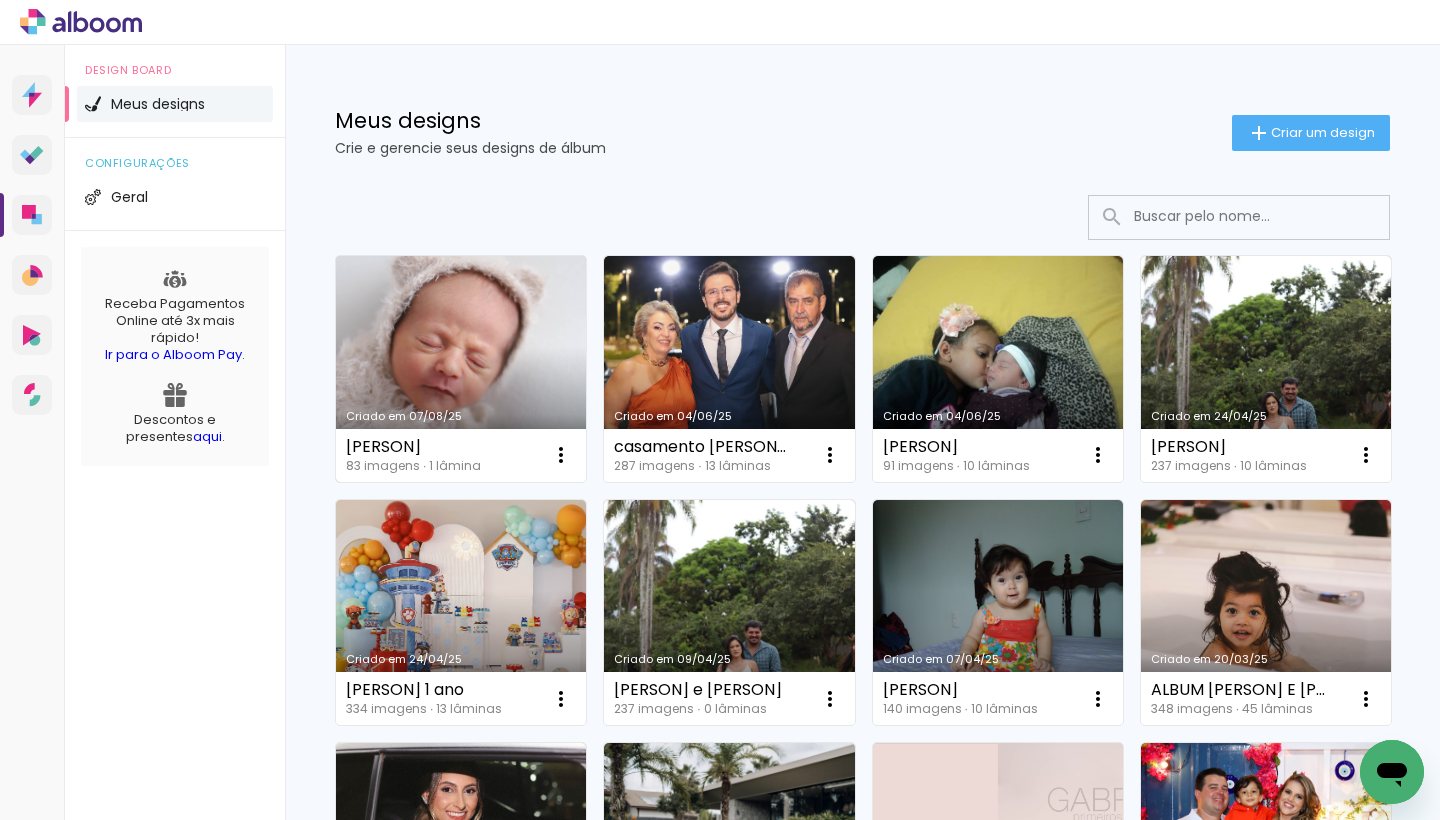 click on "Criado em 07/08/25" at bounding box center [461, 369] 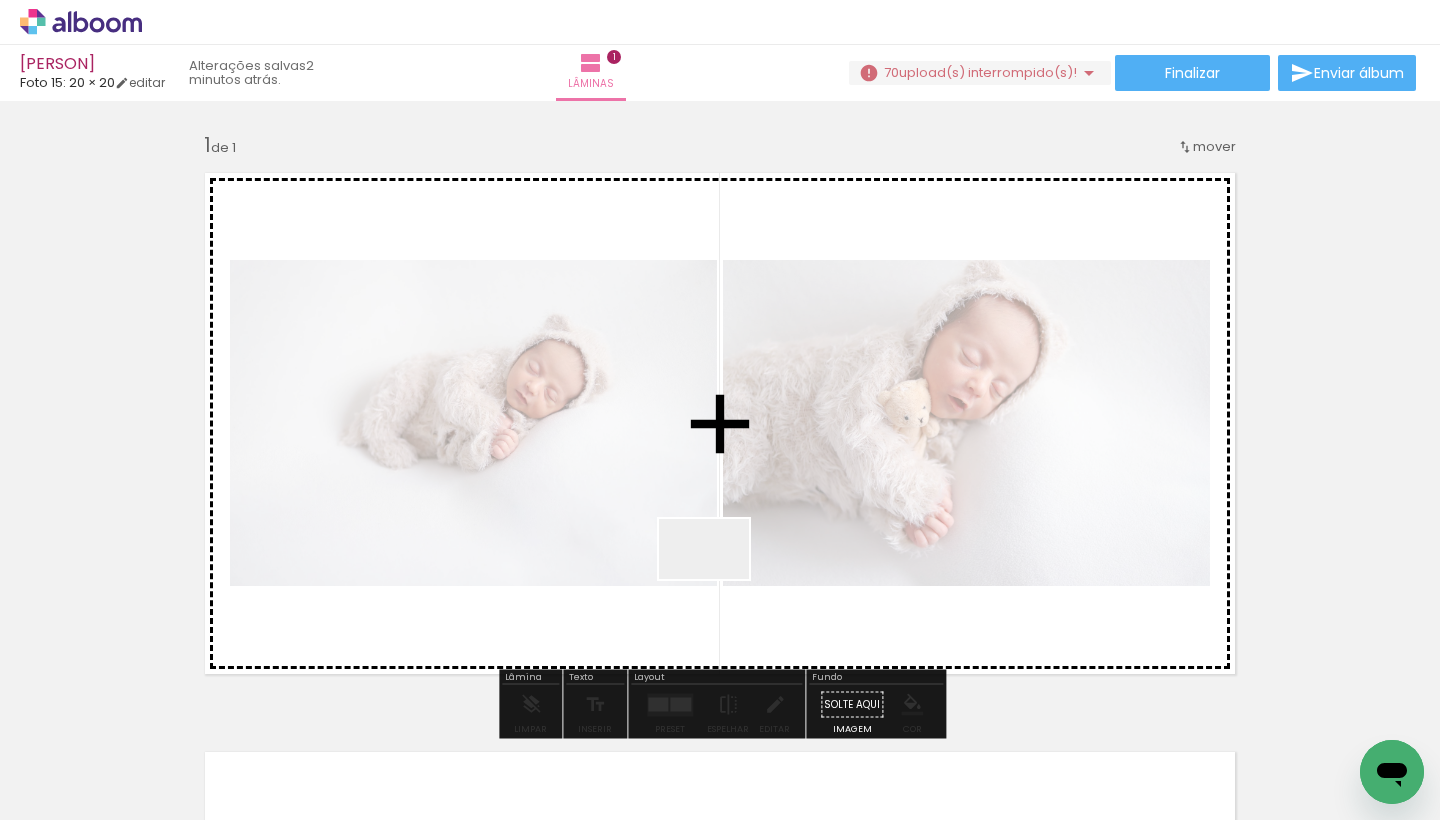 drag, startPoint x: 216, startPoint y: 762, endPoint x: 720, endPoint y: 579, distance: 536.19495 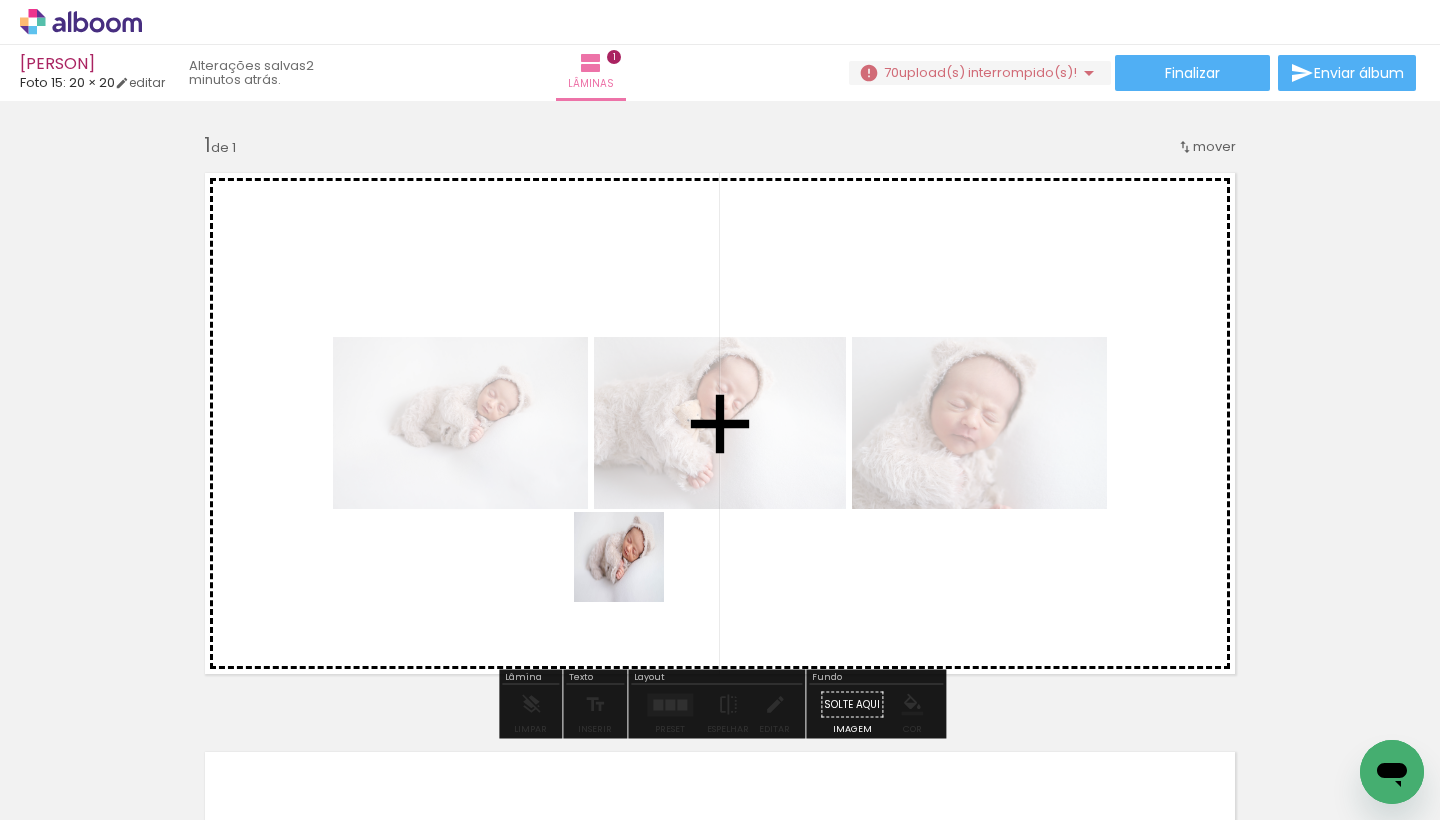 drag, startPoint x: 664, startPoint y: 772, endPoint x: 632, endPoint y: 564, distance: 210.44714 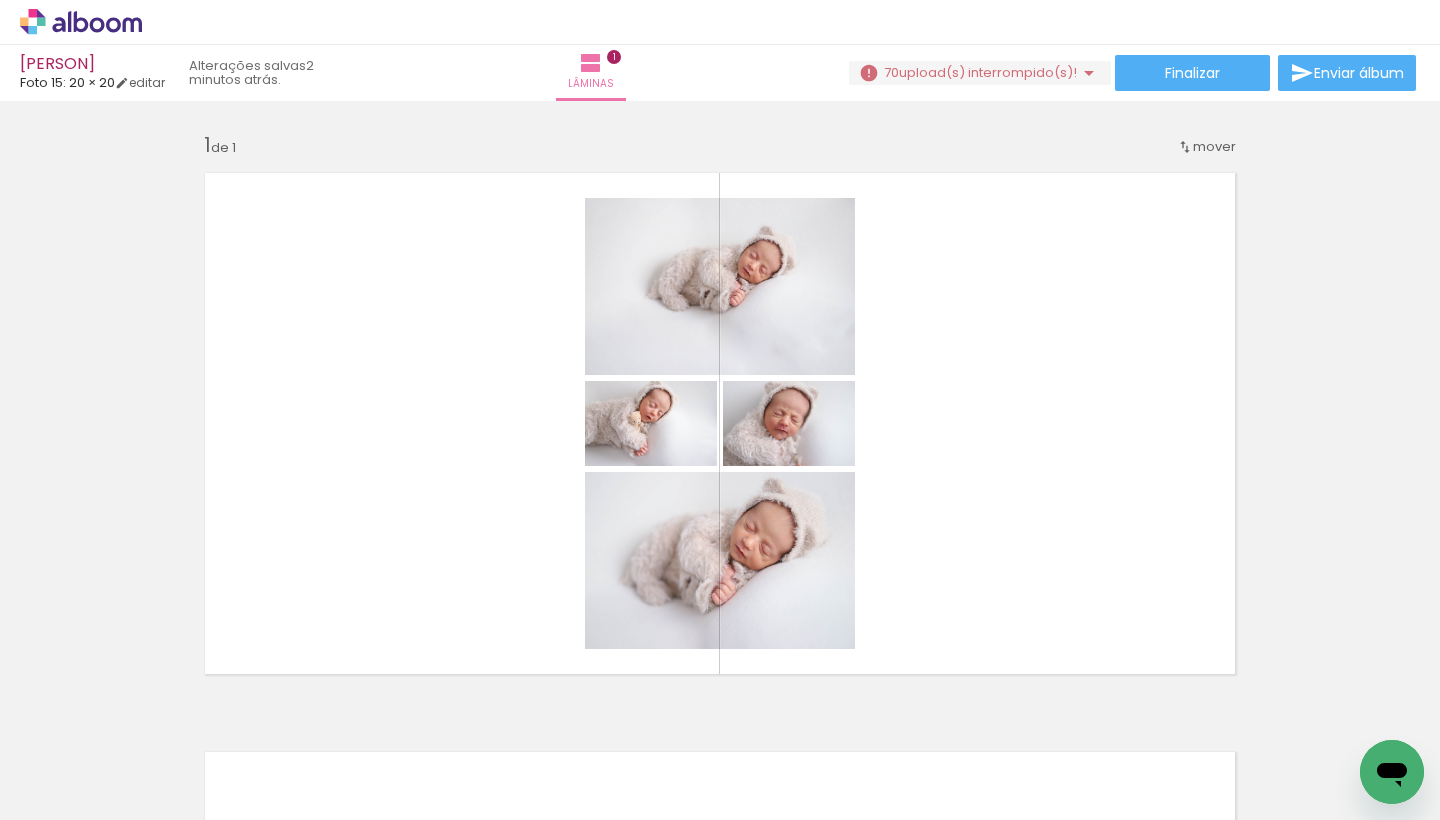 scroll, scrollTop: 0, scrollLeft: 1114, axis: horizontal 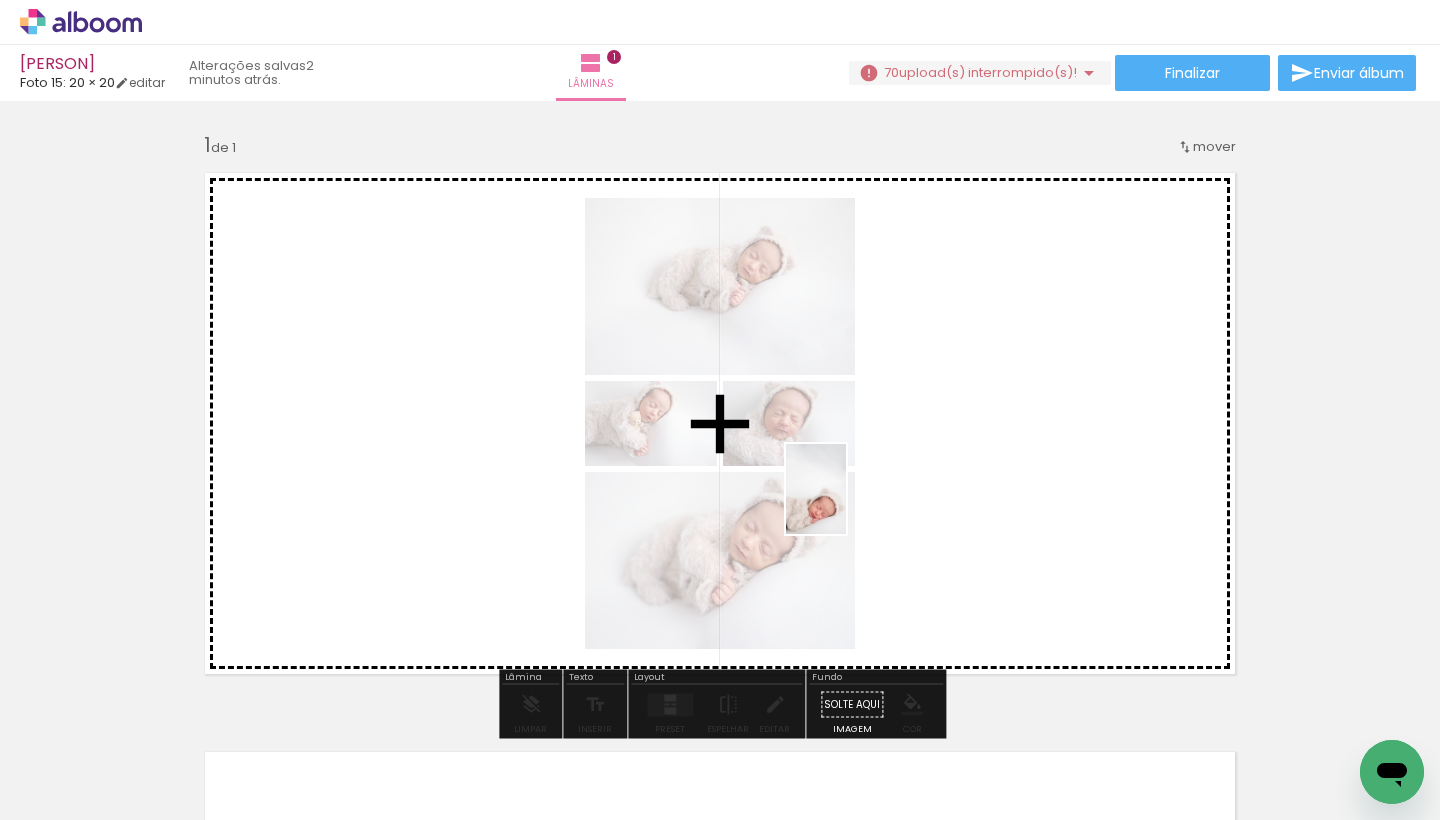 drag, startPoint x: 552, startPoint y: 793, endPoint x: 843, endPoint y: 509, distance: 406.61652 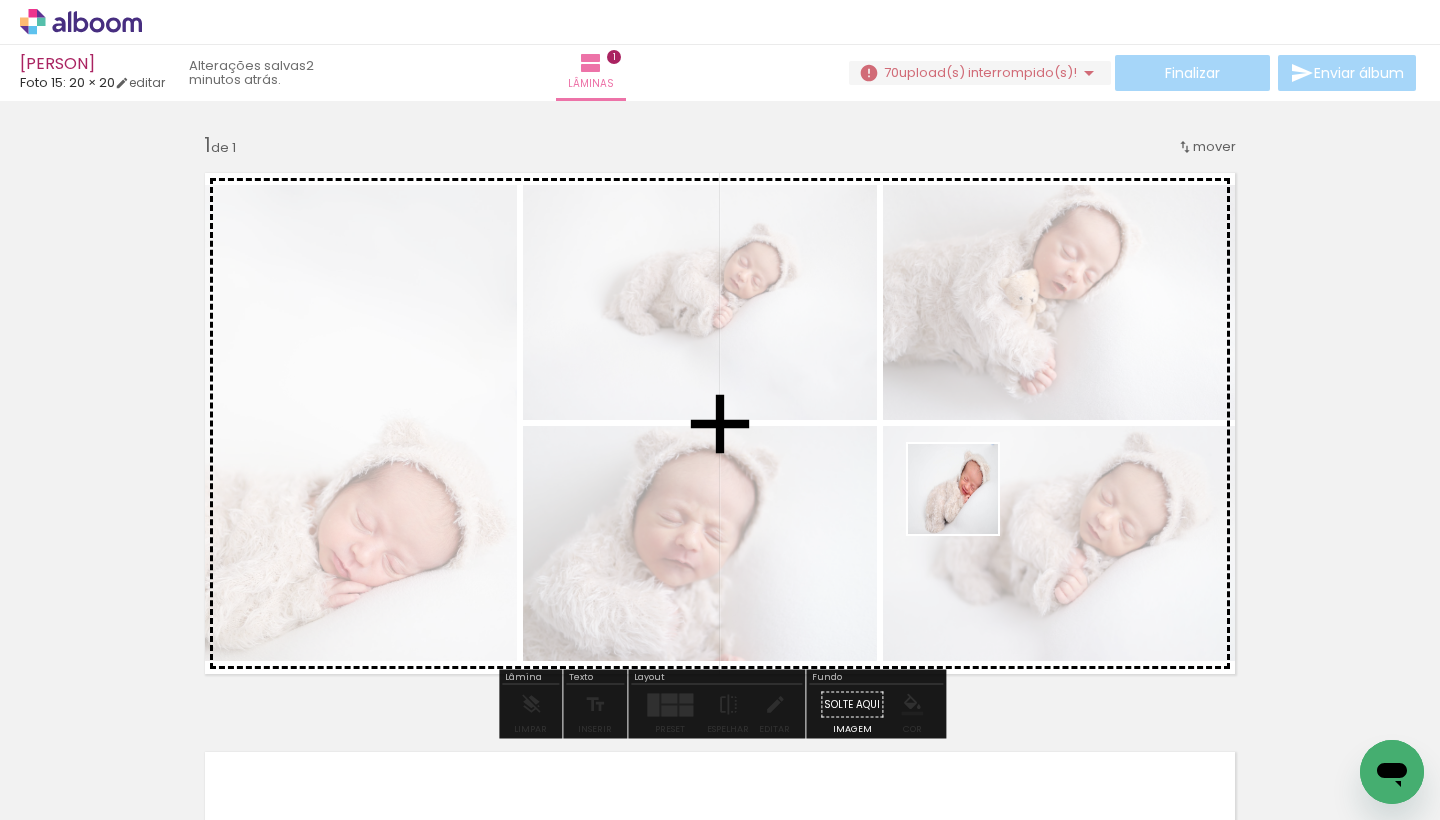 drag, startPoint x: 913, startPoint y: 760, endPoint x: 968, endPoint y: 504, distance: 261.84155 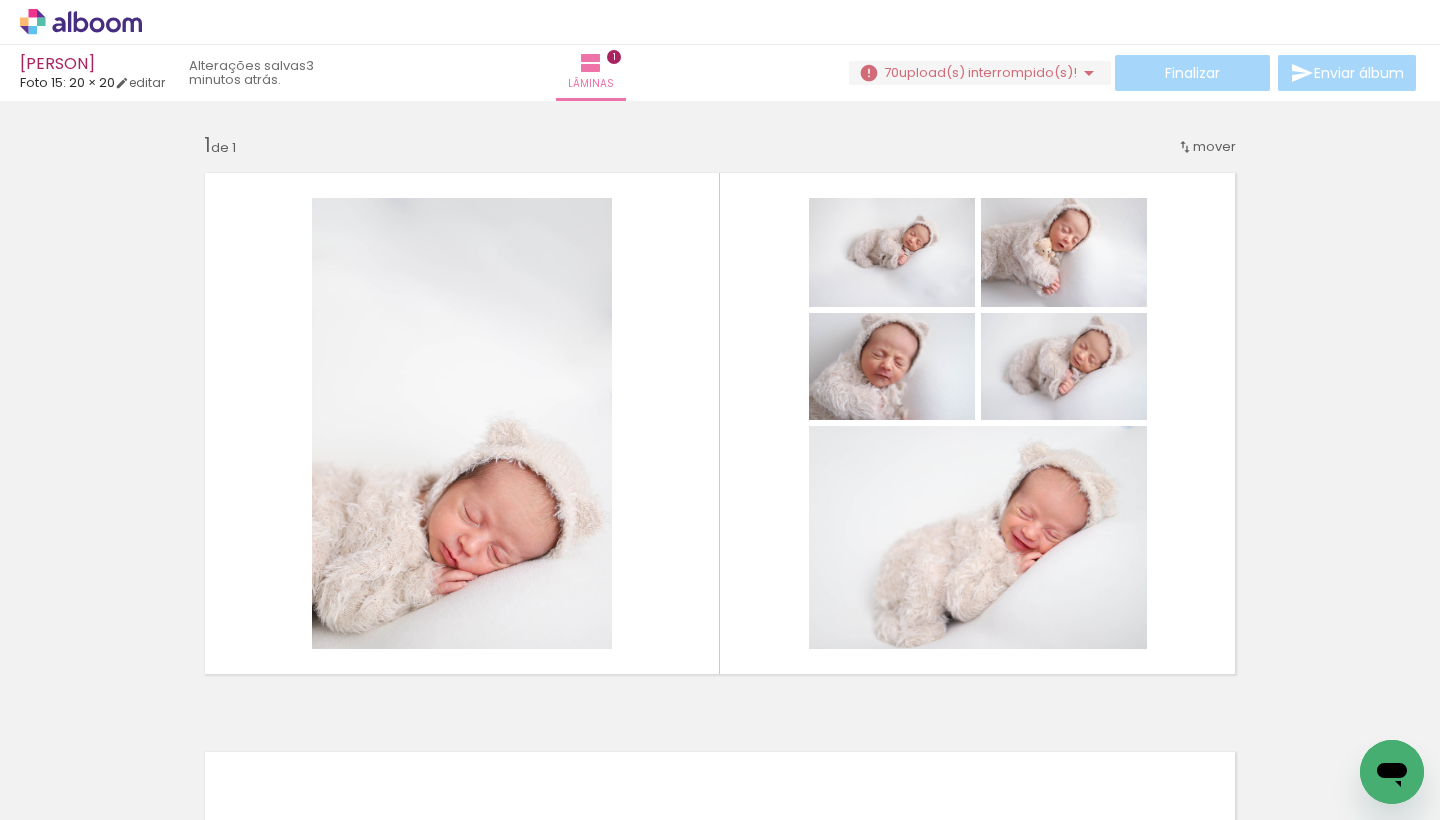 scroll, scrollTop: 0, scrollLeft: 2418, axis: horizontal 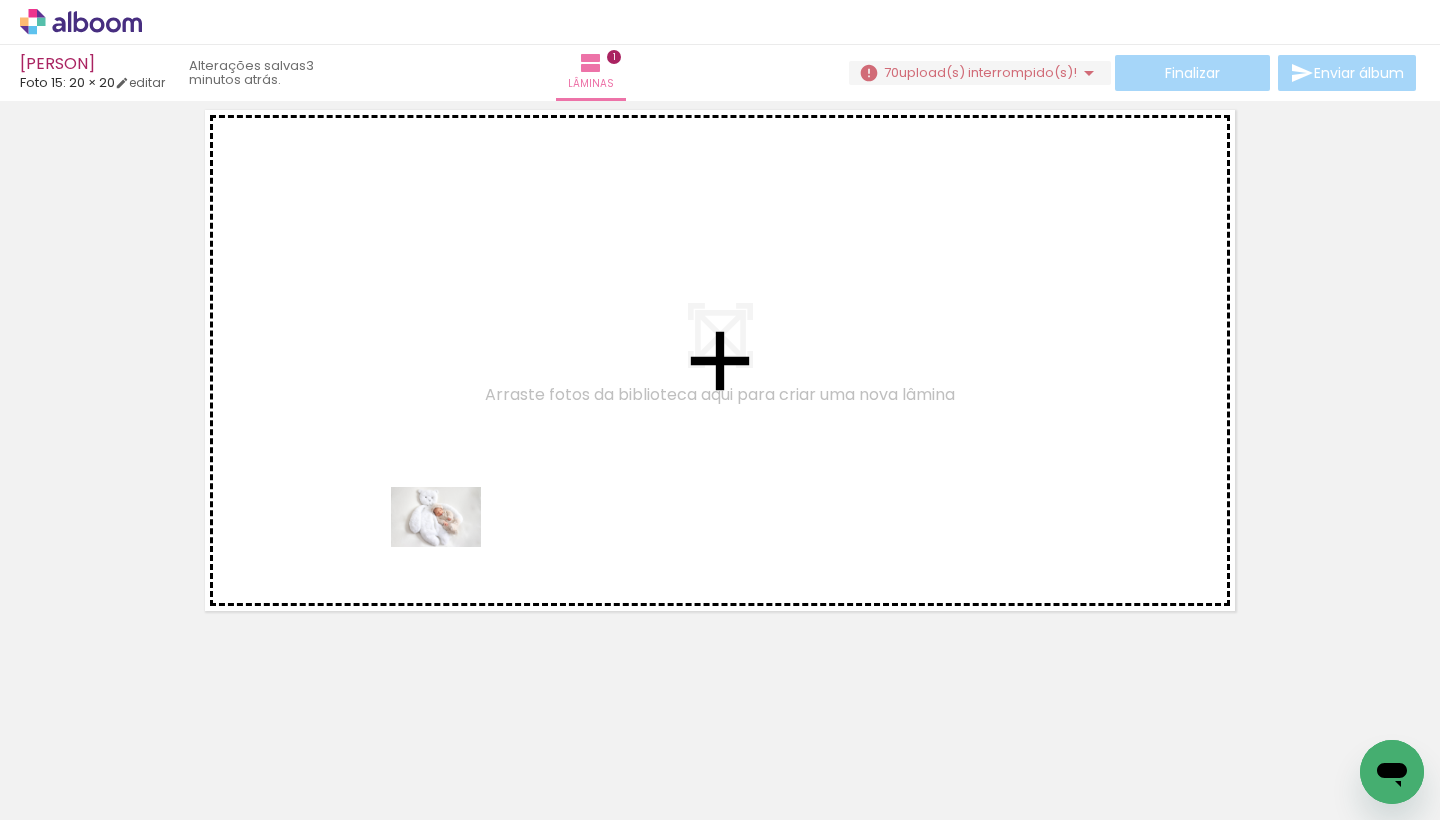 drag, startPoint x: 288, startPoint y: 775, endPoint x: 453, endPoint y: 546, distance: 282.25165 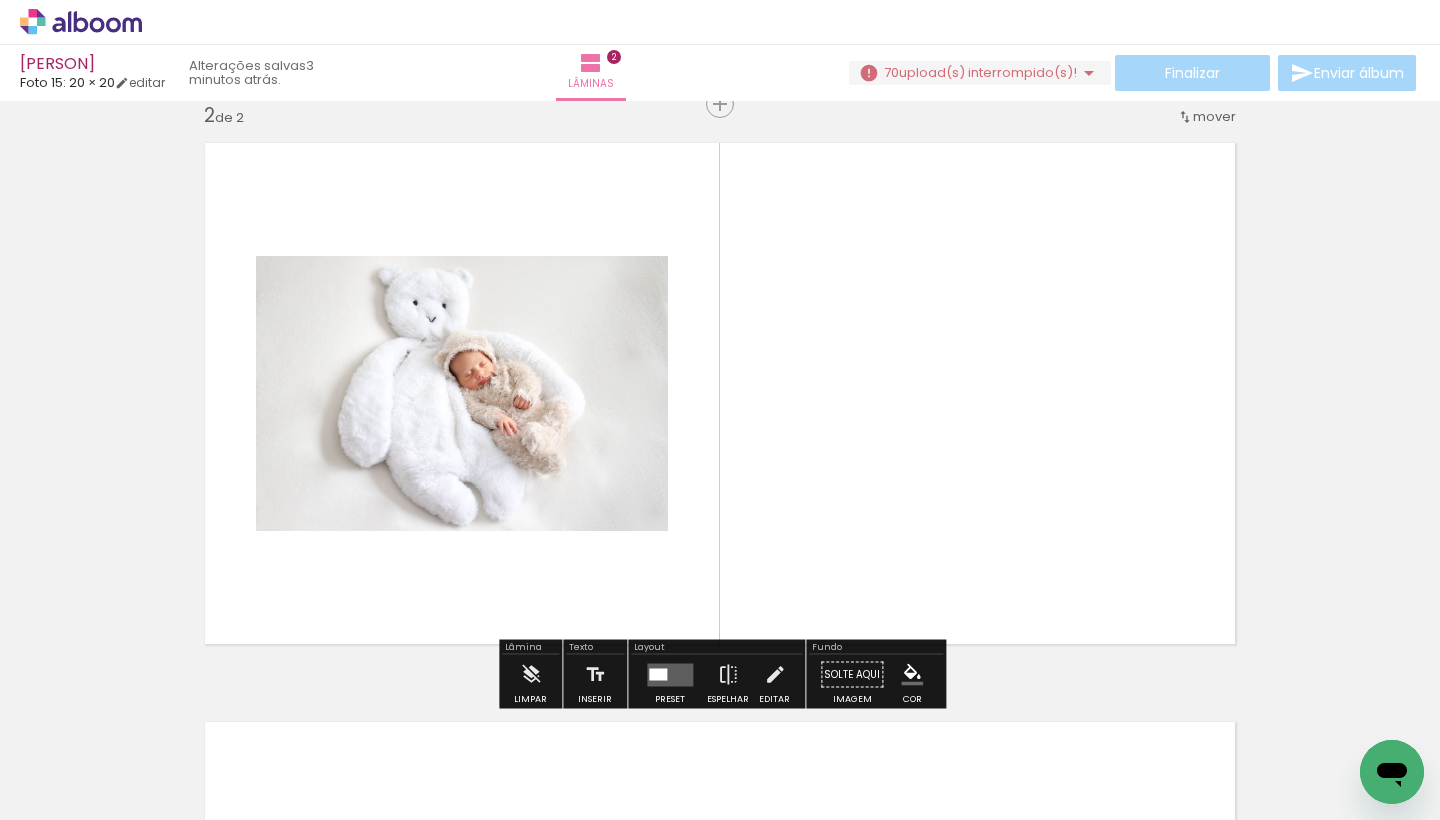 scroll, scrollTop: 604, scrollLeft: 0, axis: vertical 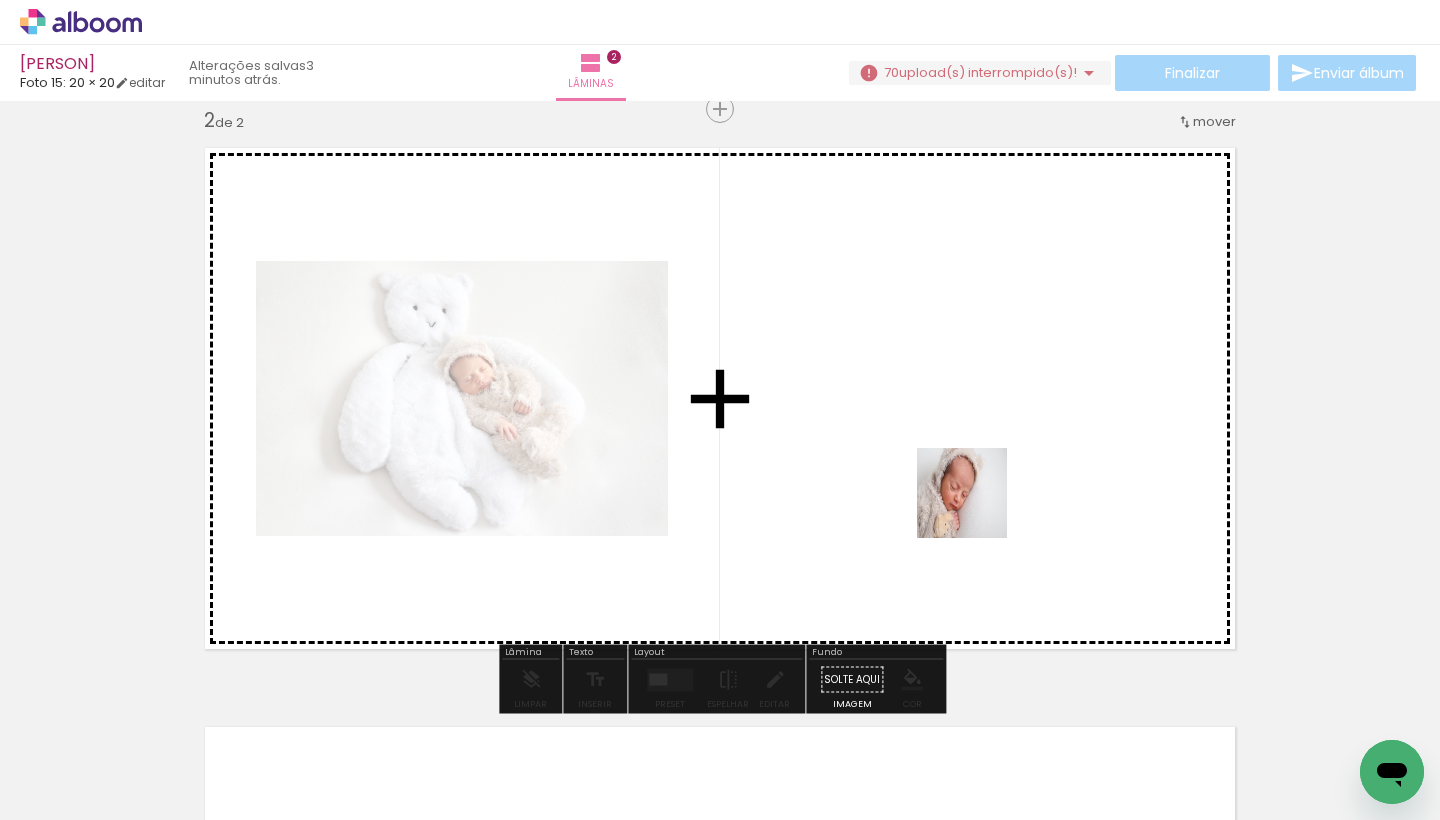drag, startPoint x: 188, startPoint y: 760, endPoint x: 997, endPoint y: 514, distance: 845.57495 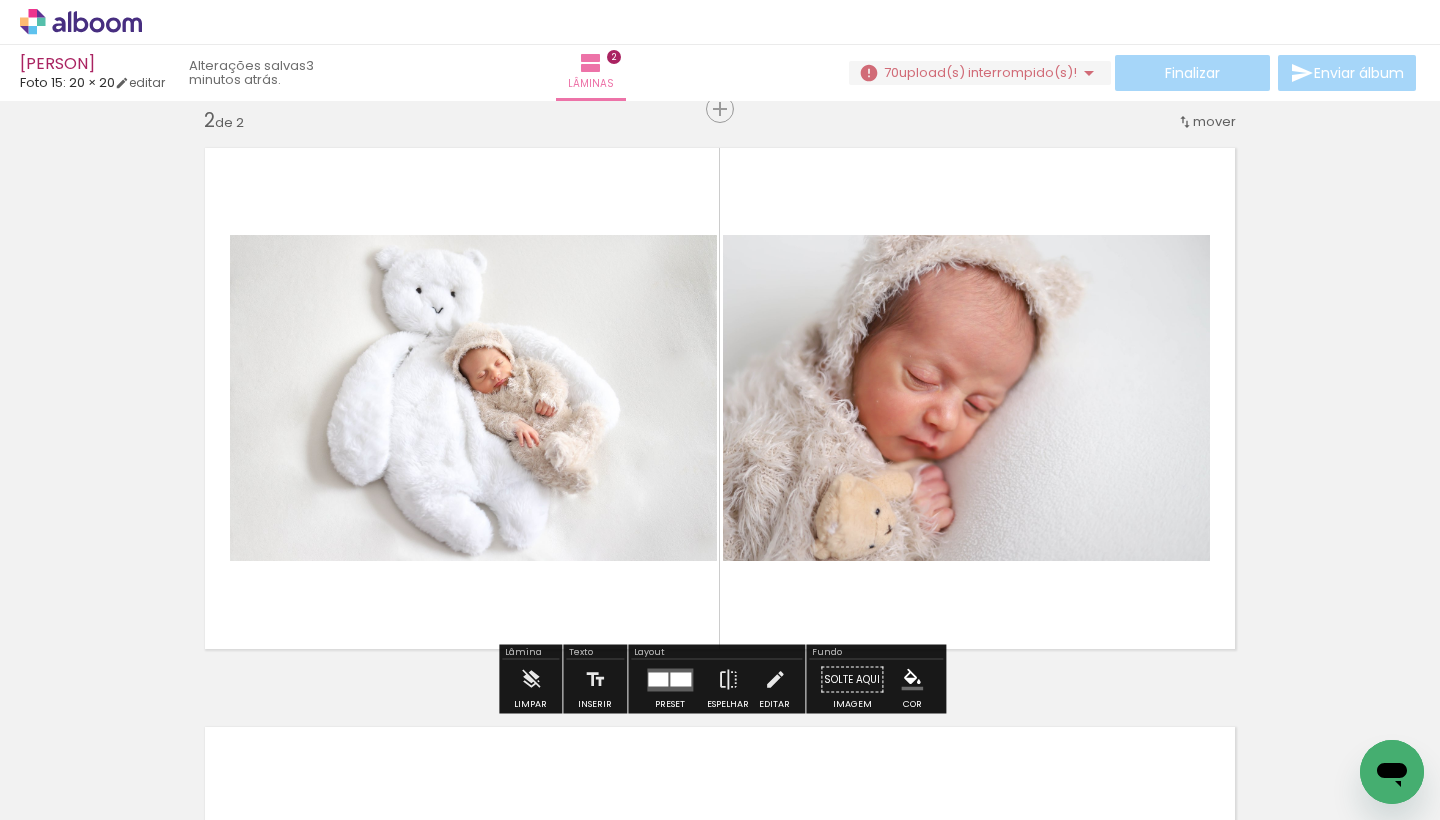 scroll, scrollTop: 0, scrollLeft: 1659, axis: horizontal 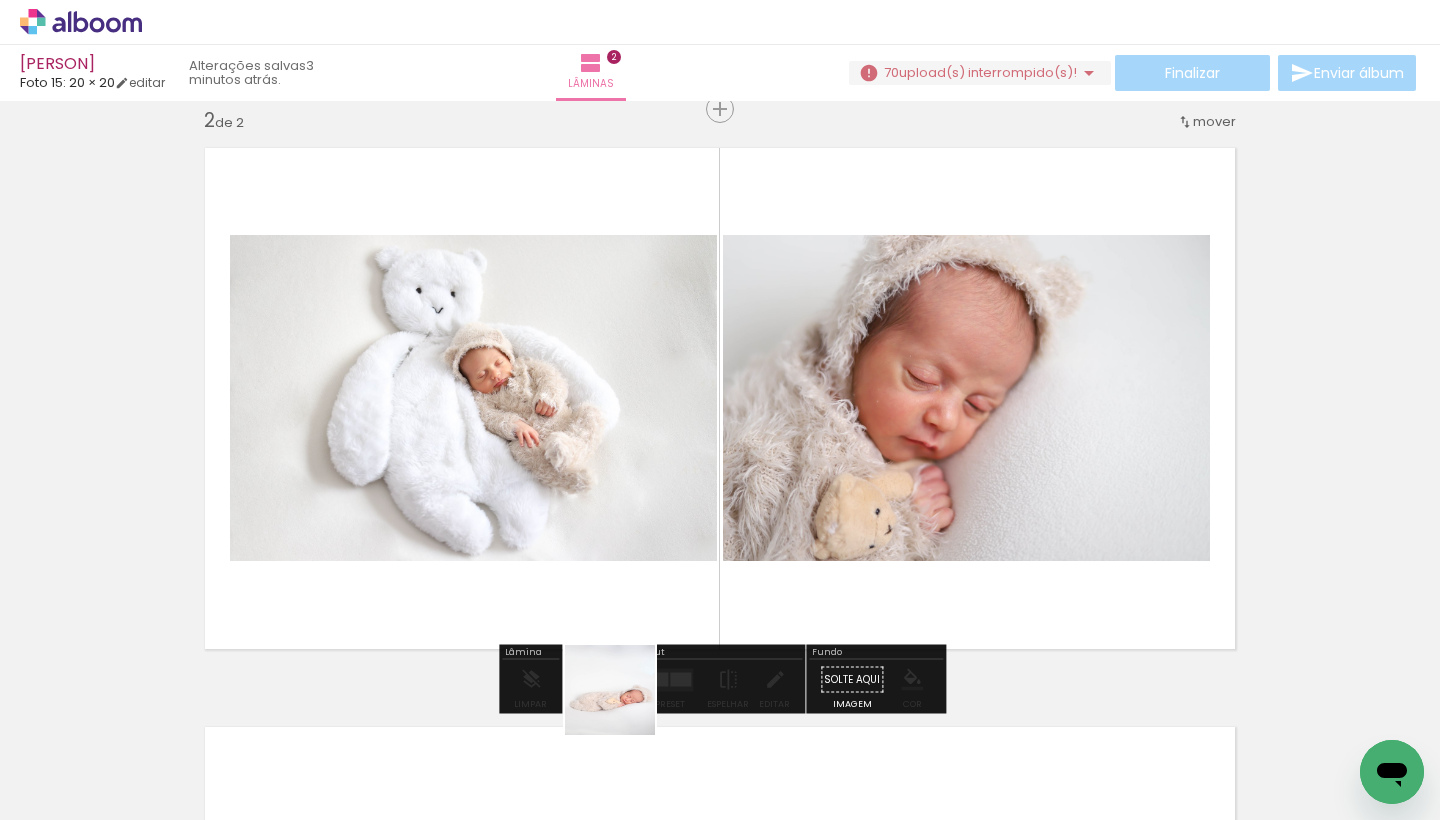 drag, startPoint x: 564, startPoint y: 783, endPoint x: 988, endPoint y: 498, distance: 510.88257 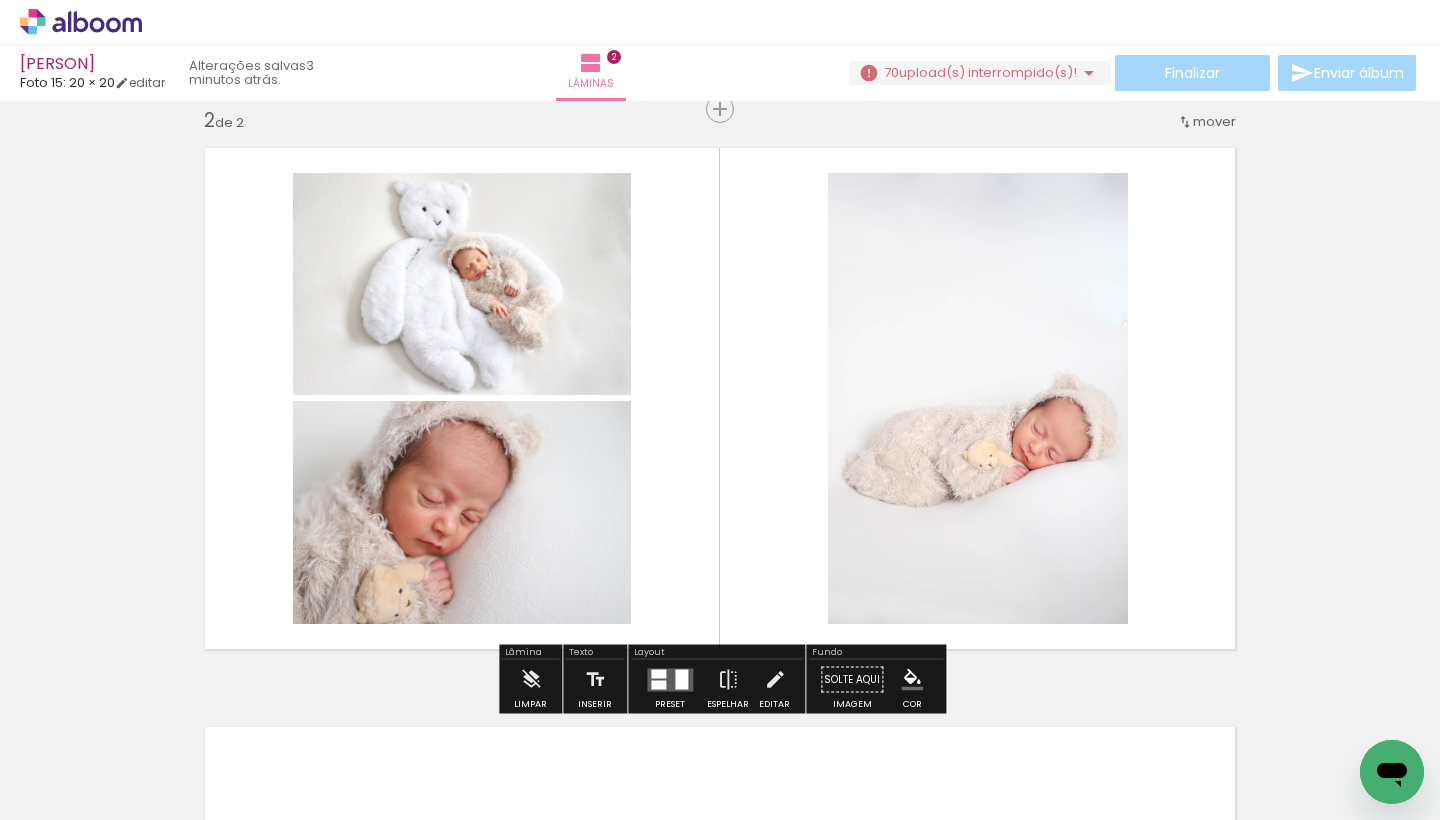 click at bounding box center [670, 679] 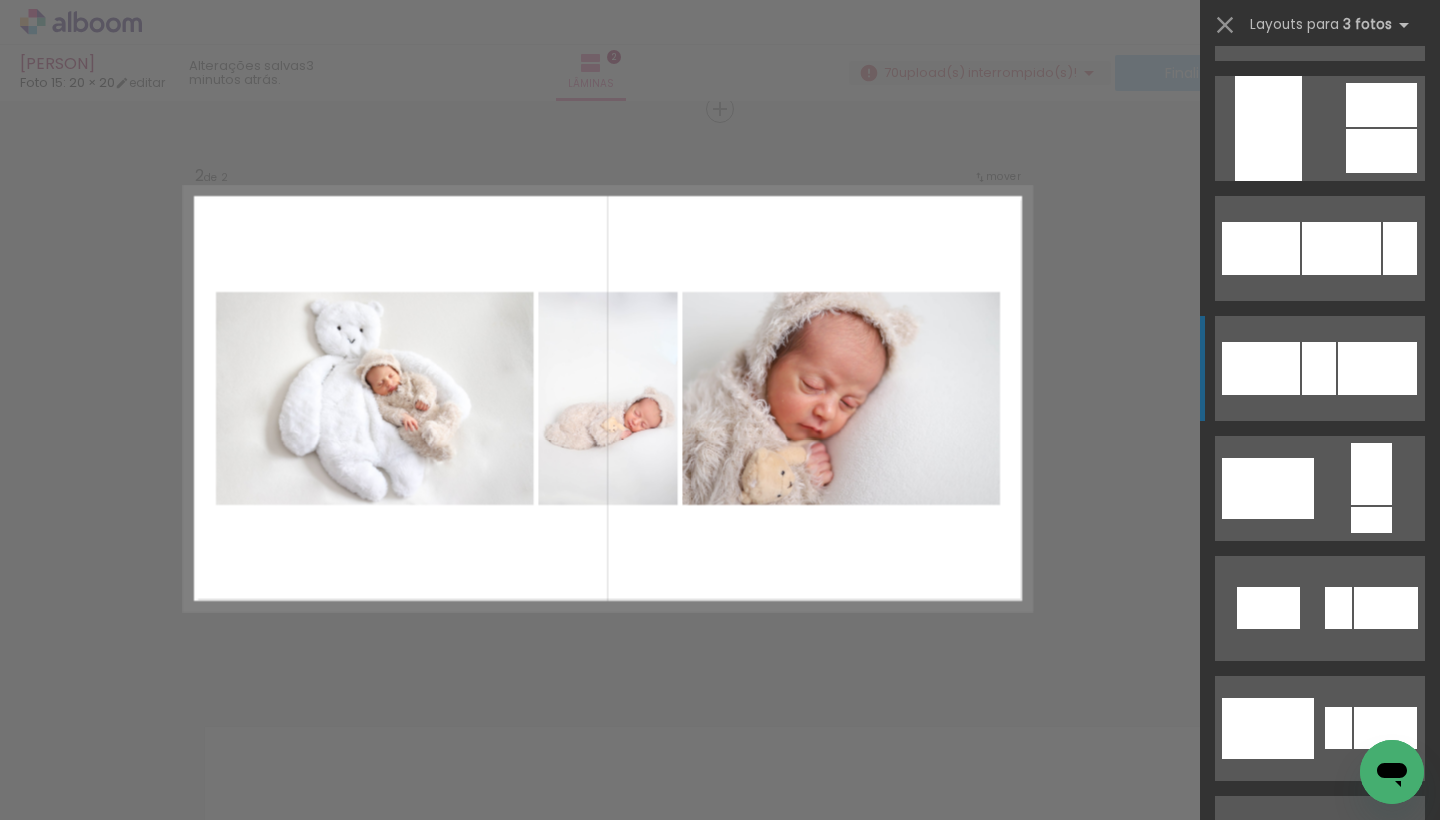 scroll, scrollTop: 1790, scrollLeft: 0, axis: vertical 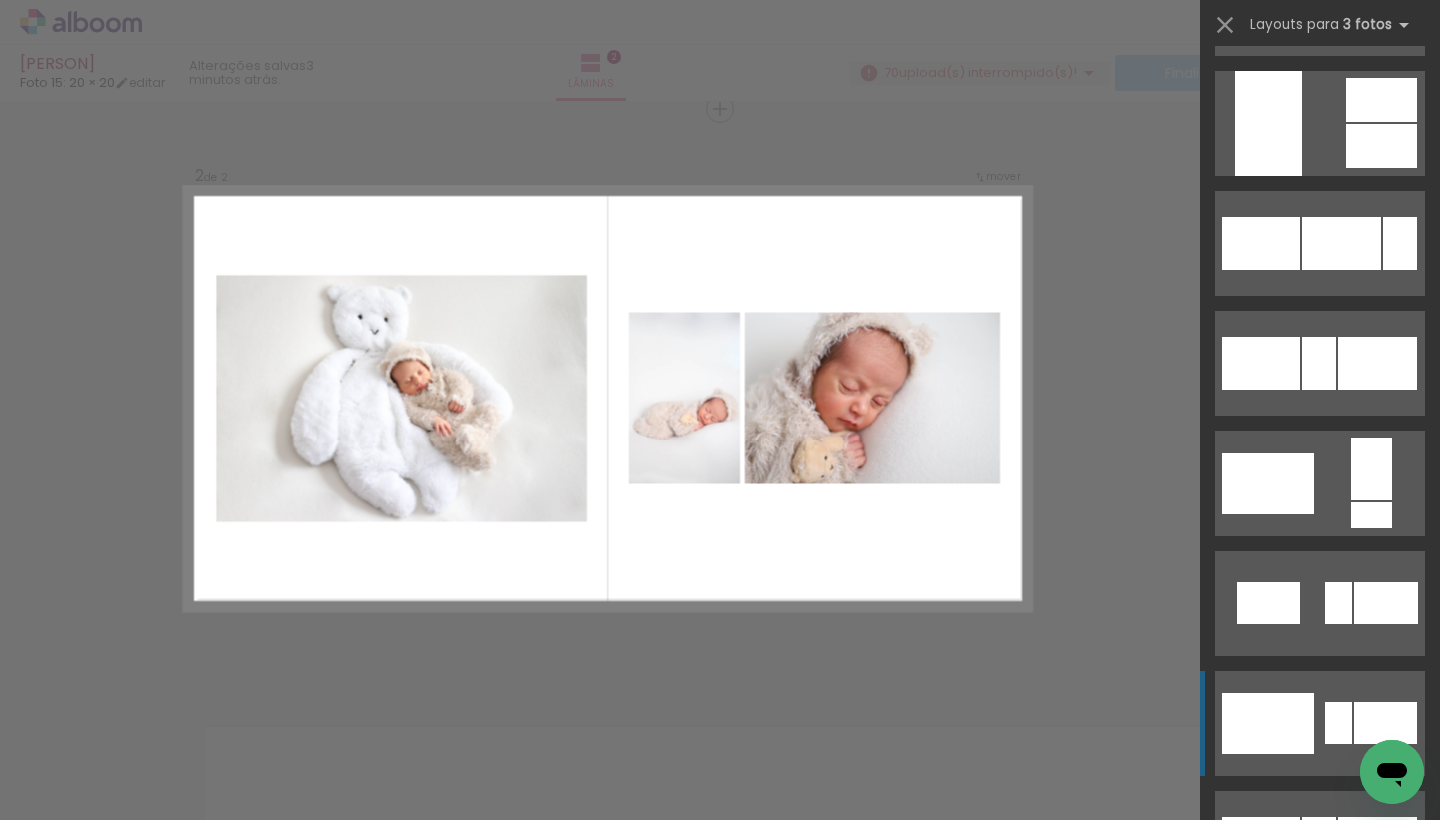 click at bounding box center (1268, -11700) 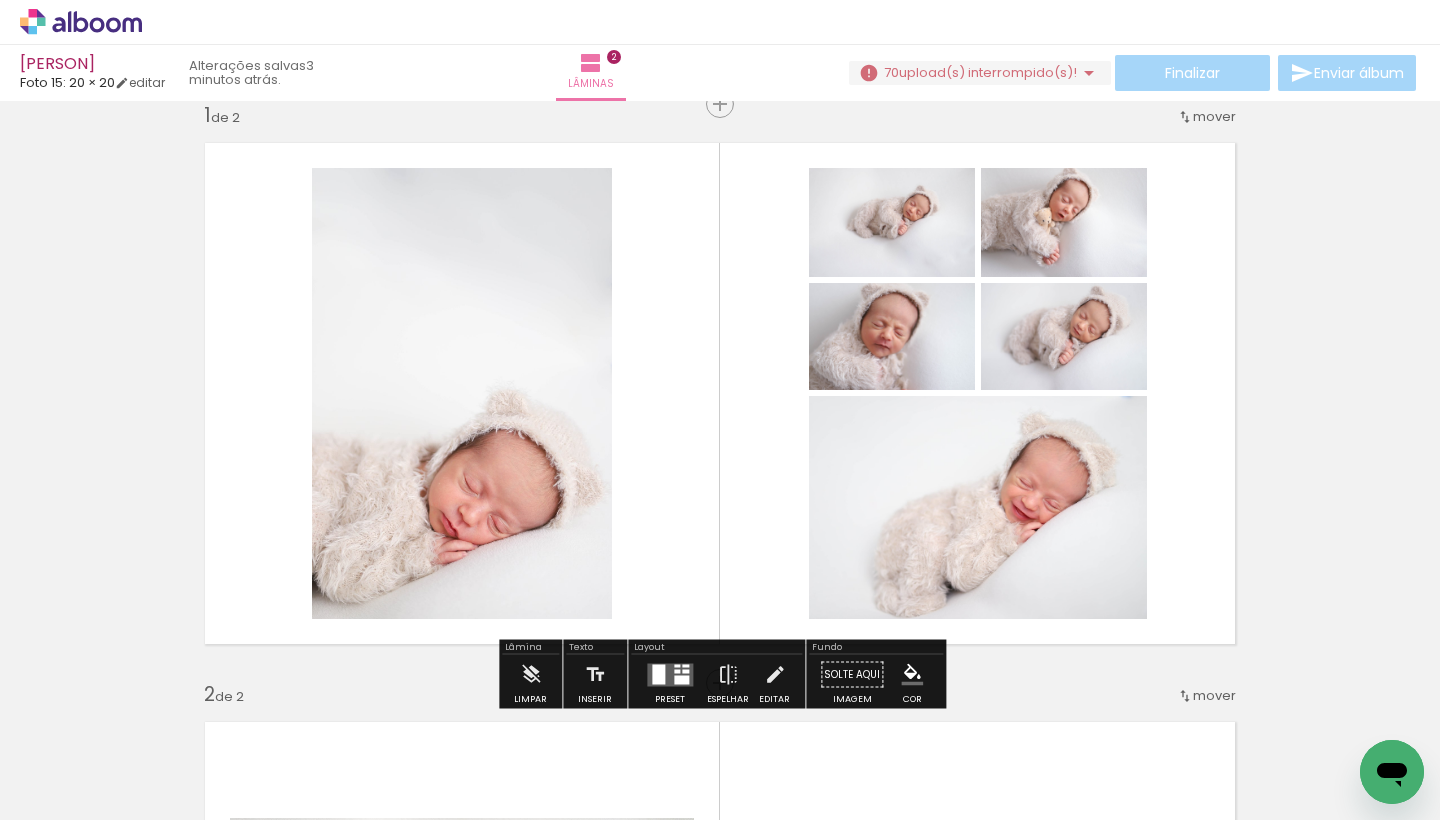 scroll, scrollTop: 34, scrollLeft: 0, axis: vertical 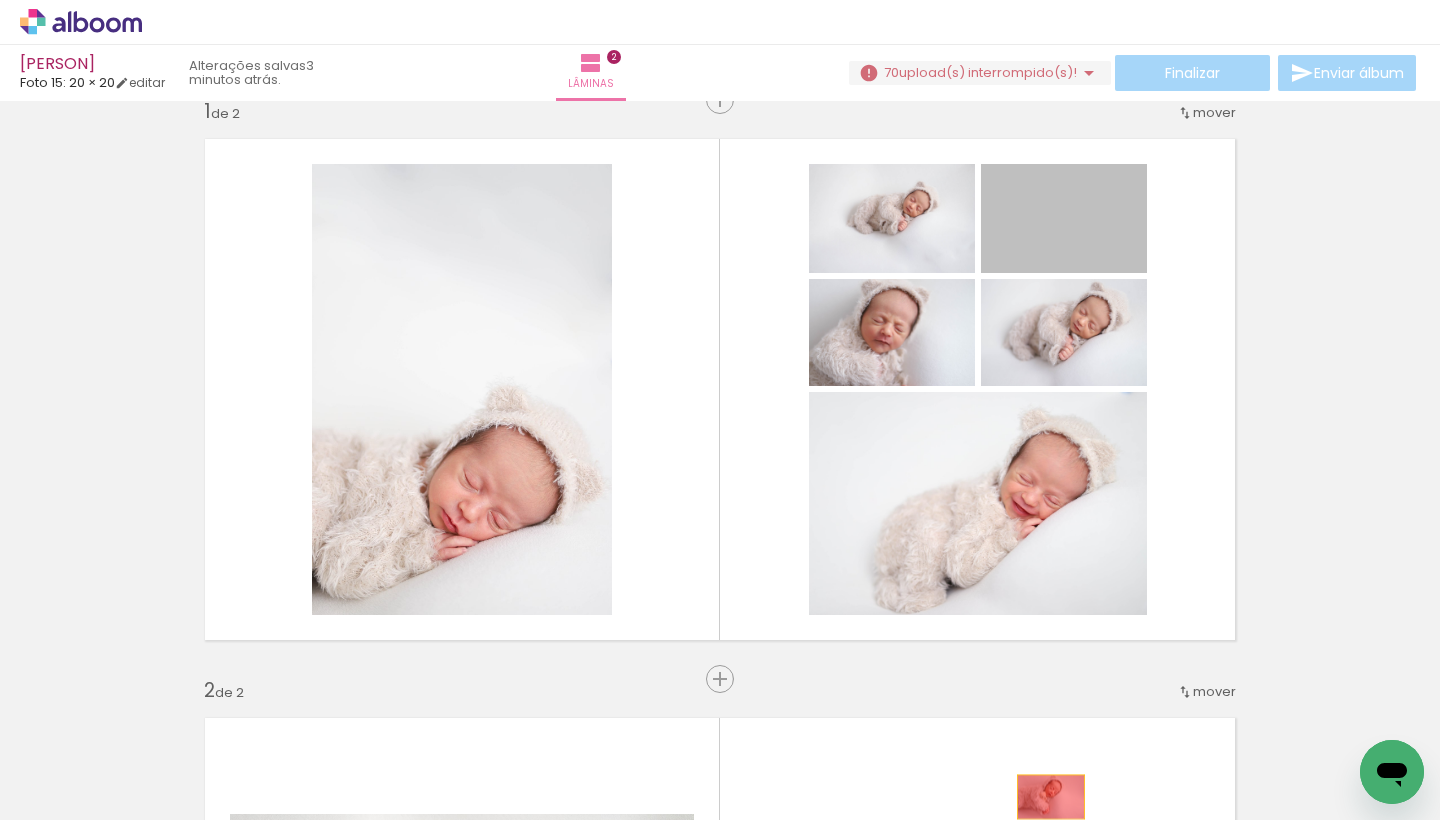 drag, startPoint x: 1062, startPoint y: 231, endPoint x: 1051, endPoint y: 797, distance: 566.1069 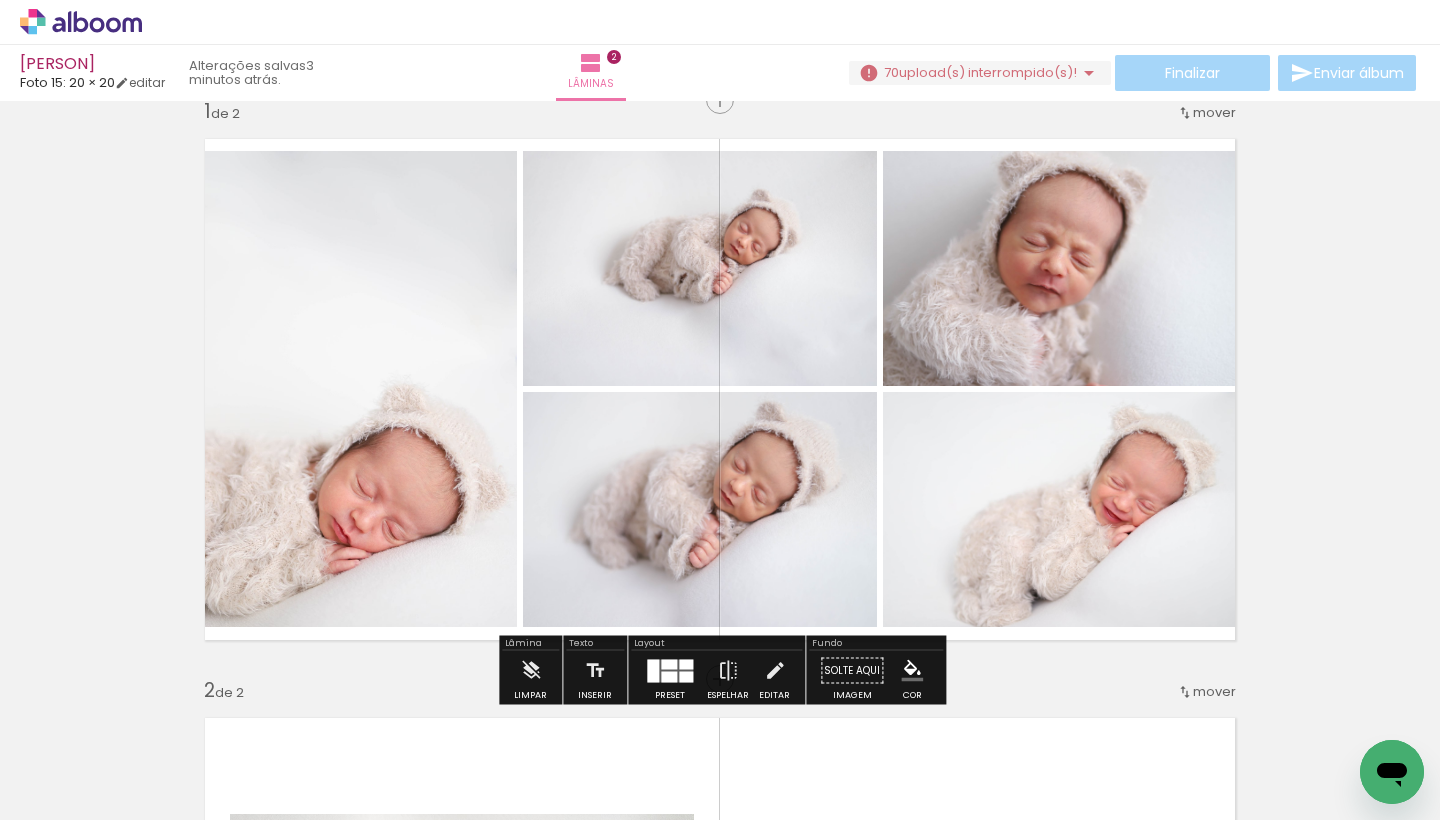 click at bounding box center [670, 670] 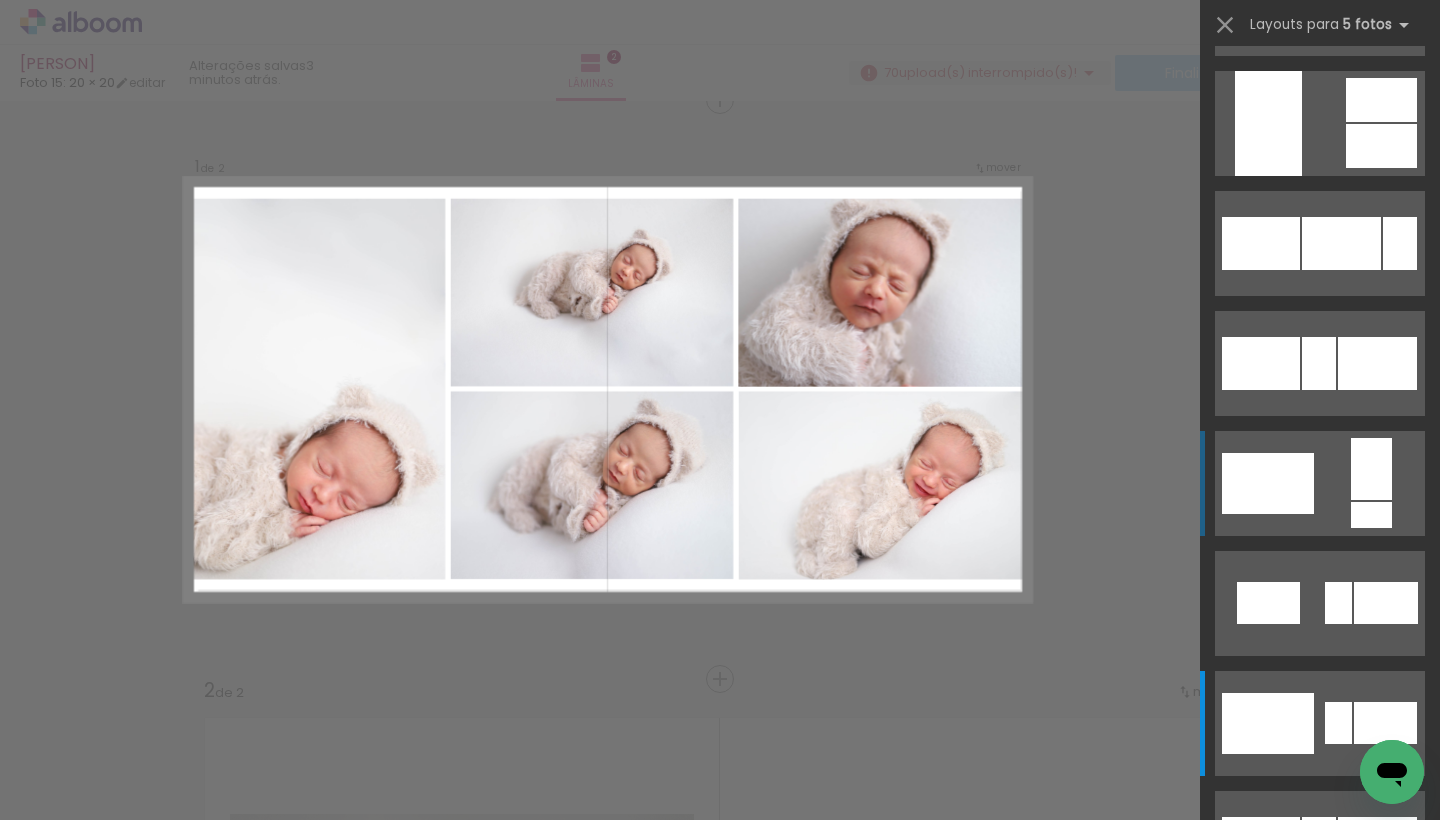 scroll, scrollTop: 0, scrollLeft: 0, axis: both 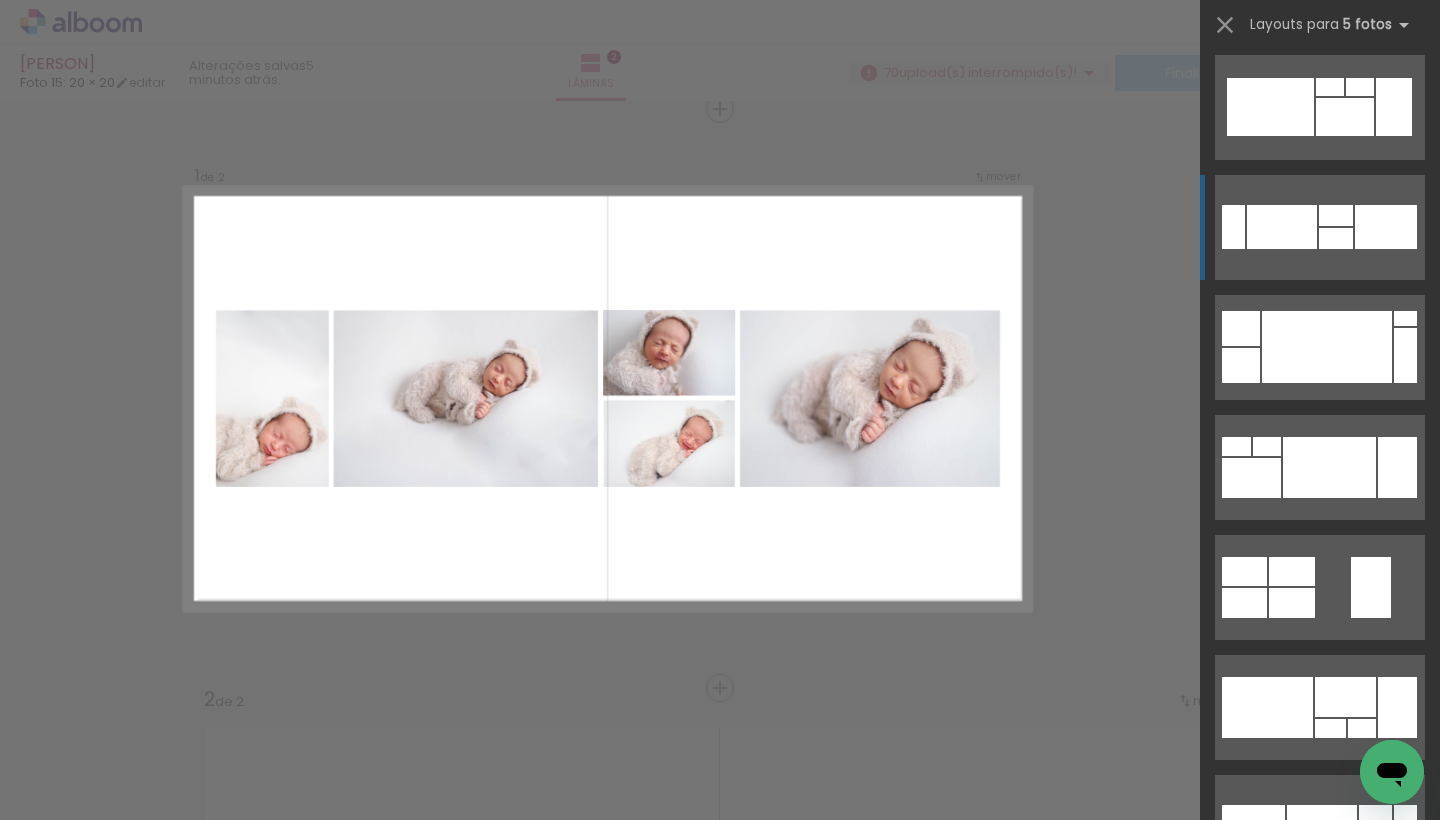 click at bounding box center (1249, 1086) 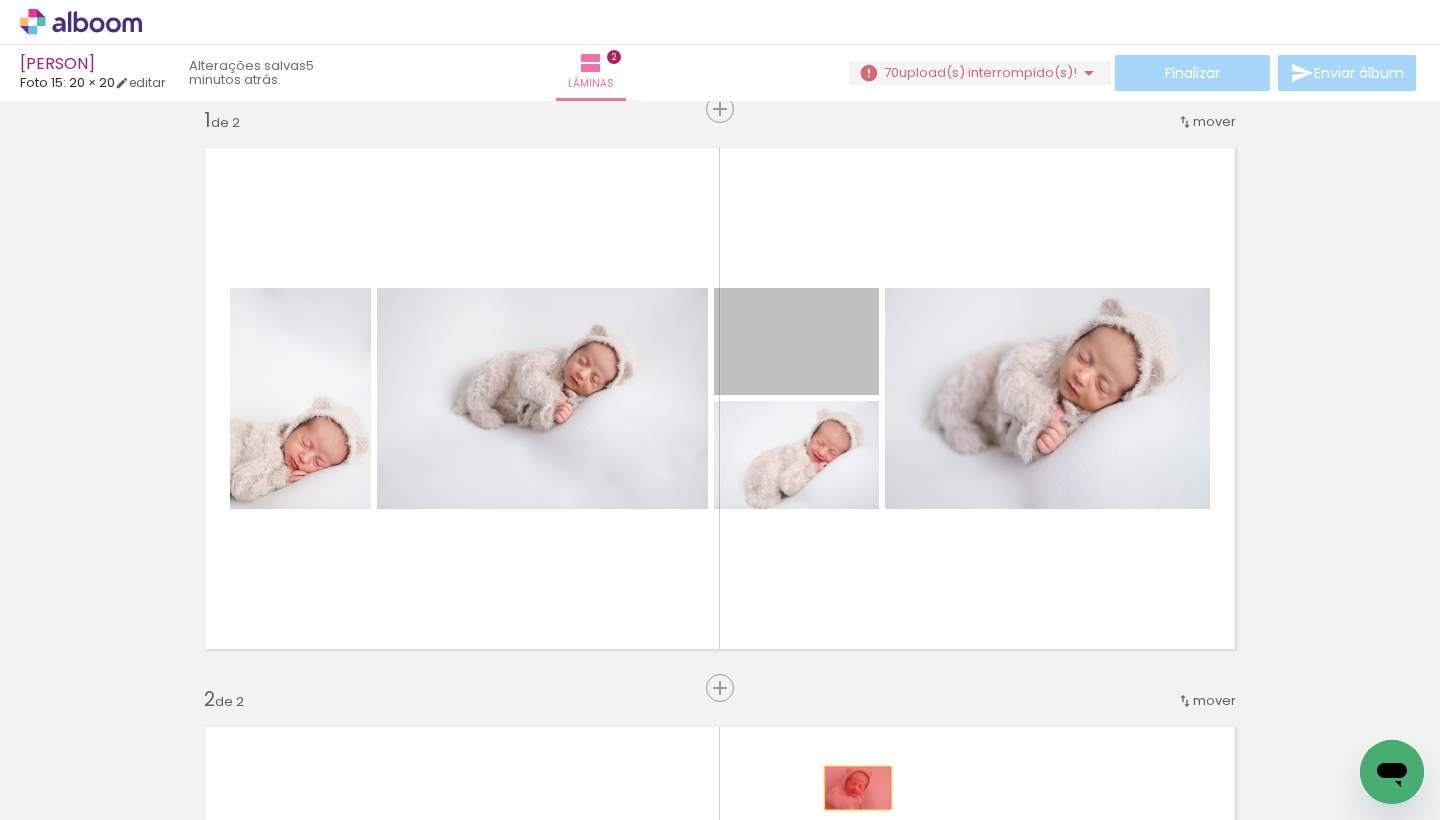drag, startPoint x: 819, startPoint y: 357, endPoint x: 858, endPoint y: 788, distance: 432.7609 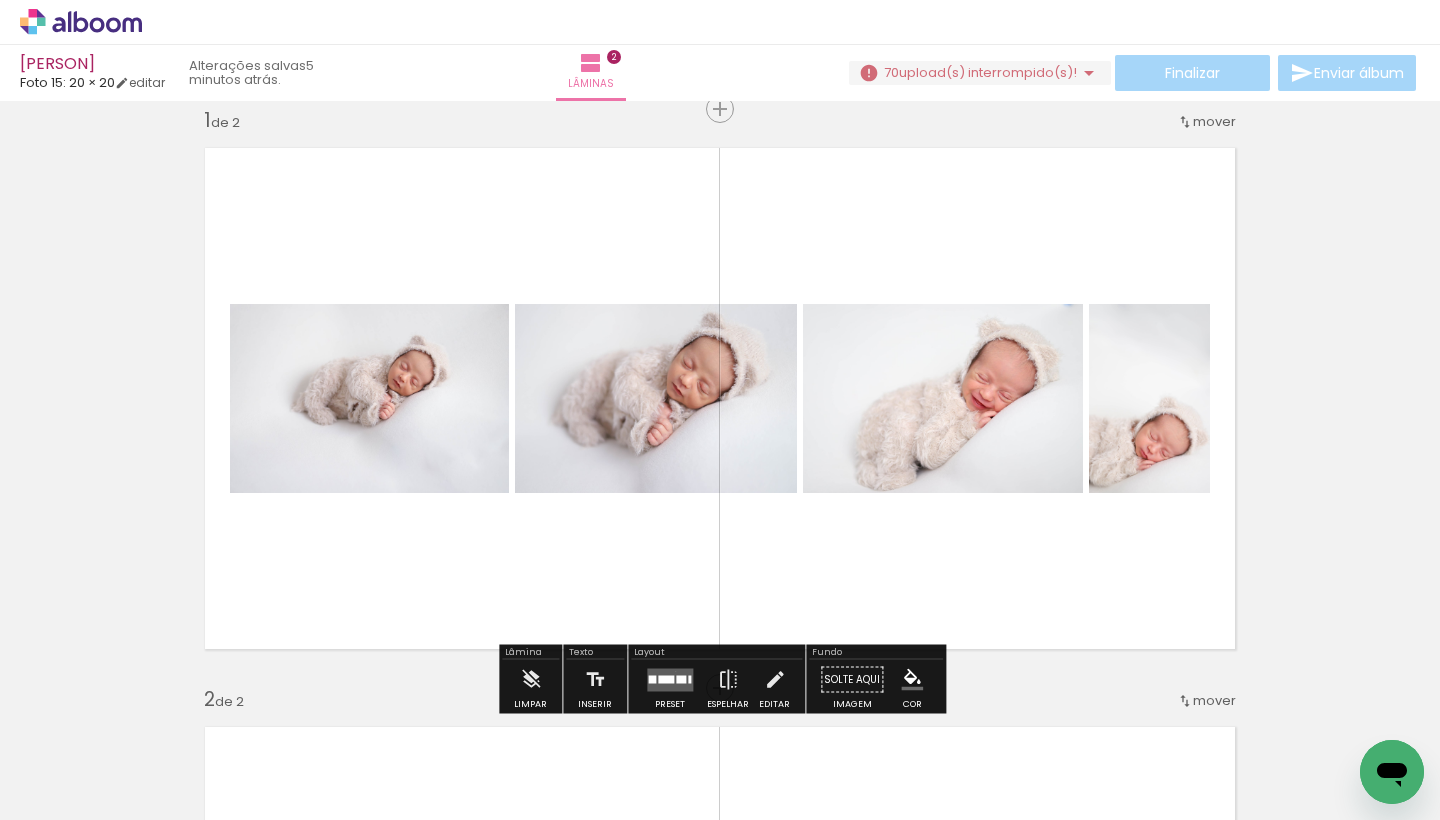 click at bounding box center (670, 679) 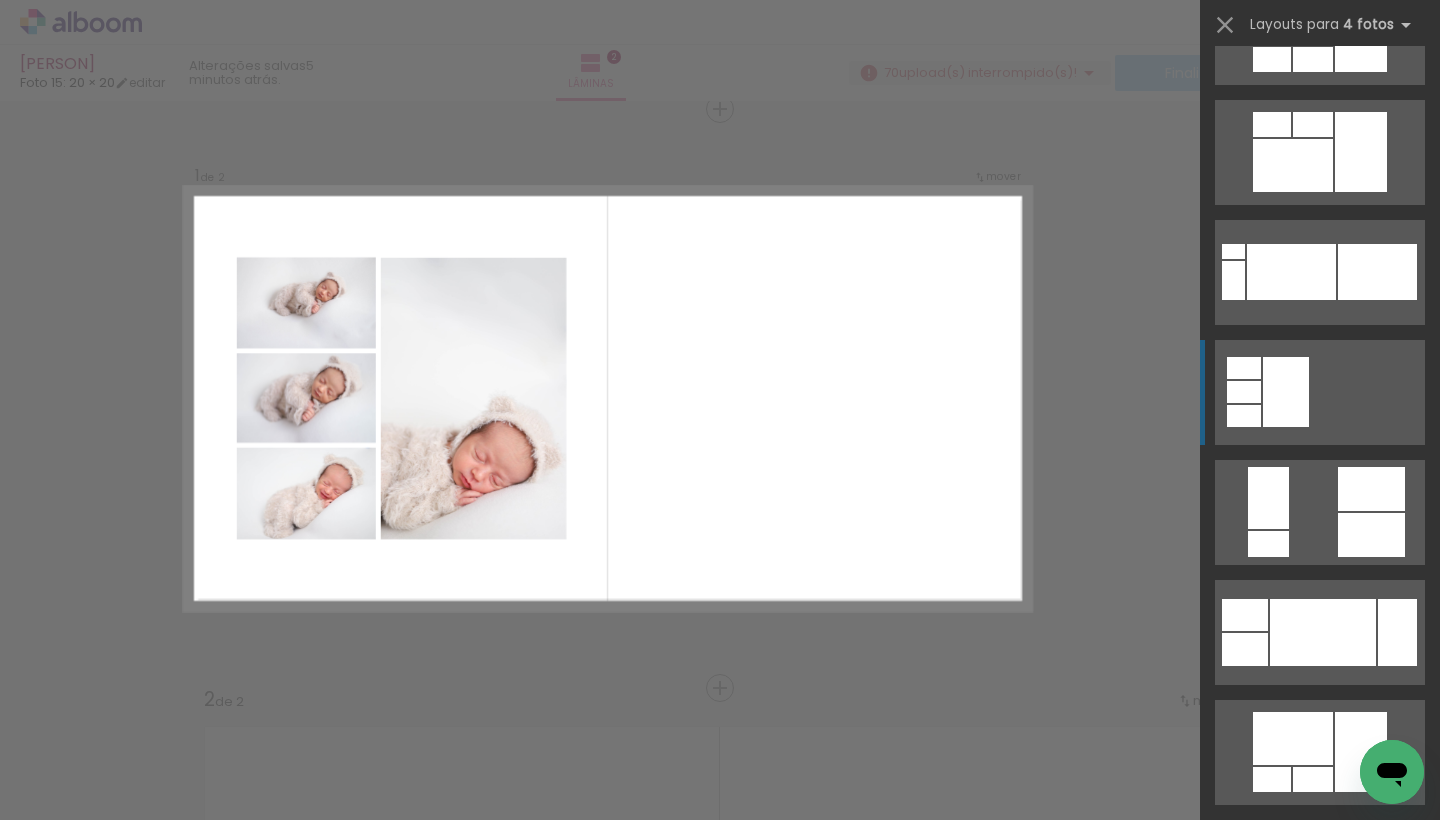 scroll, scrollTop: 2140, scrollLeft: 0, axis: vertical 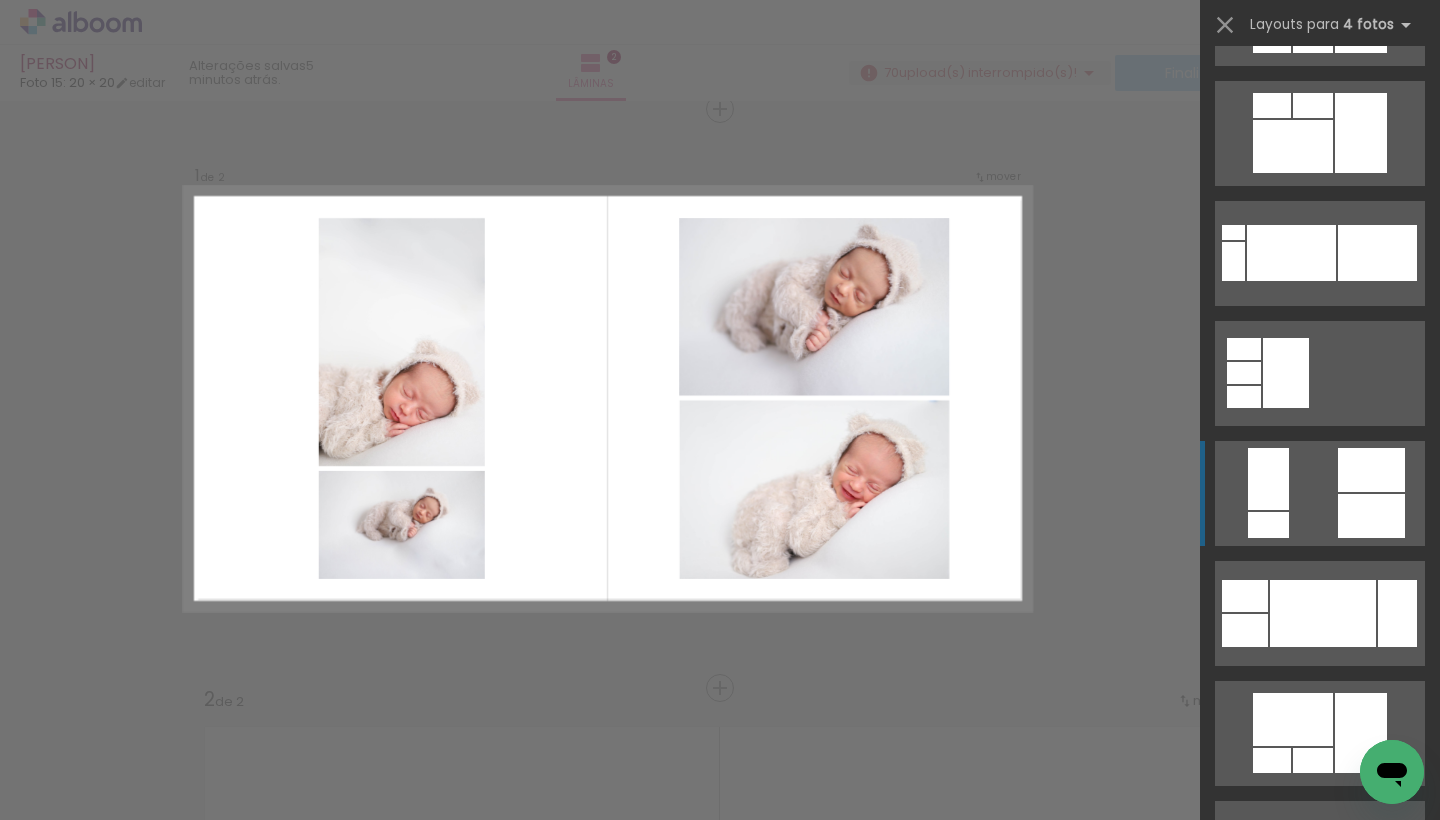 click at bounding box center (1233, 232) 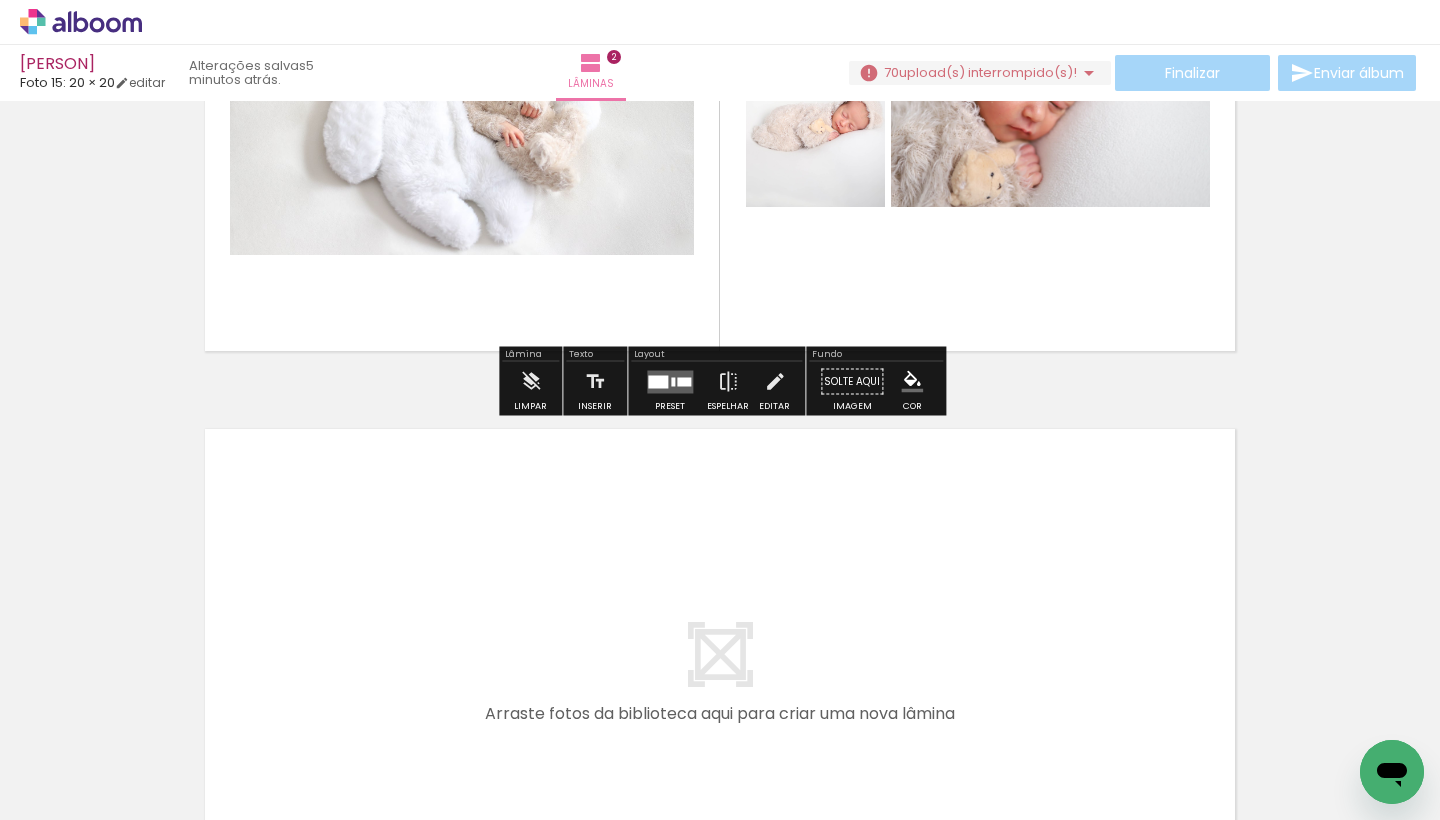 scroll, scrollTop: 958, scrollLeft: 0, axis: vertical 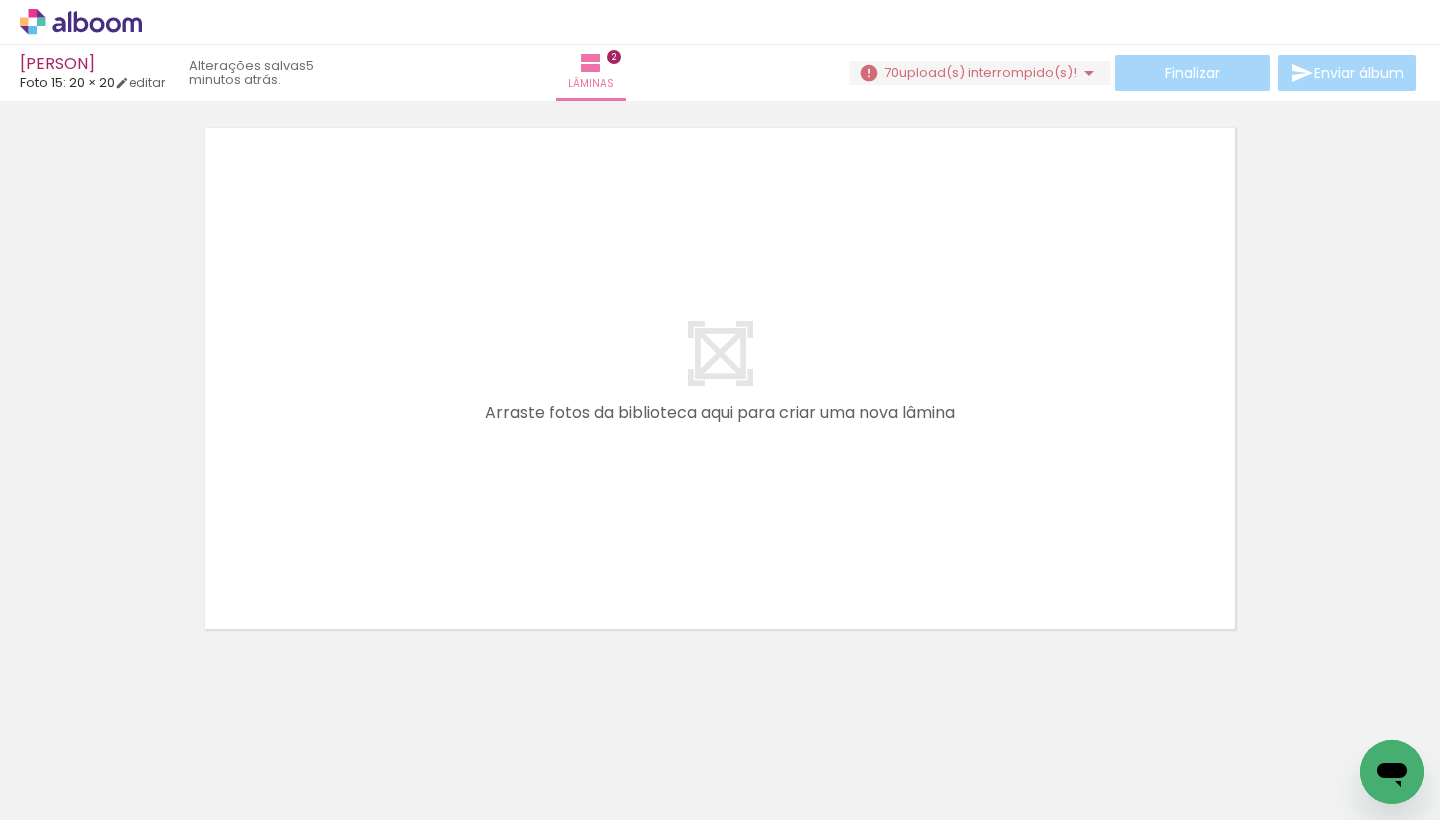 click on "Adicionar
Fotos" at bounding box center (71, 793) 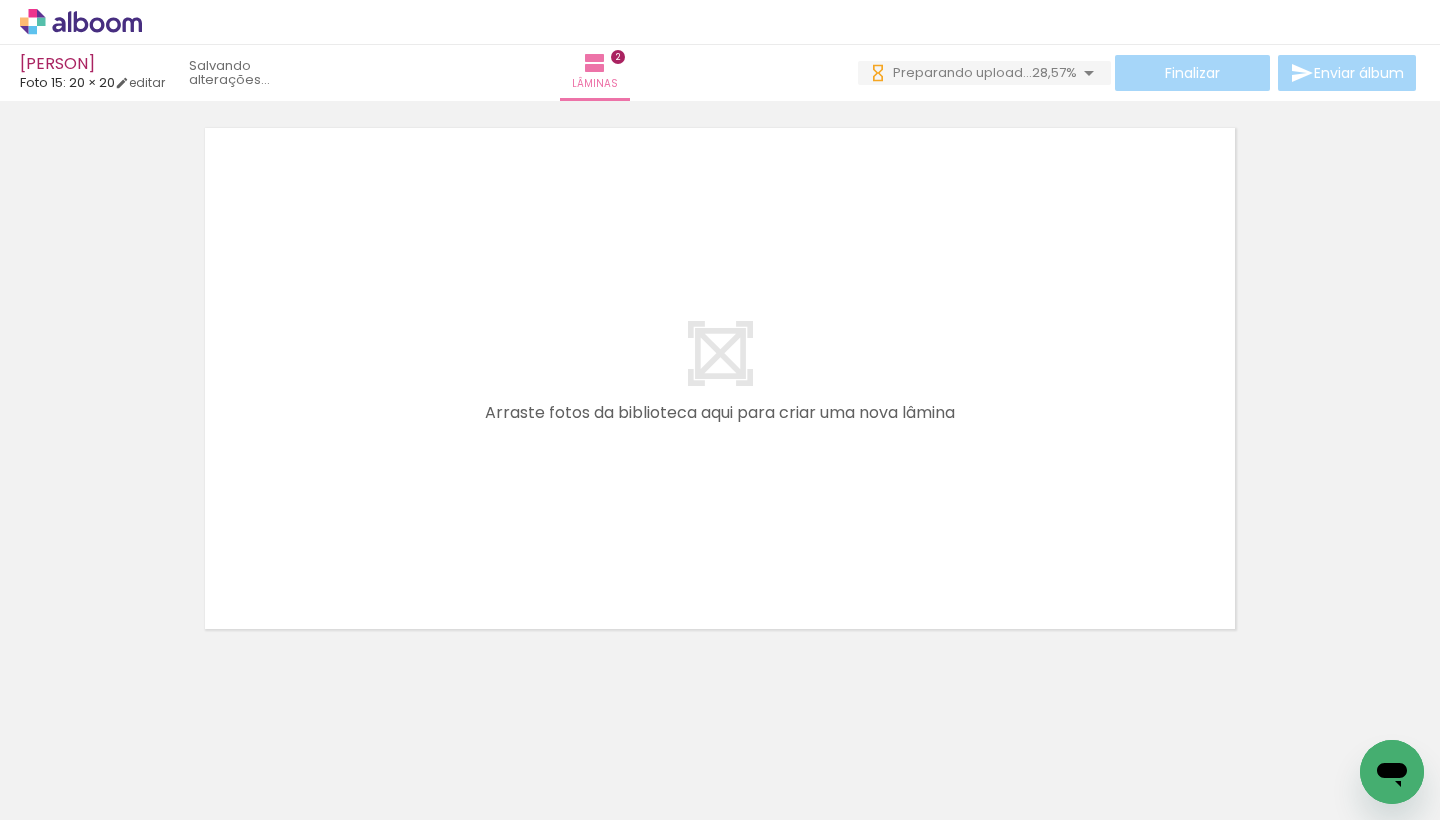 scroll, scrollTop: 0, scrollLeft: 0, axis: both 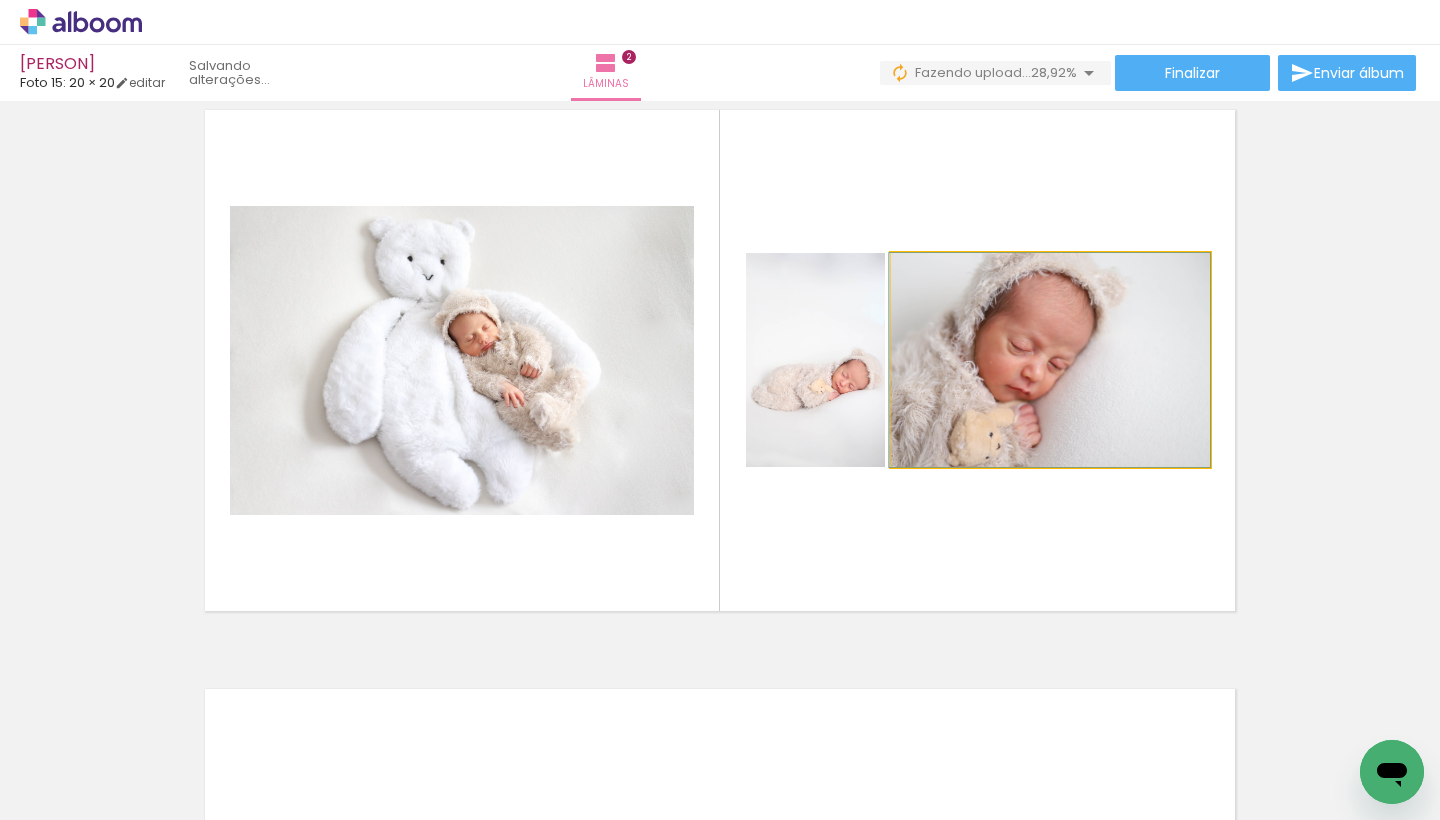 drag, startPoint x: 990, startPoint y: 421, endPoint x: 979, endPoint y: 463, distance: 43.416588 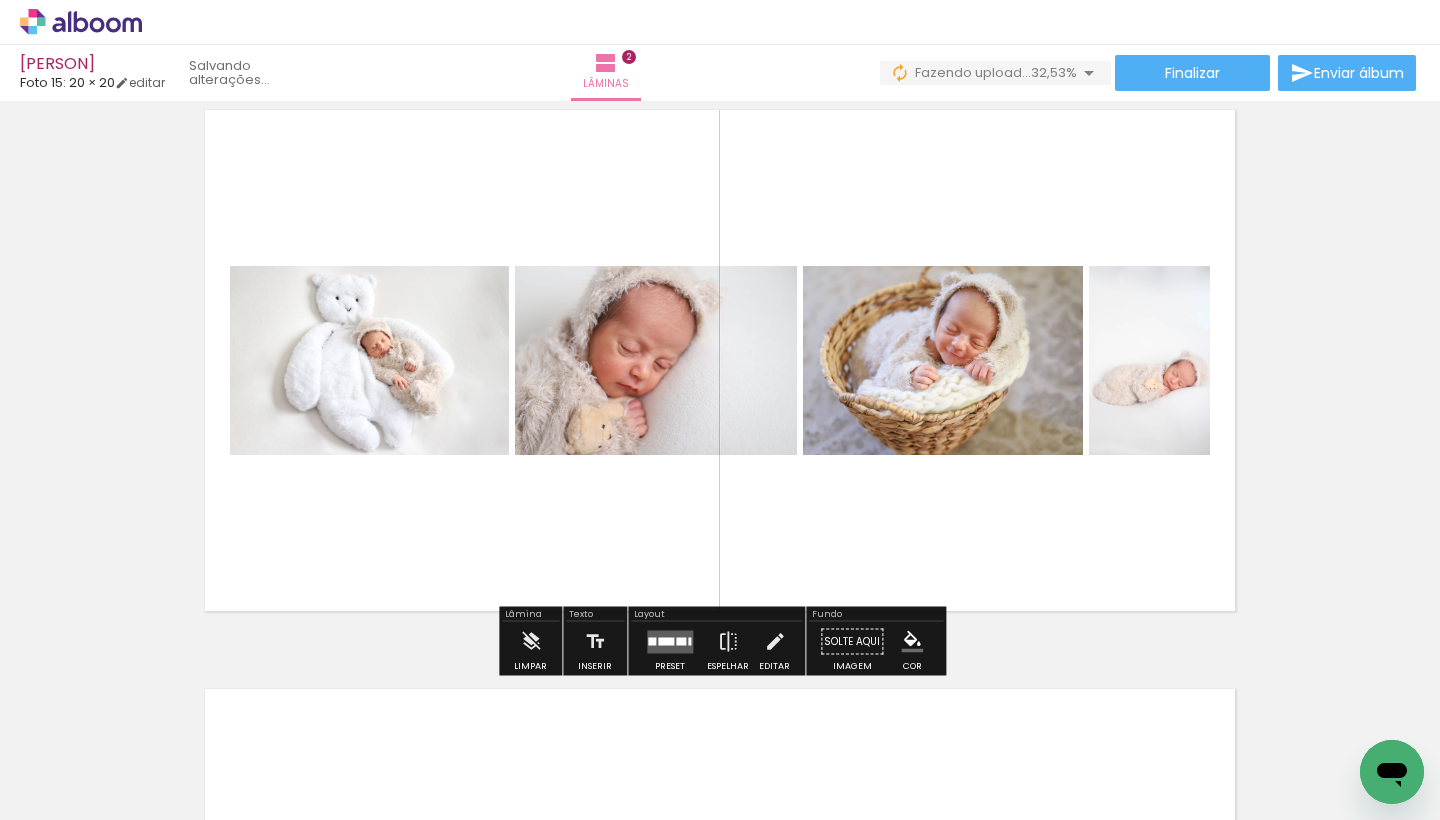drag, startPoint x: 493, startPoint y: 768, endPoint x: 947, endPoint y: 495, distance: 529.7594 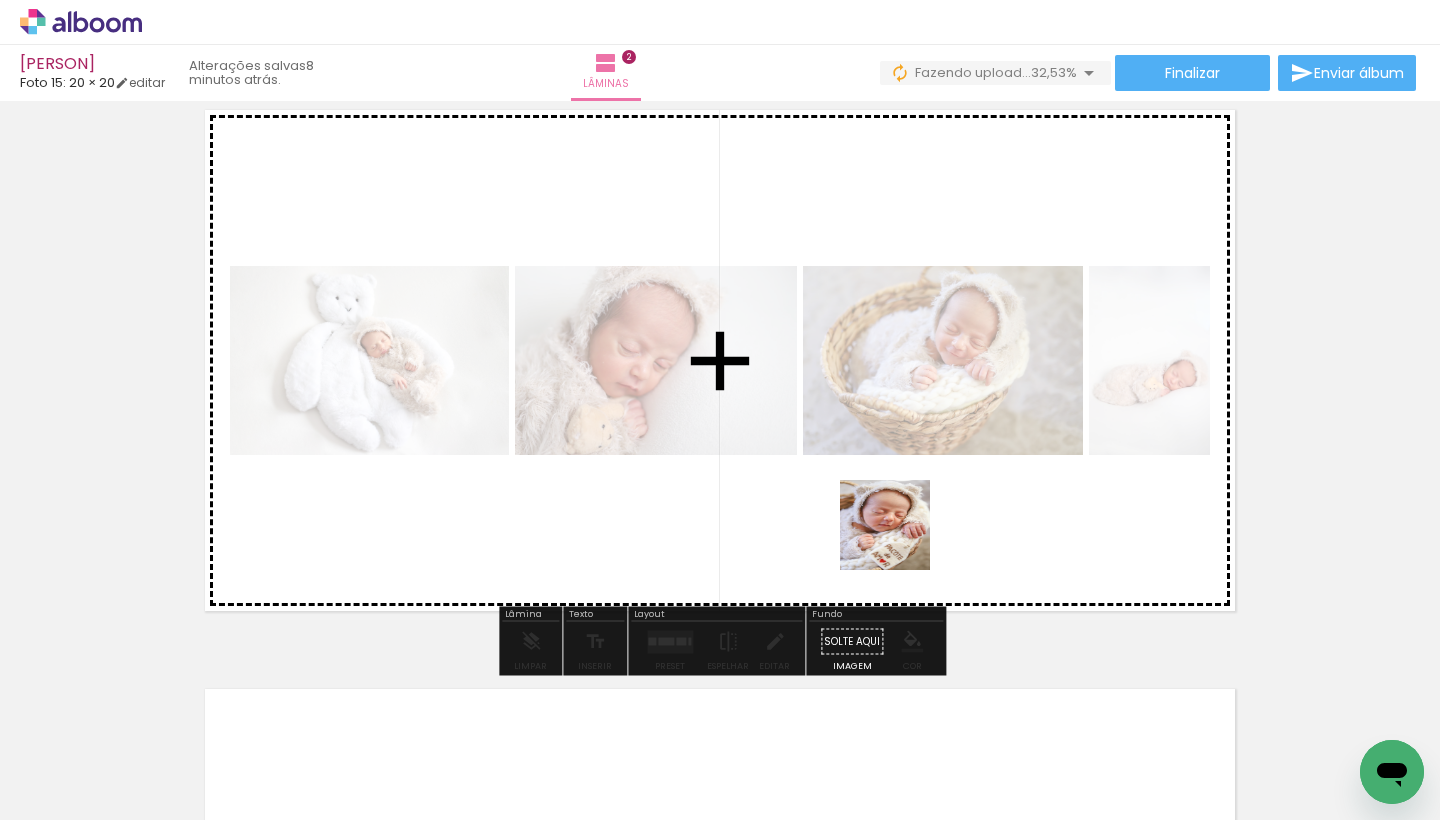 drag, startPoint x: 801, startPoint y: 794, endPoint x: 926, endPoint y: 497, distance: 322.23285 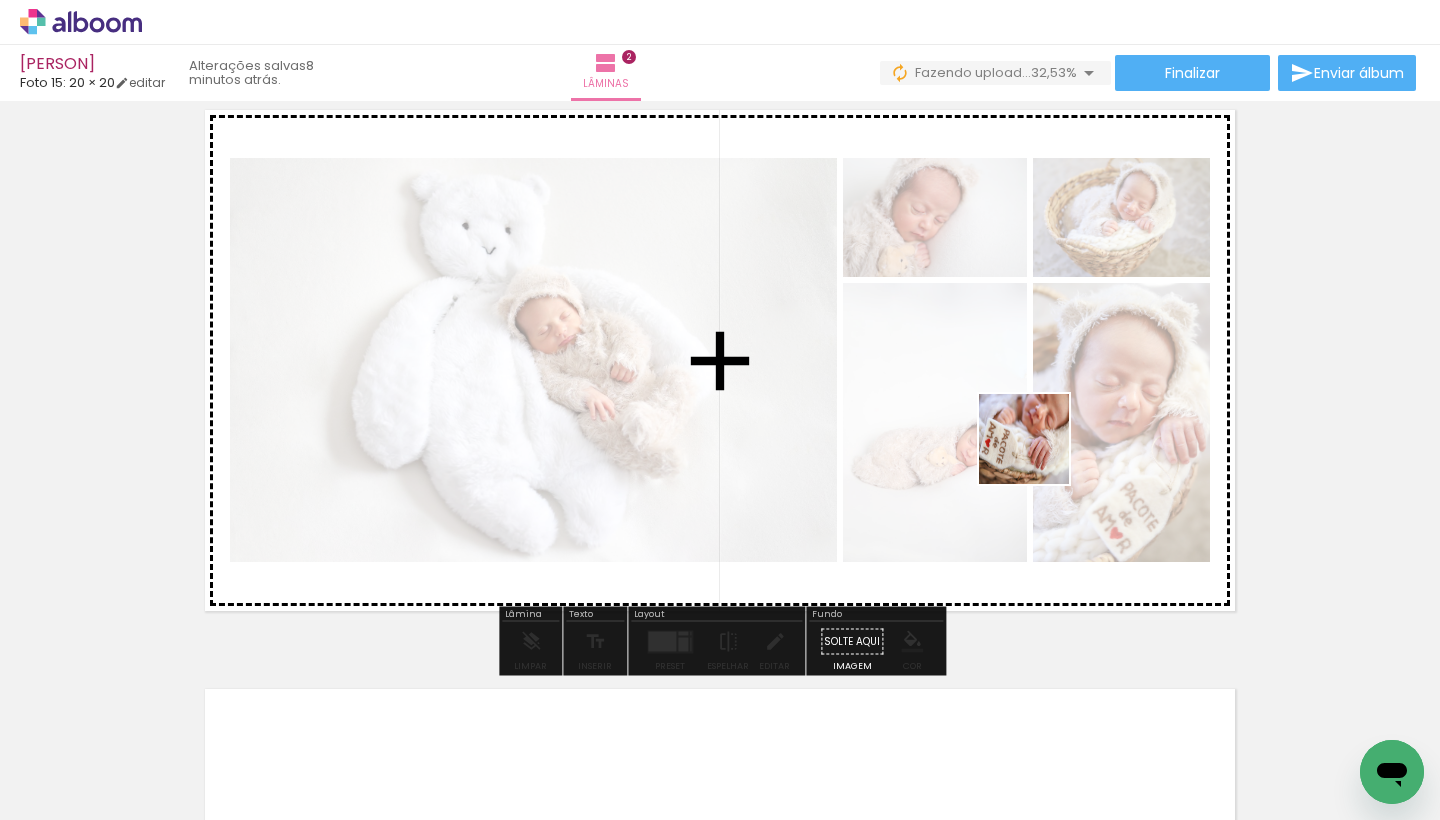 drag, startPoint x: 904, startPoint y: 764, endPoint x: 1040, endPoint y: 452, distance: 340.35275 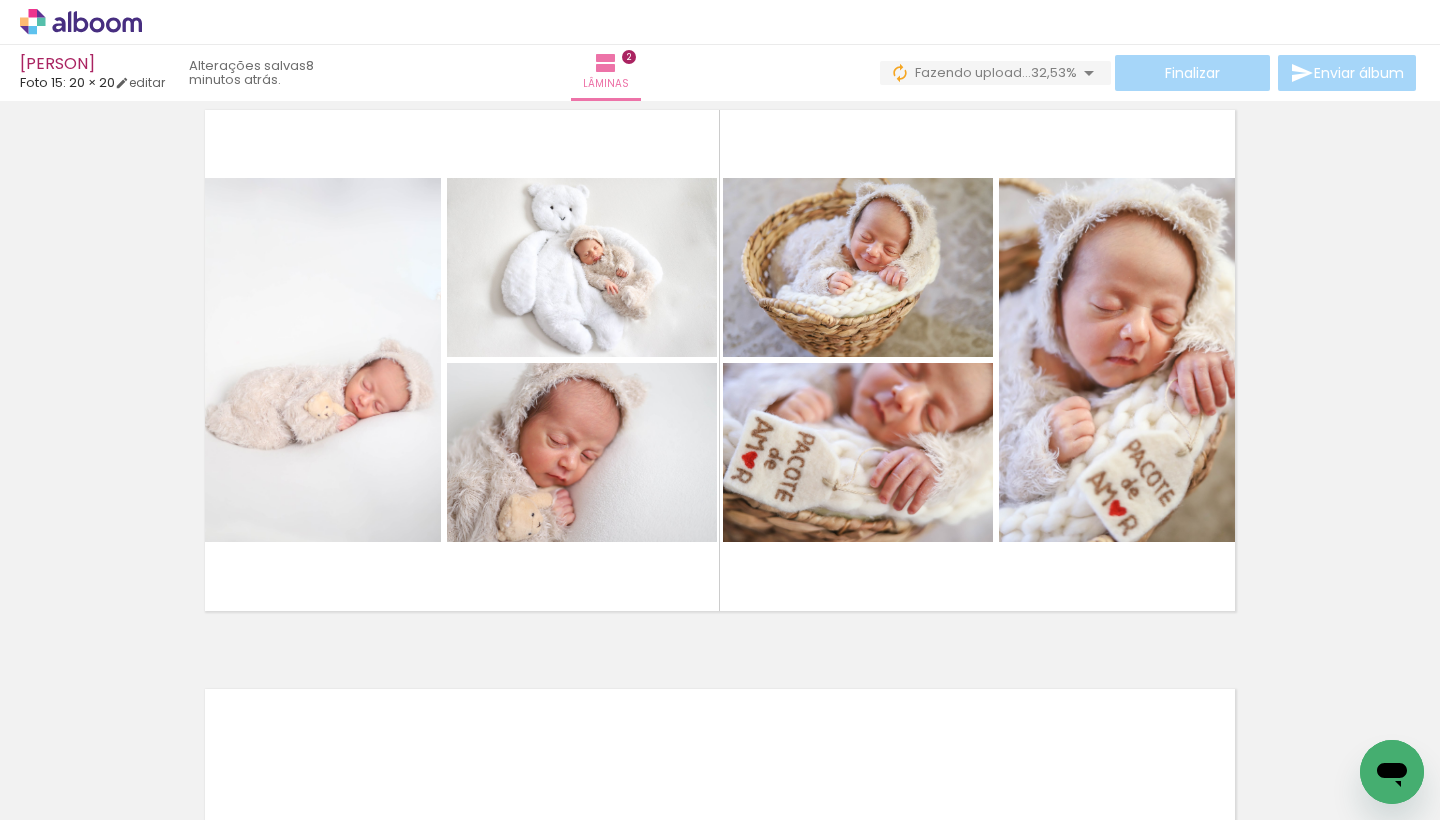 scroll, scrollTop: 0, scrollLeft: 3198, axis: horizontal 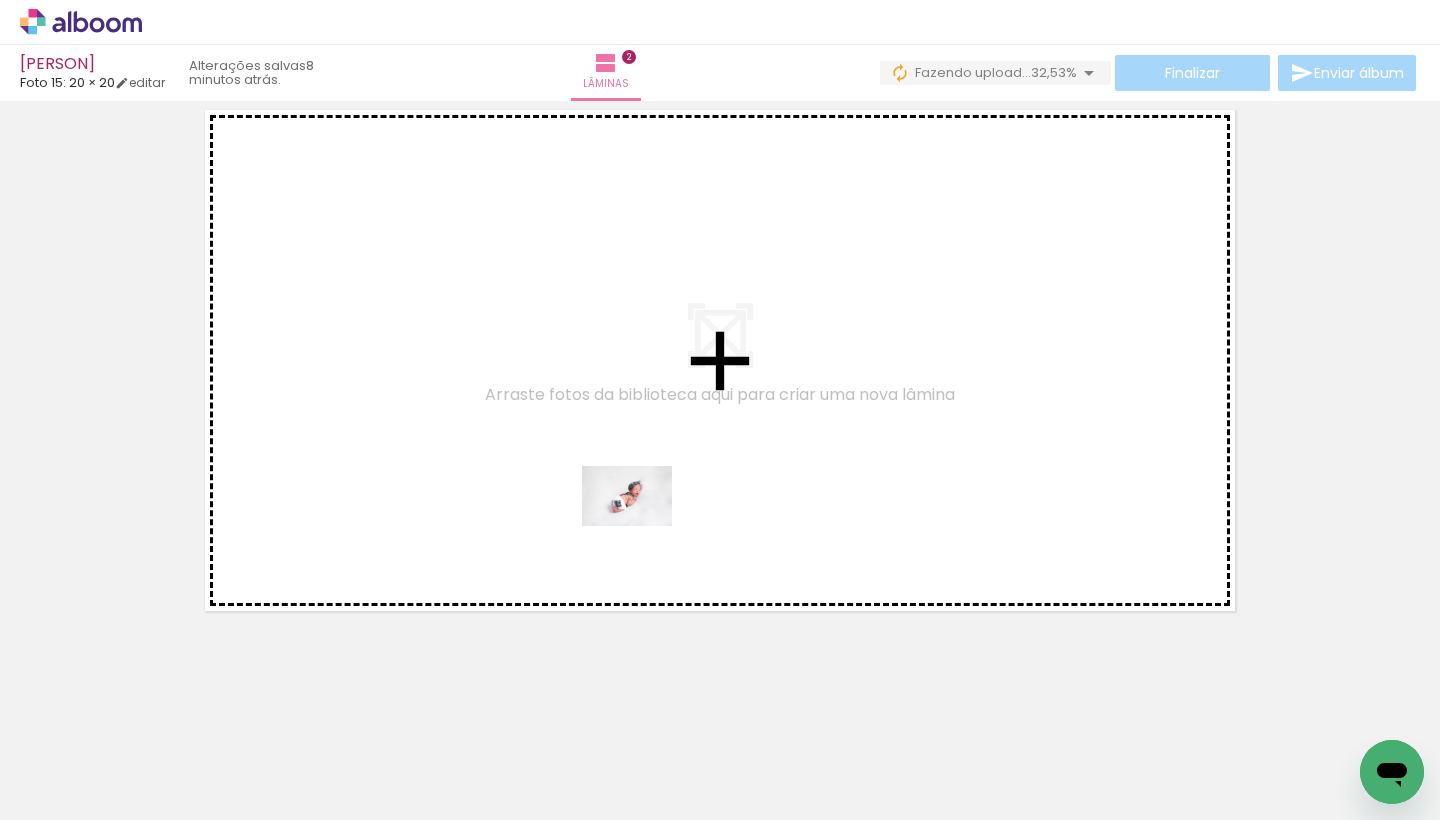 drag, startPoint x: 858, startPoint y: 776, endPoint x: 642, endPoint y: 526, distance: 330.38766 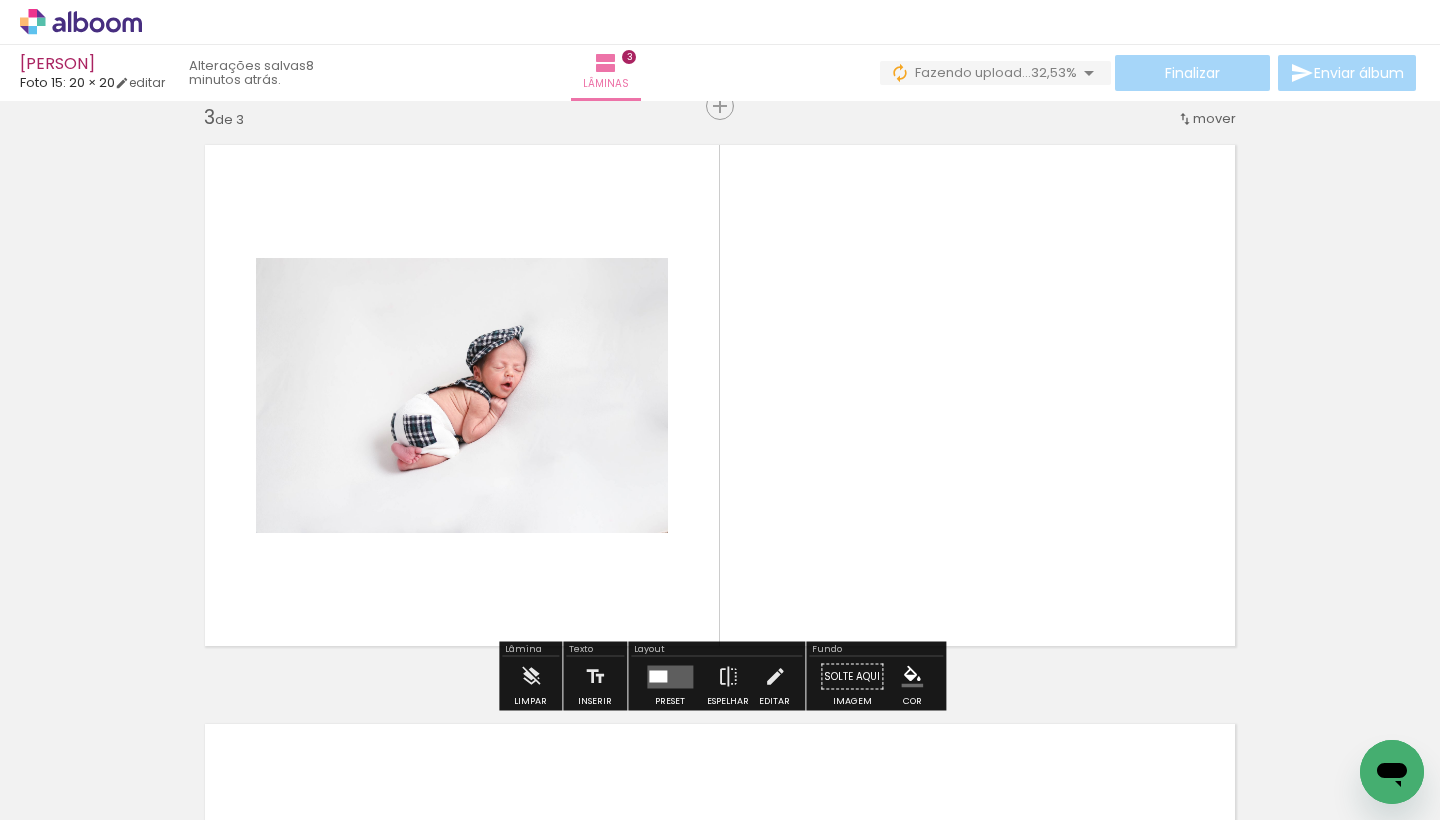scroll, scrollTop: 1183, scrollLeft: 0, axis: vertical 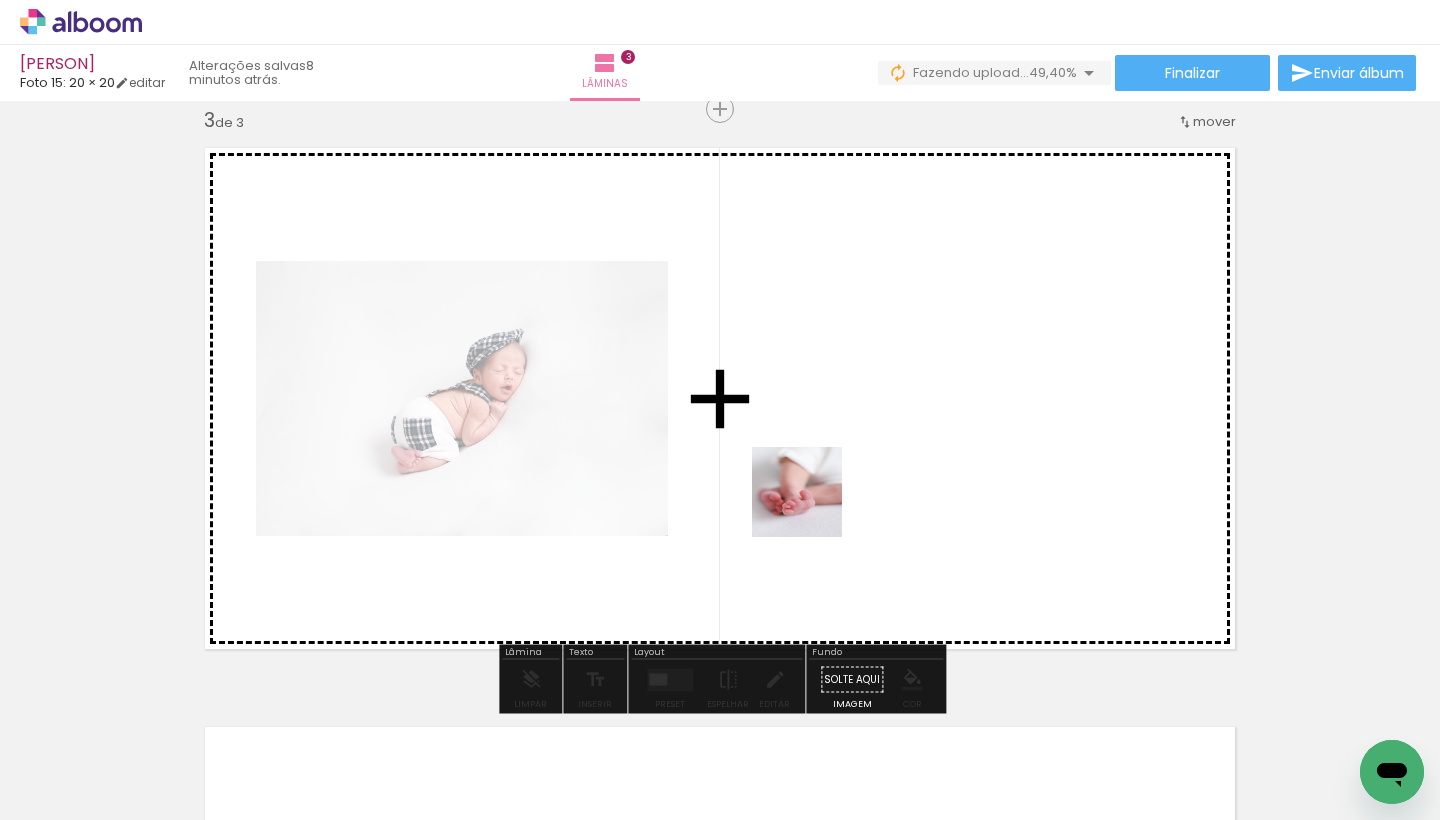drag, startPoint x: 736, startPoint y: 789, endPoint x: 813, endPoint y: 506, distance: 293.28827 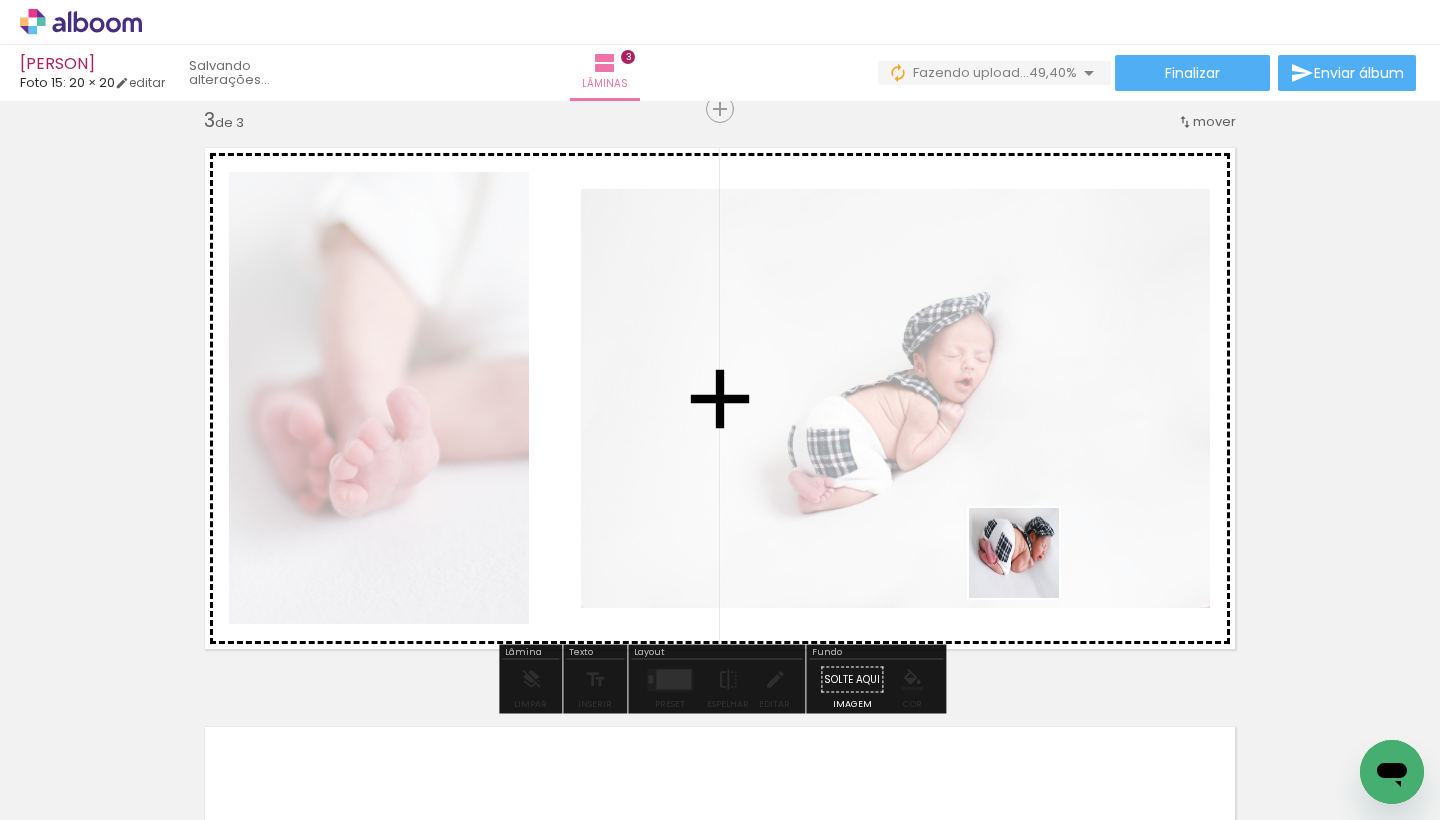 drag, startPoint x: 1060, startPoint y: 773, endPoint x: 1023, endPoint y: 545, distance: 230.98268 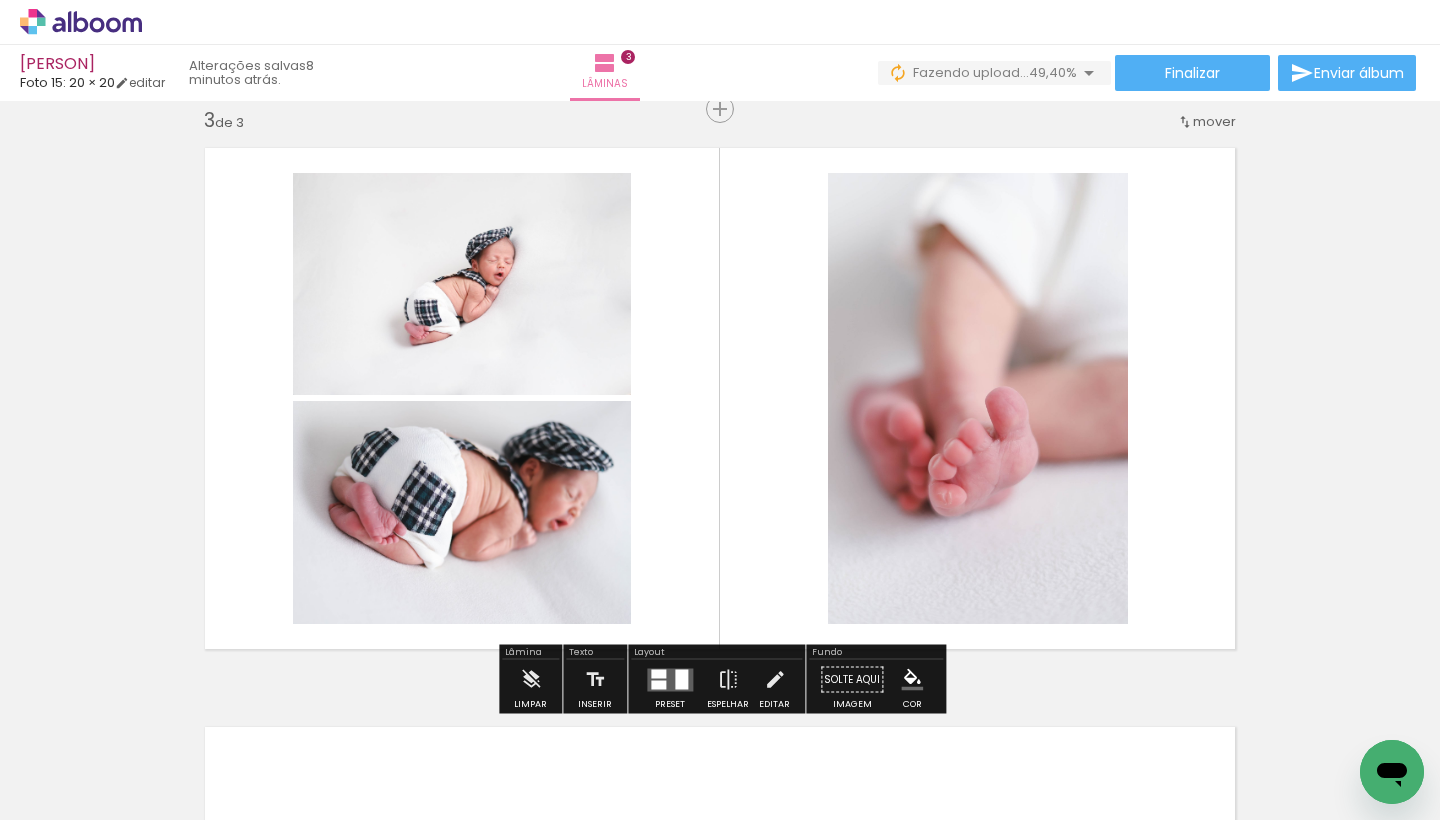 scroll, scrollTop: 0, scrollLeft: 3875, axis: horizontal 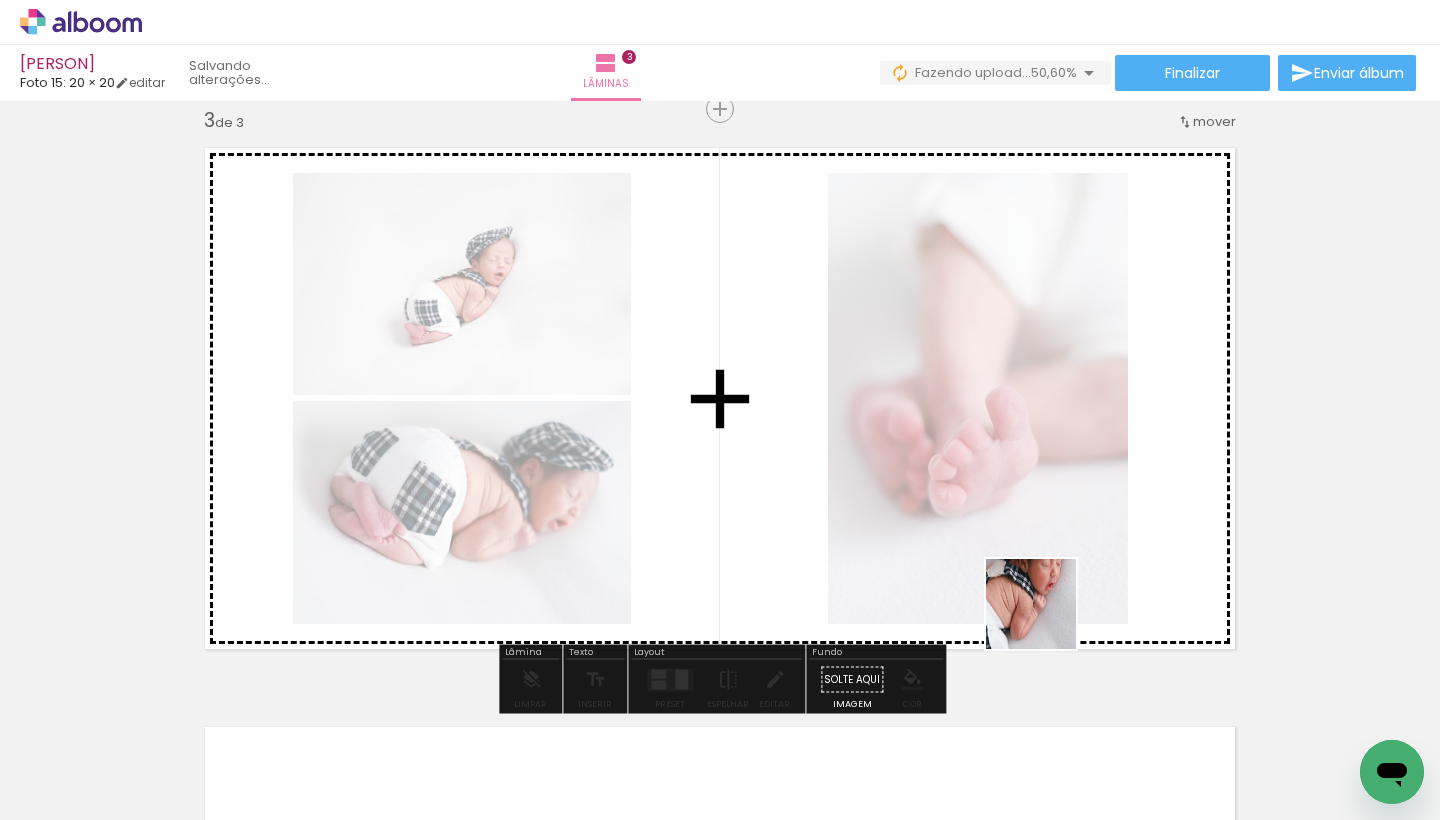 drag, startPoint x: 1123, startPoint y: 770, endPoint x: 1003, endPoint y: 566, distance: 236.677 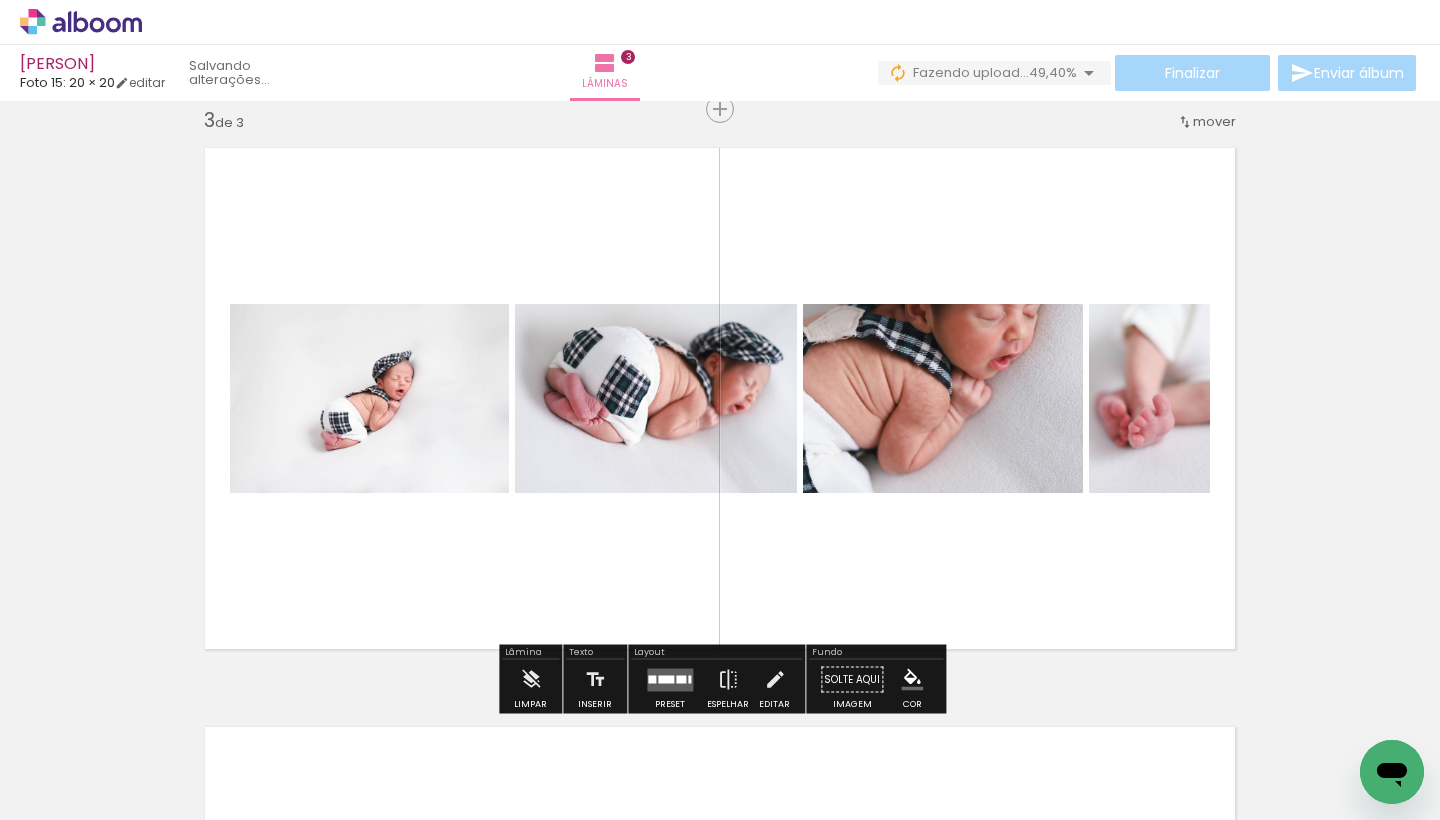 scroll, scrollTop: 0, scrollLeft: 4448, axis: horizontal 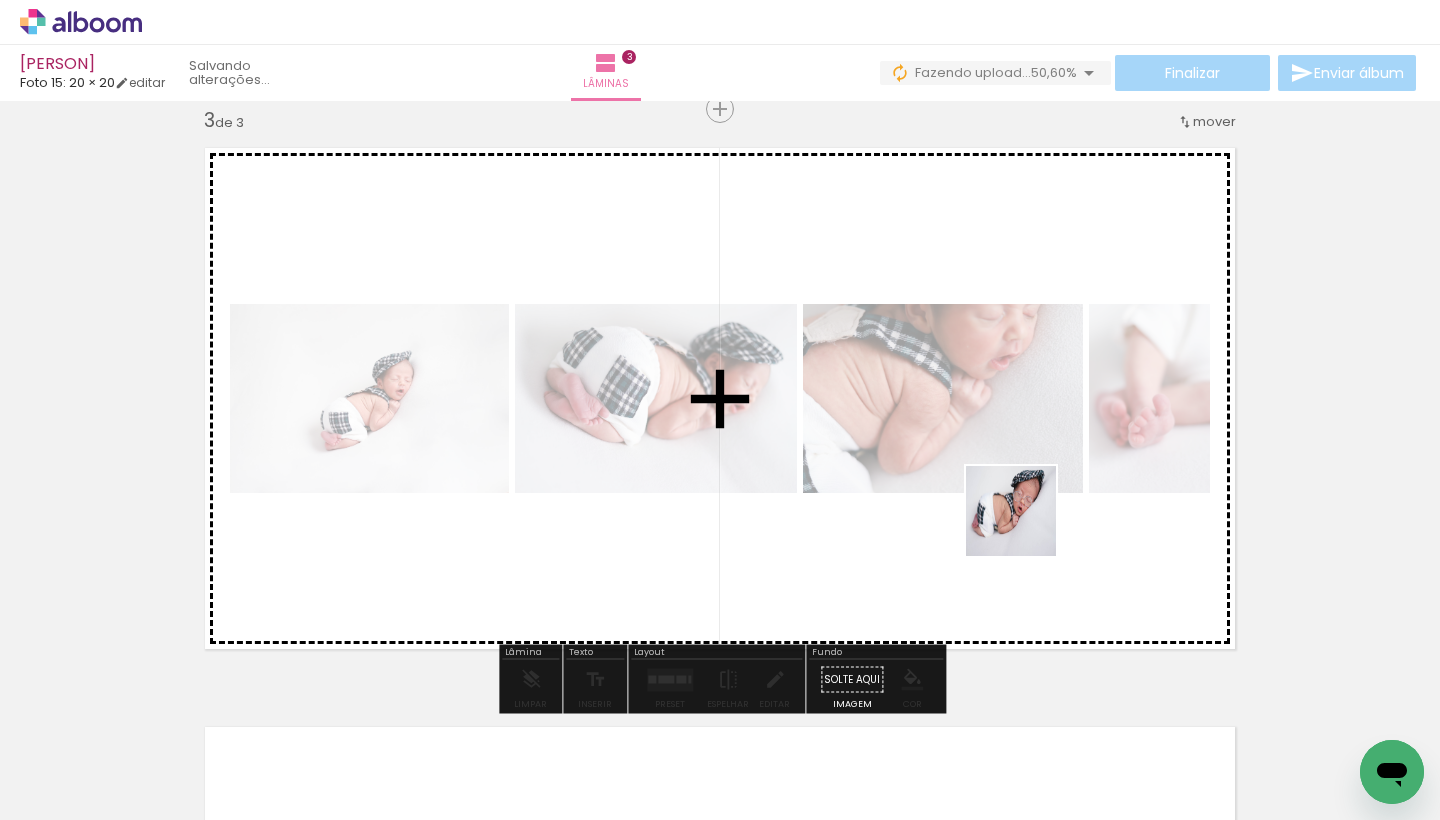 drag, startPoint x: 1029, startPoint y: 768, endPoint x: 1026, endPoint y: 526, distance: 242.0186 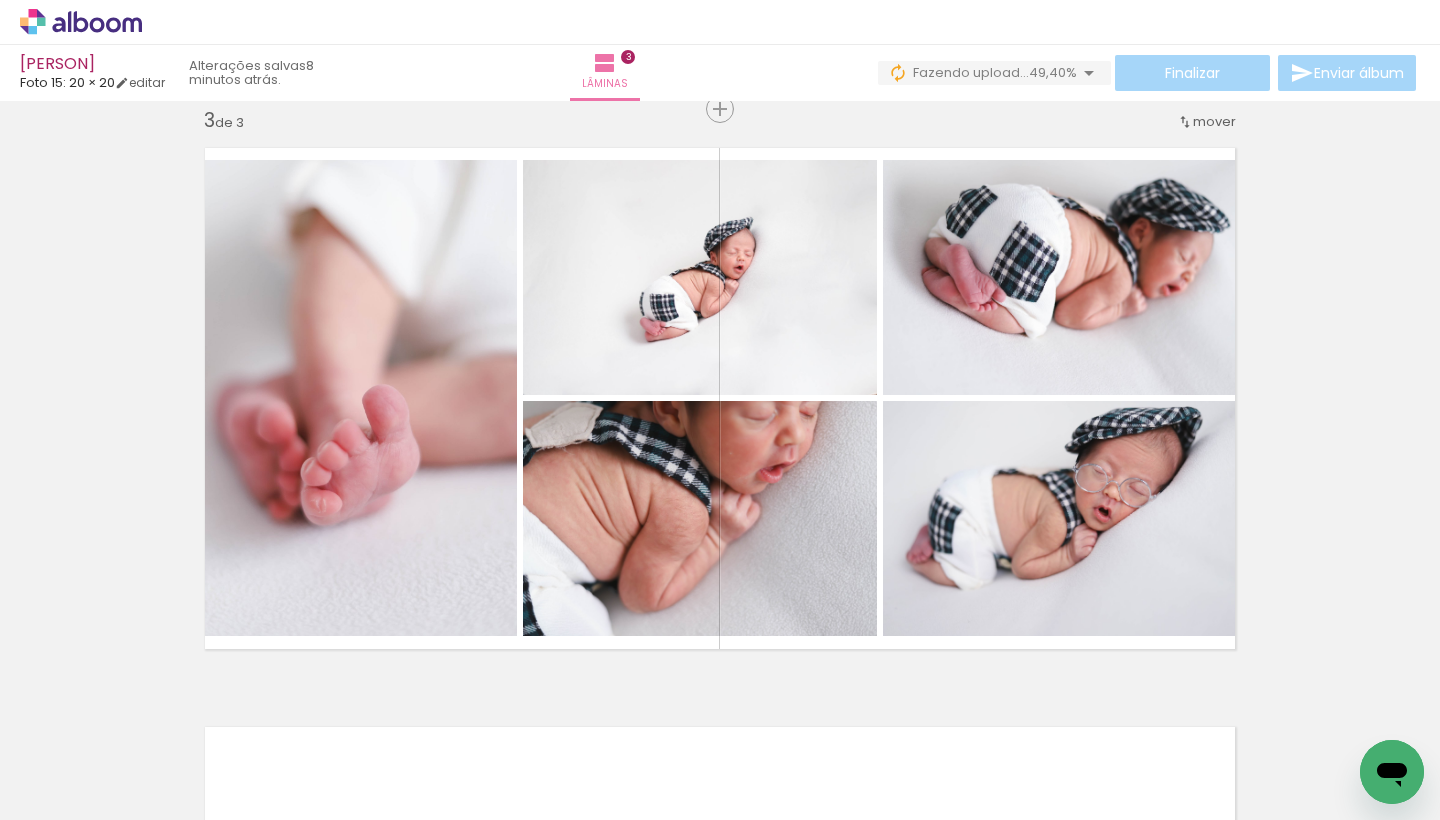 scroll, scrollTop: 0, scrollLeft: 4995, axis: horizontal 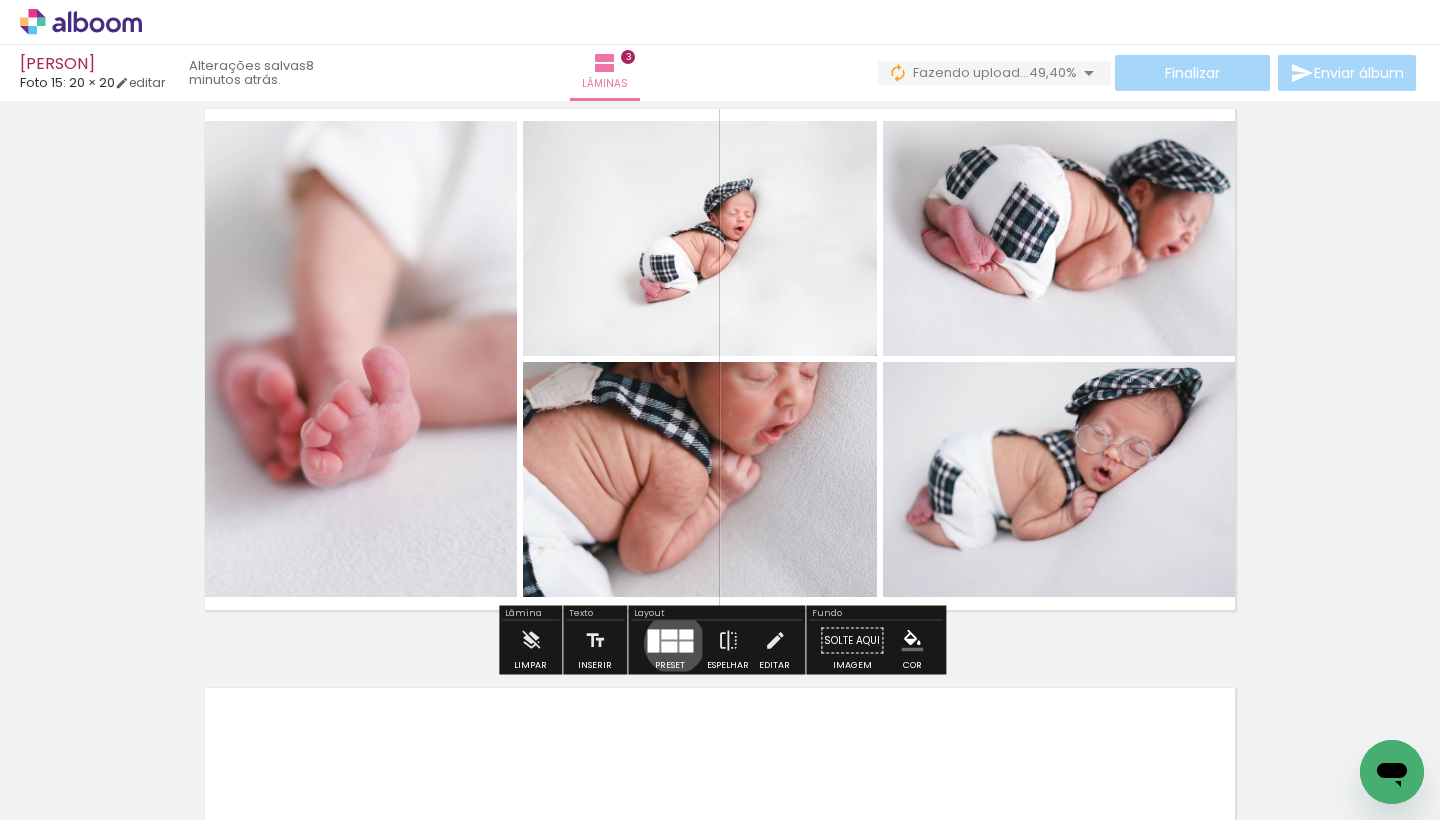 click at bounding box center [669, 646] 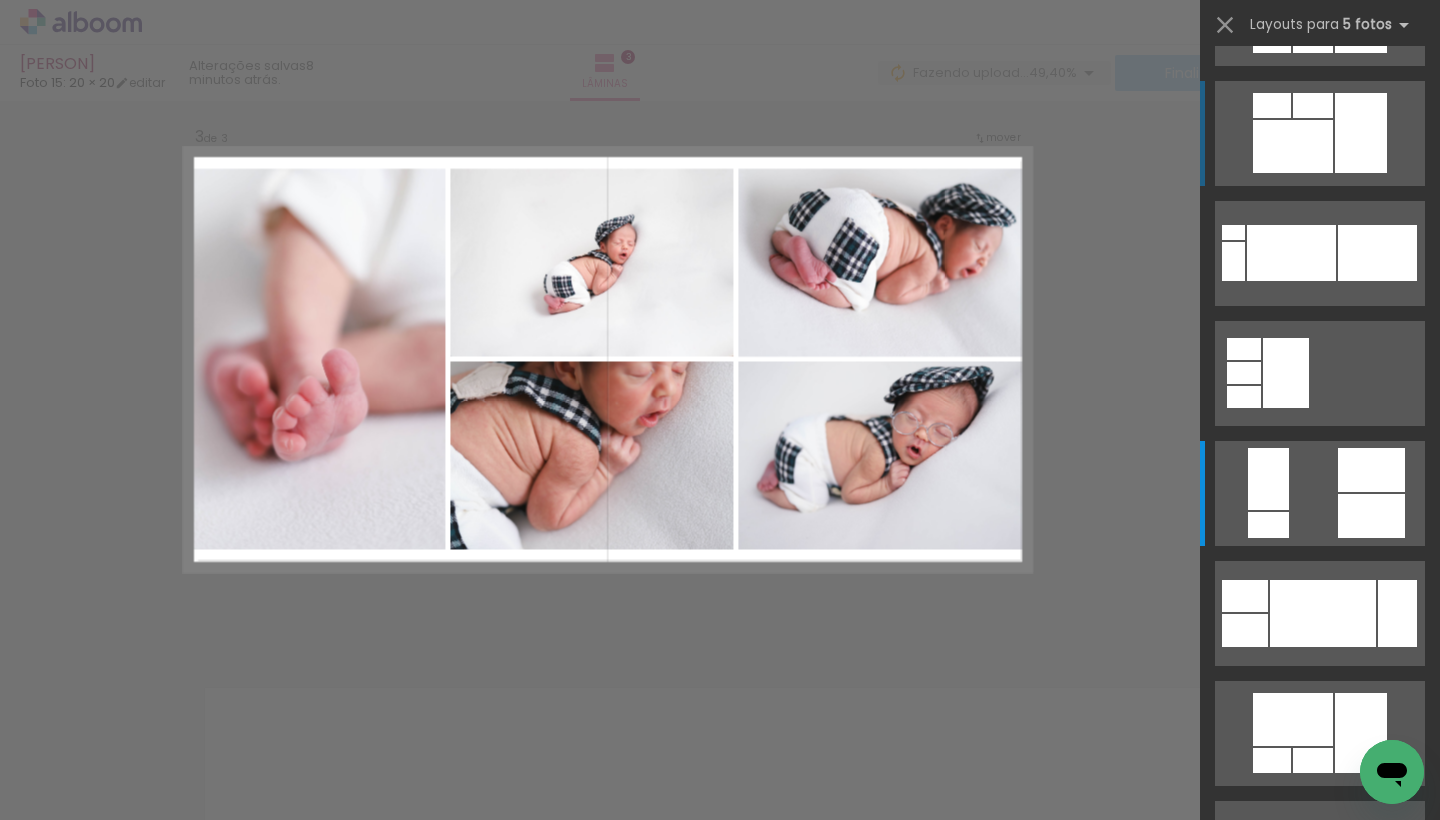 scroll, scrollTop: 0, scrollLeft: 0, axis: both 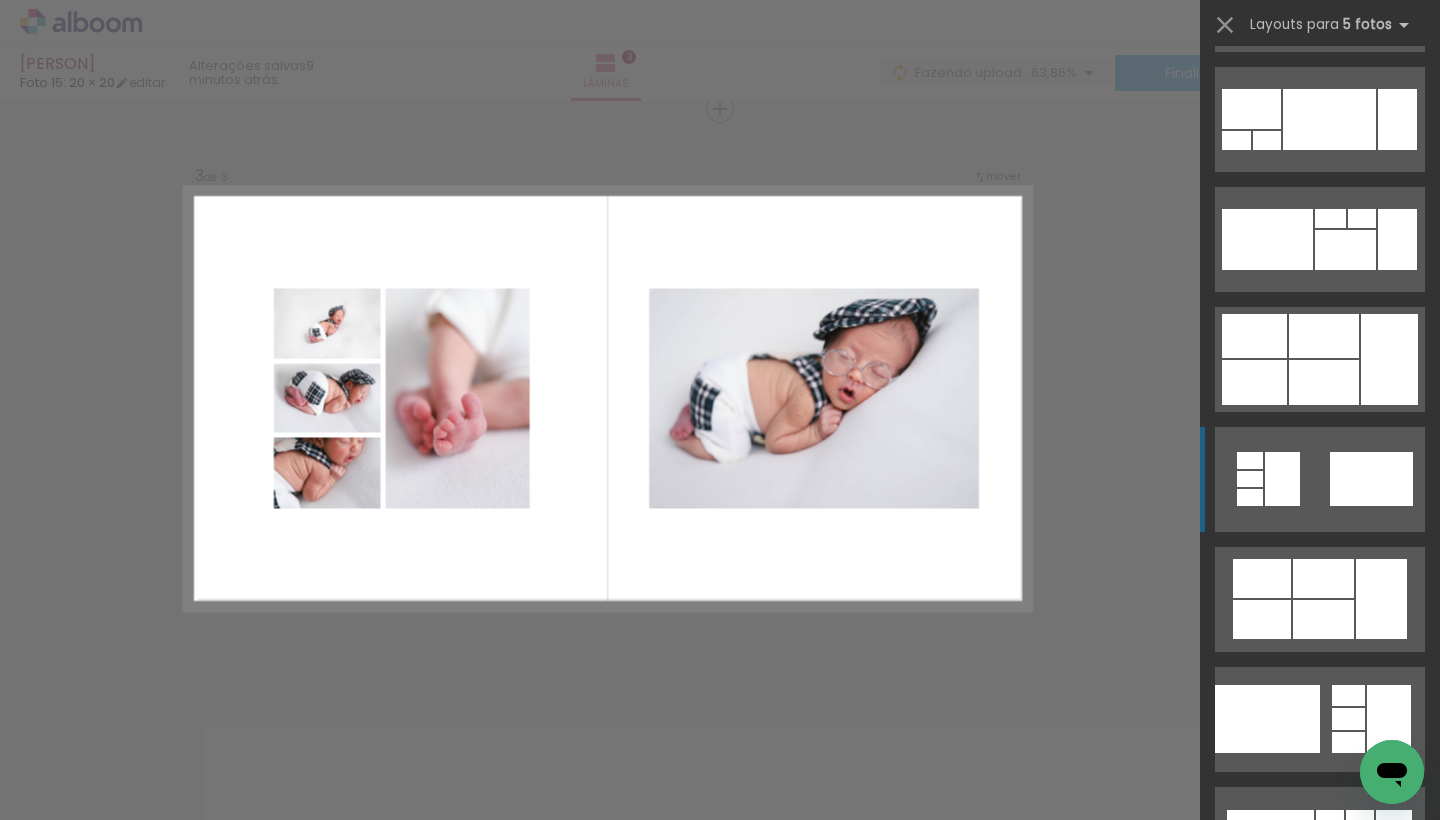 click at bounding box center [1284, -361] 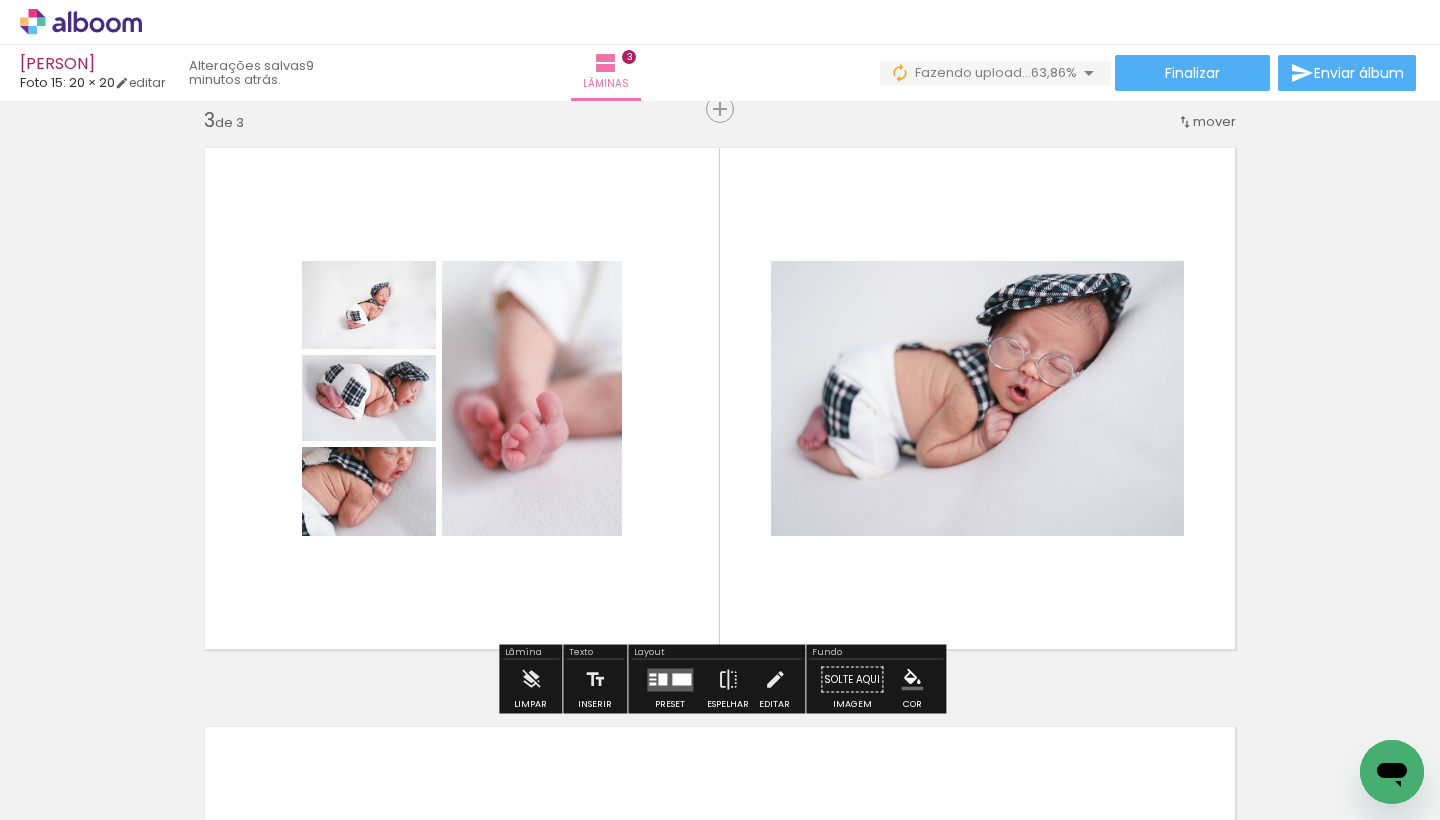 click 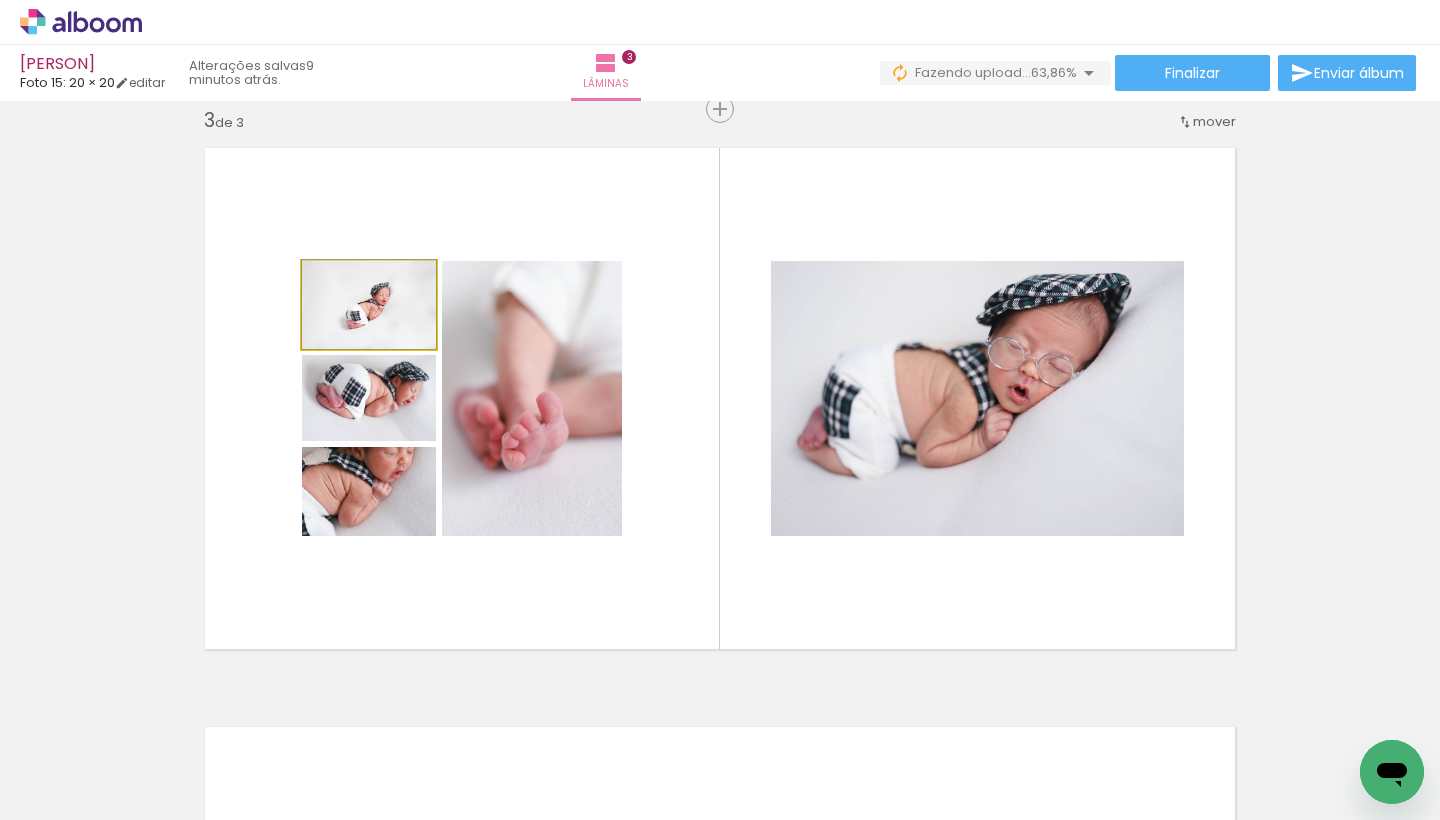click 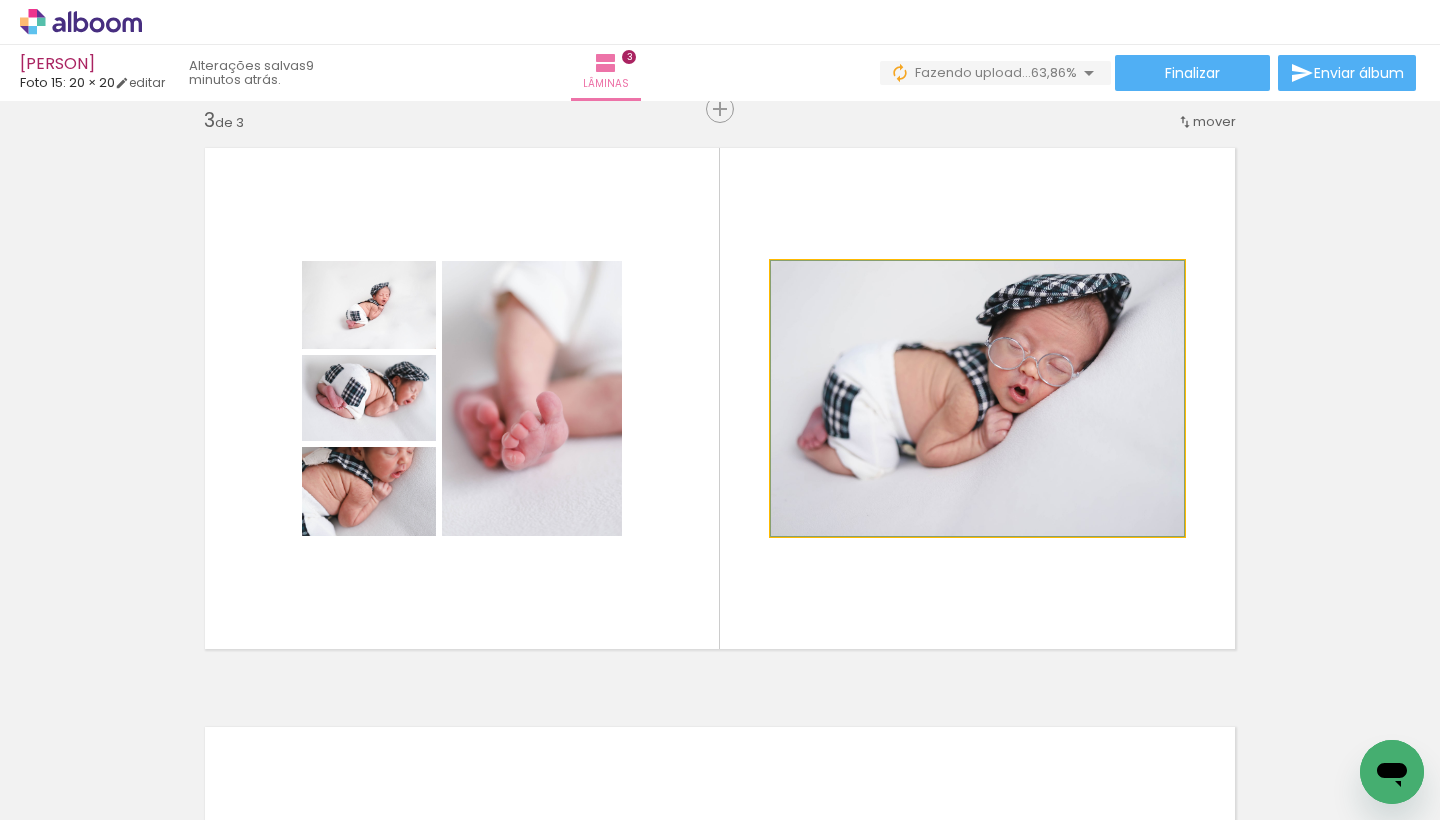 click 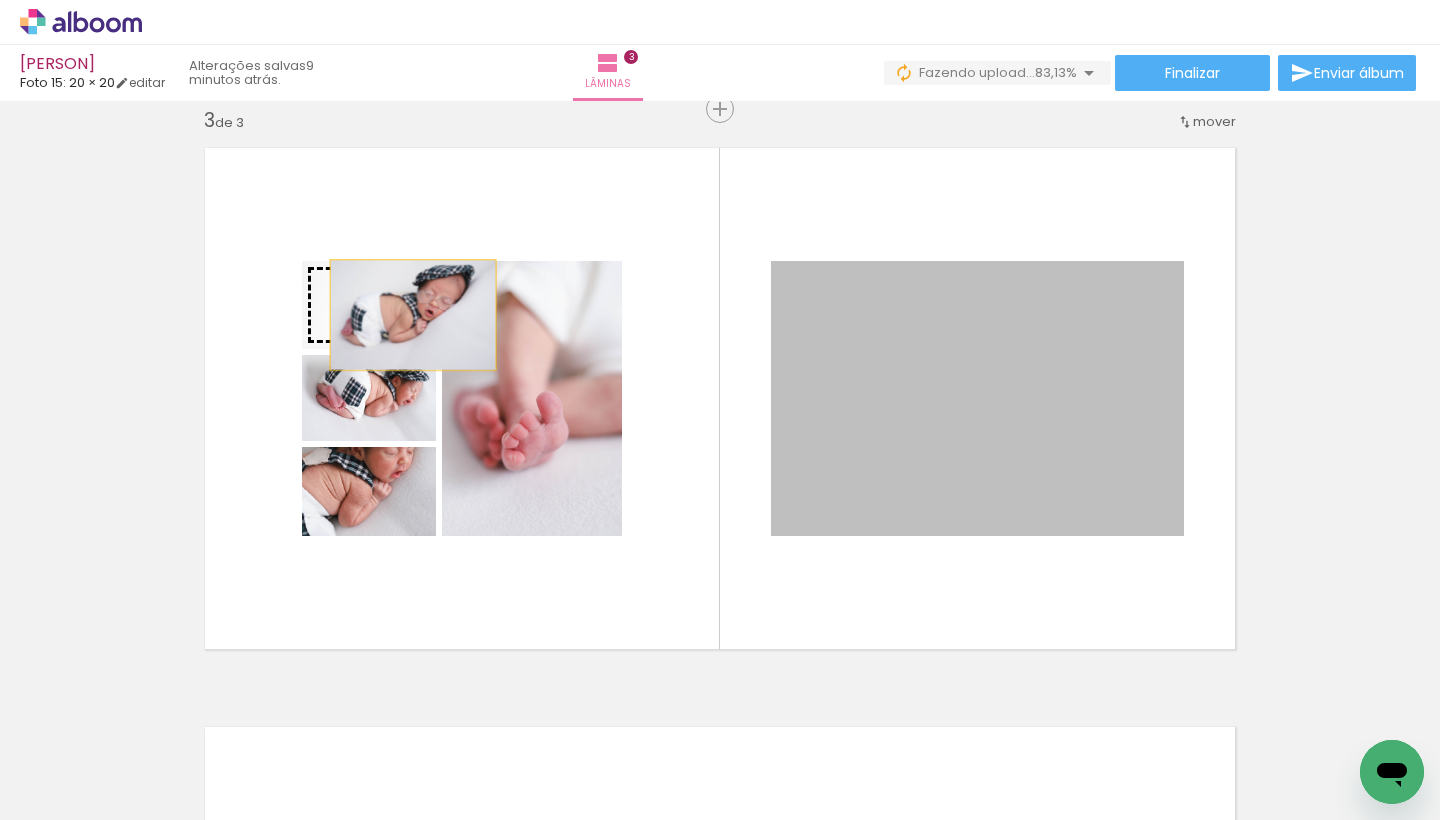 drag, startPoint x: 806, startPoint y: 349, endPoint x: 411, endPoint y: 314, distance: 396.5476 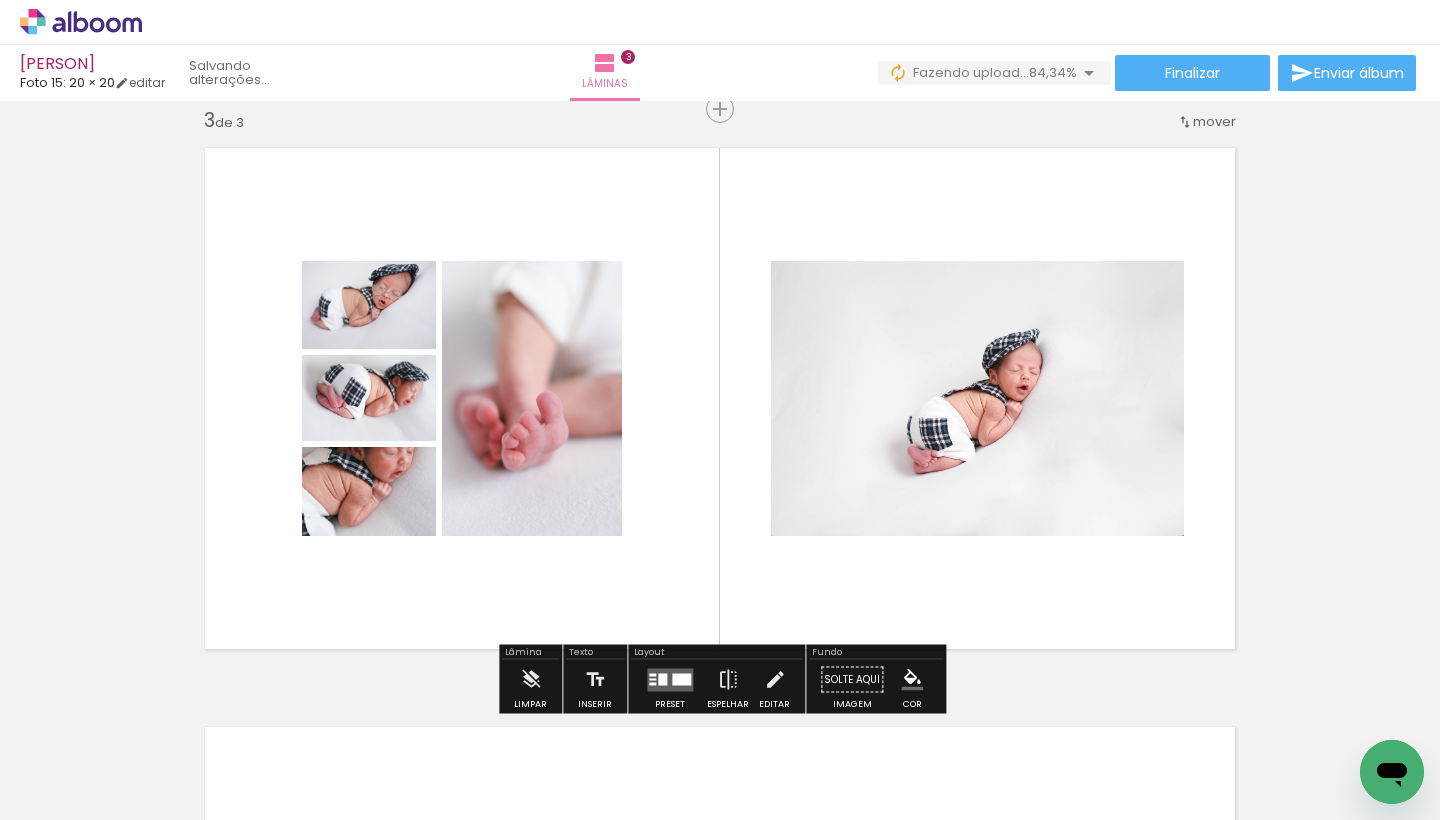click at bounding box center (720, 398) 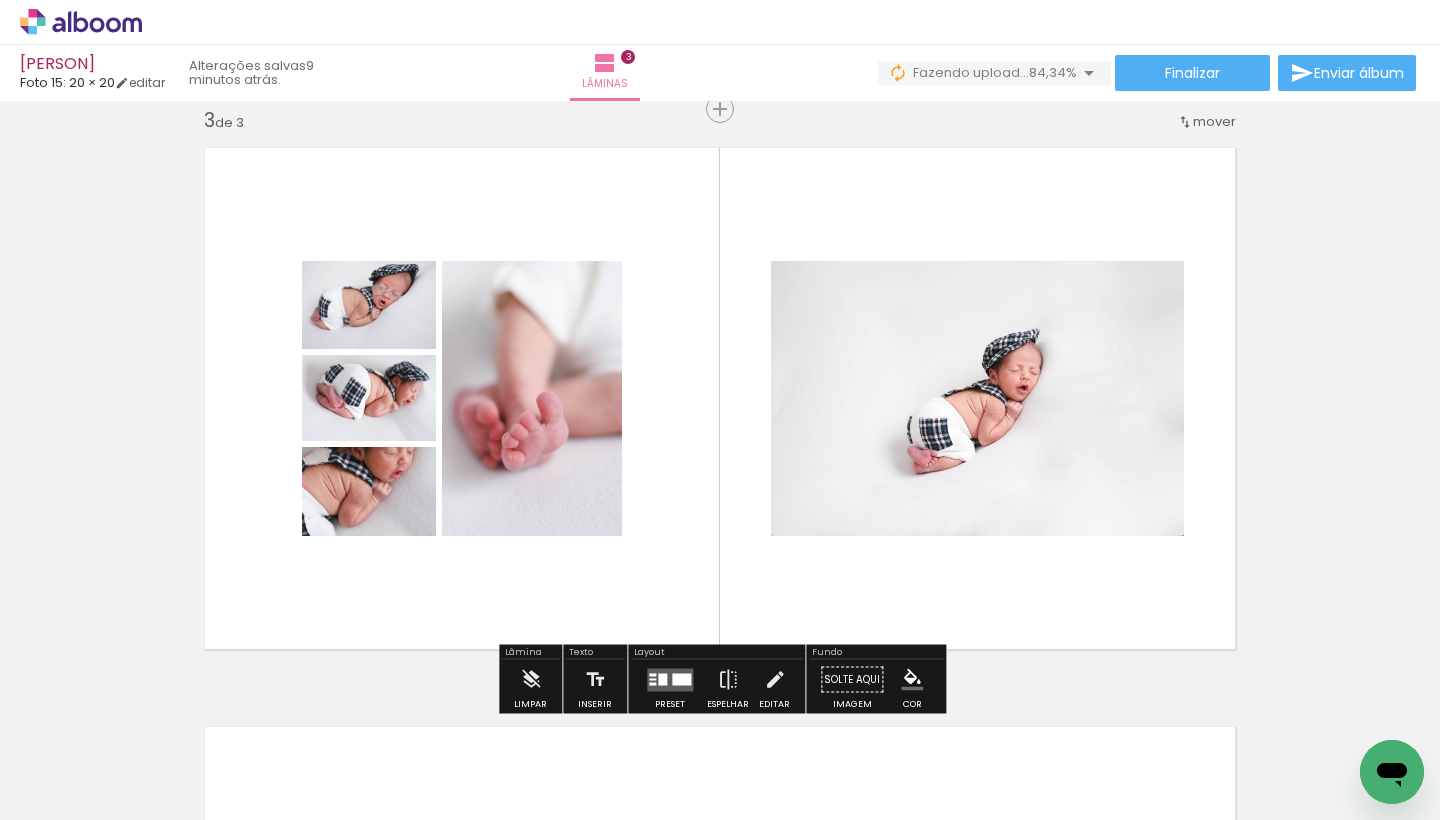 click on "Largura Cor" at bounding box center [975, 282] 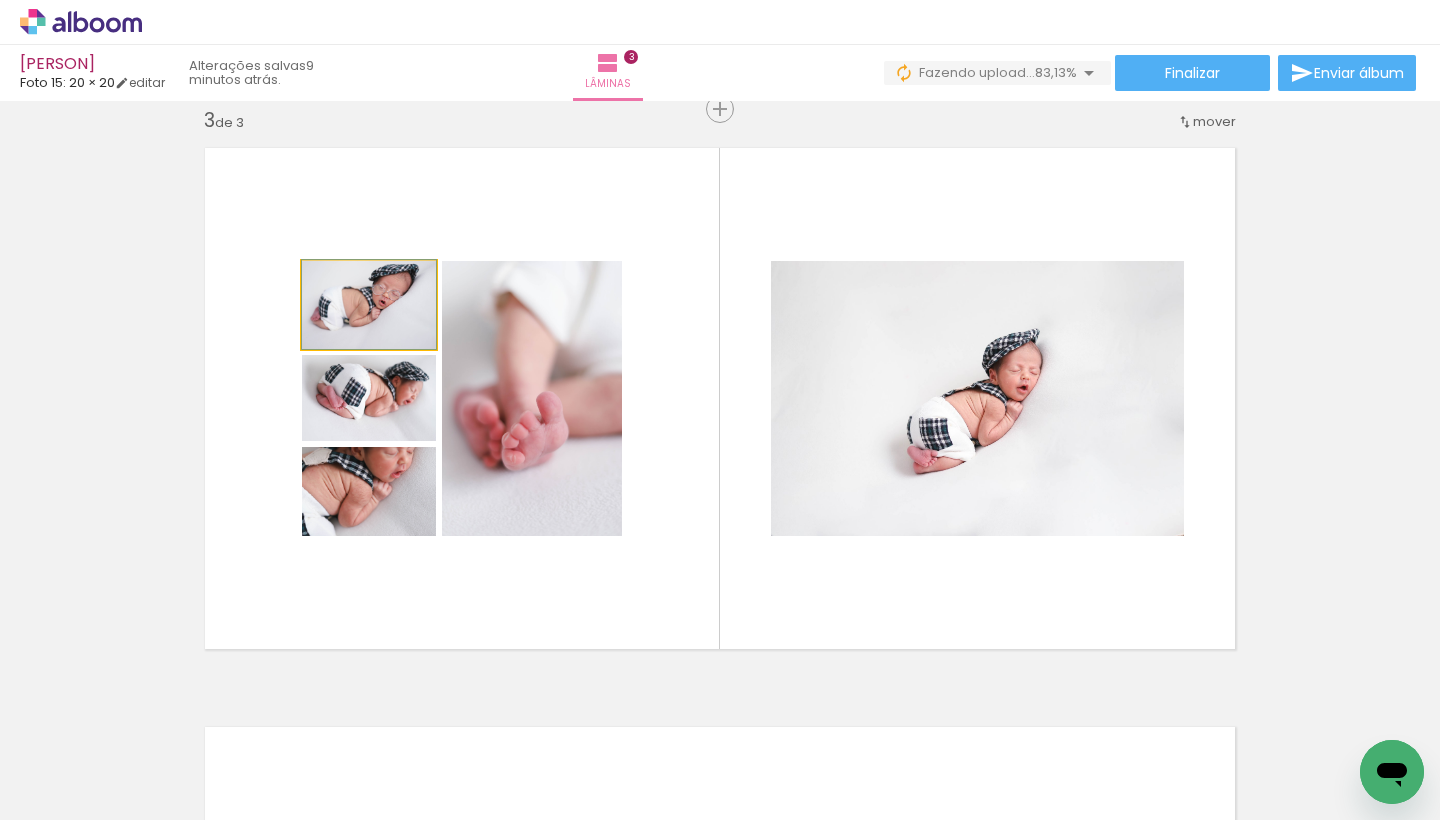 click 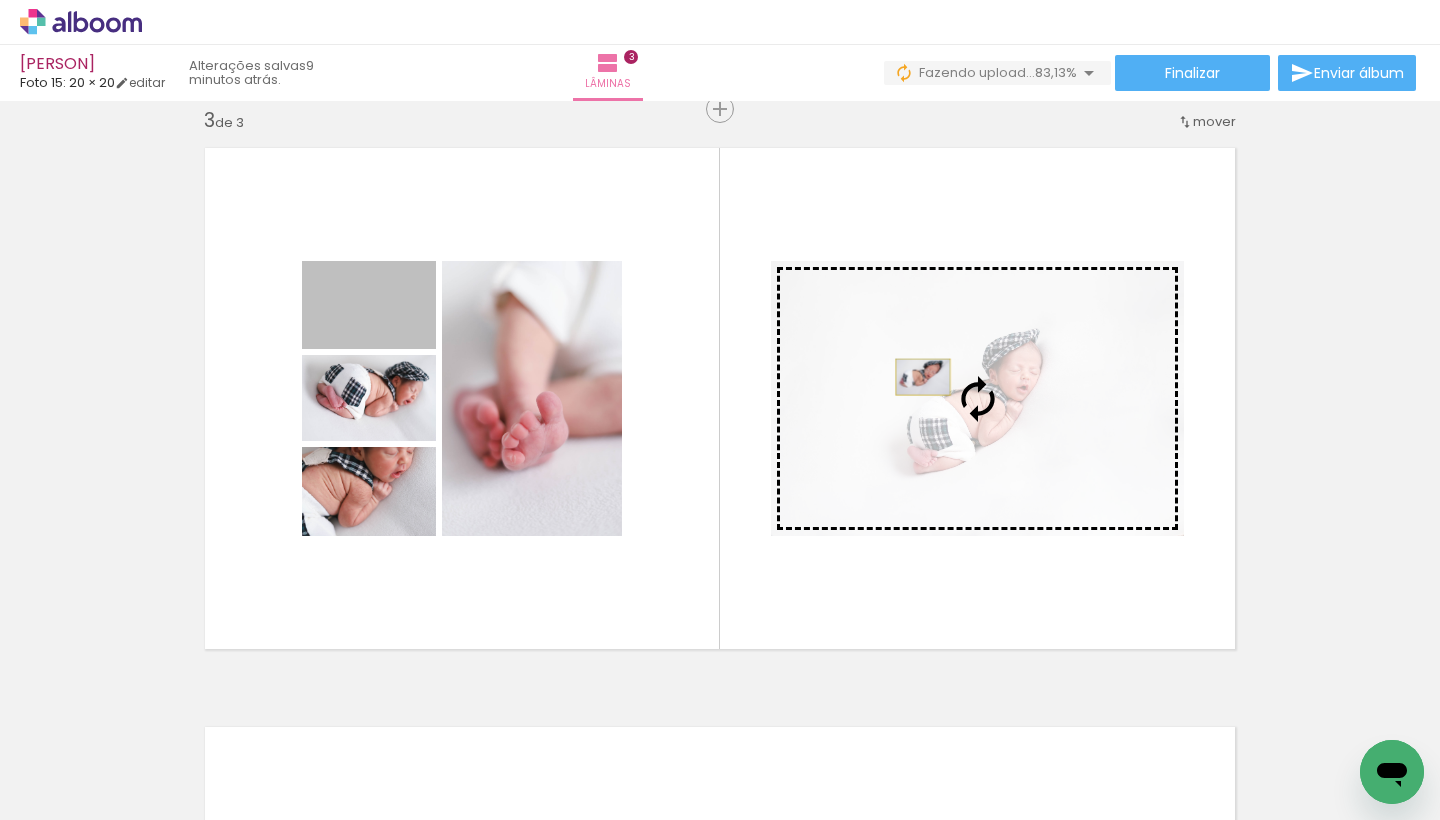 drag, startPoint x: 408, startPoint y: 323, endPoint x: 921, endPoint y: 374, distance: 515.5289 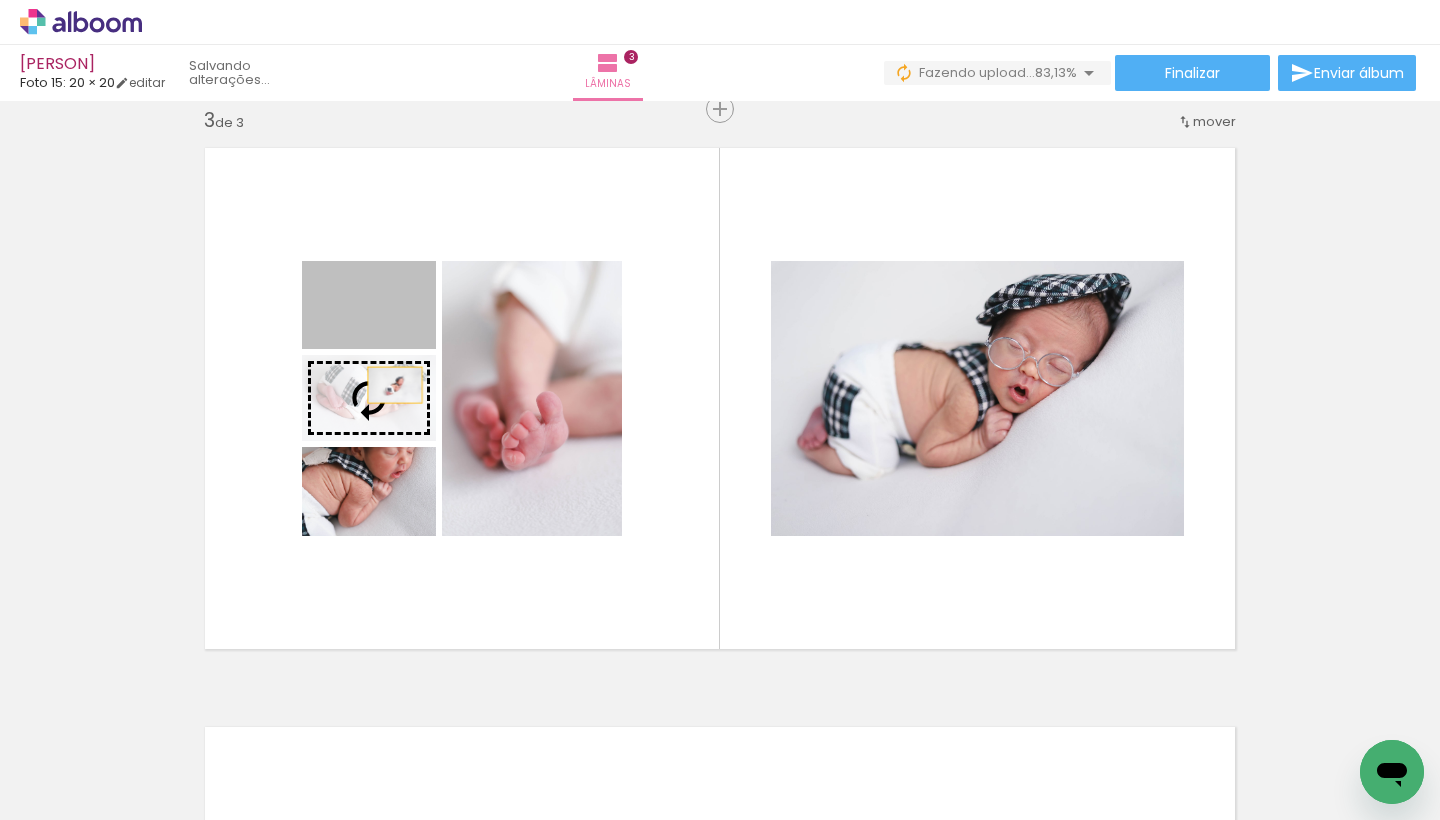 drag, startPoint x: 395, startPoint y: 335, endPoint x: 395, endPoint y: 386, distance: 51 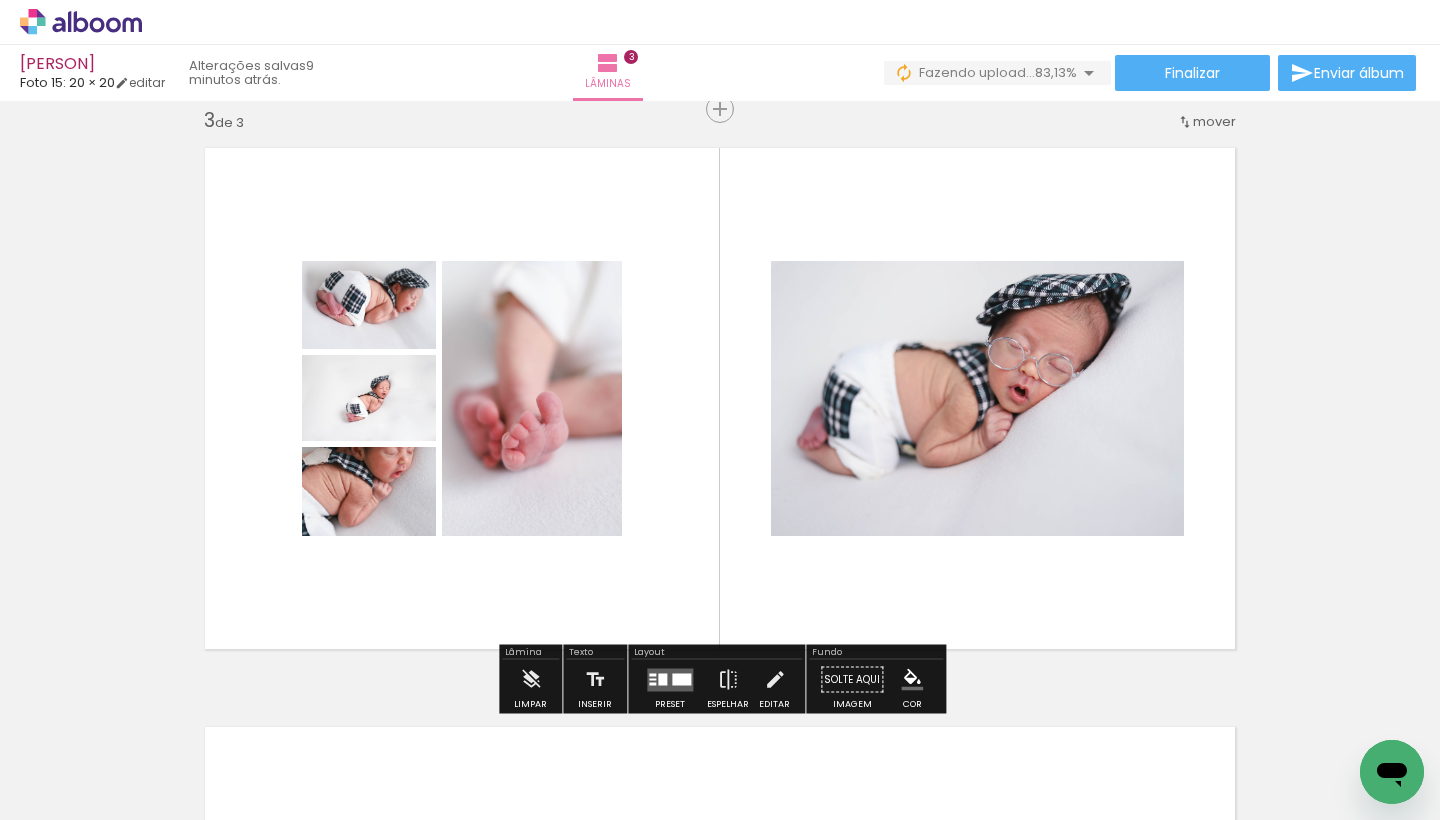 click at bounding box center [720, 398] 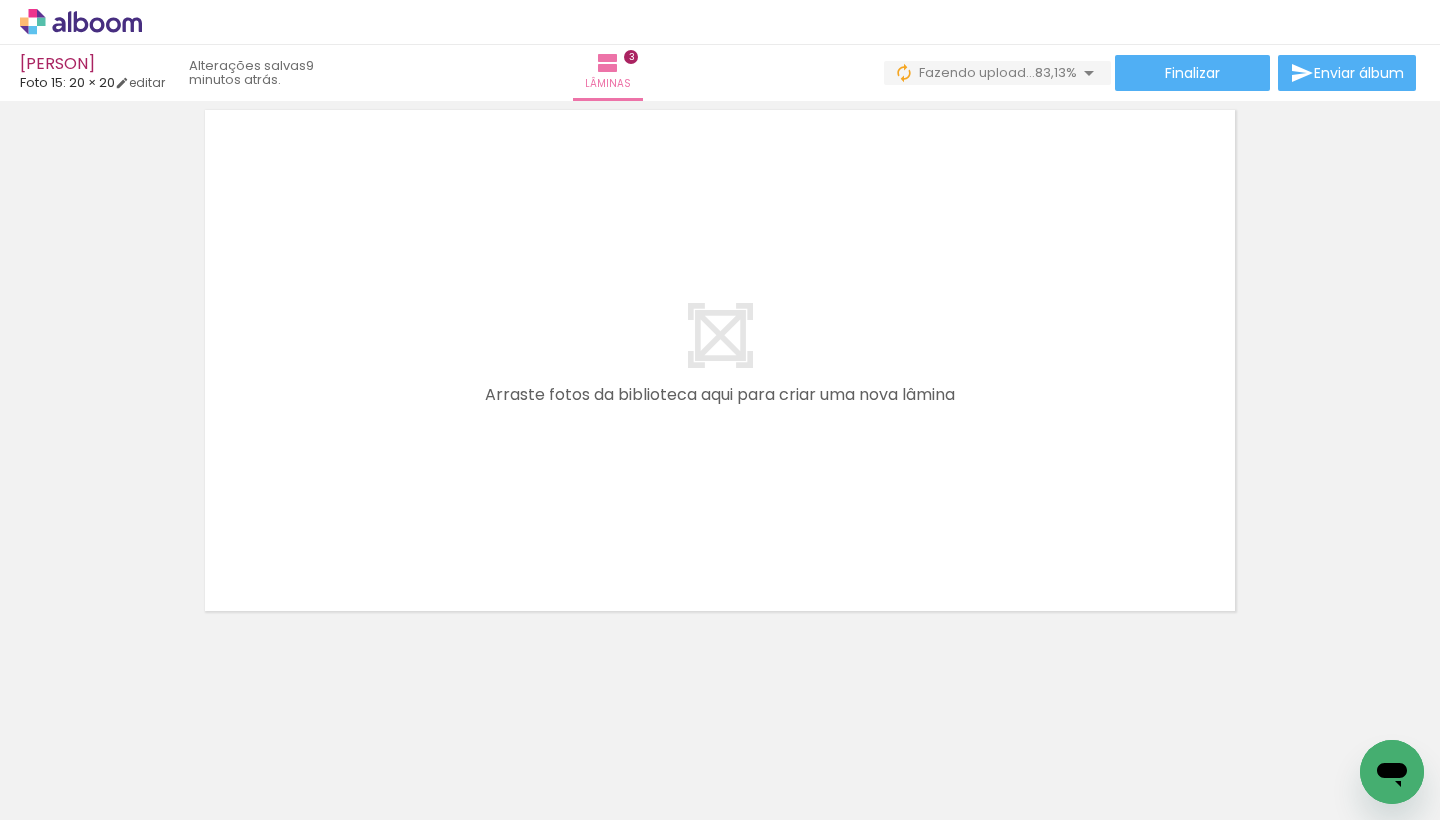 scroll, scrollTop: 1800, scrollLeft: 0, axis: vertical 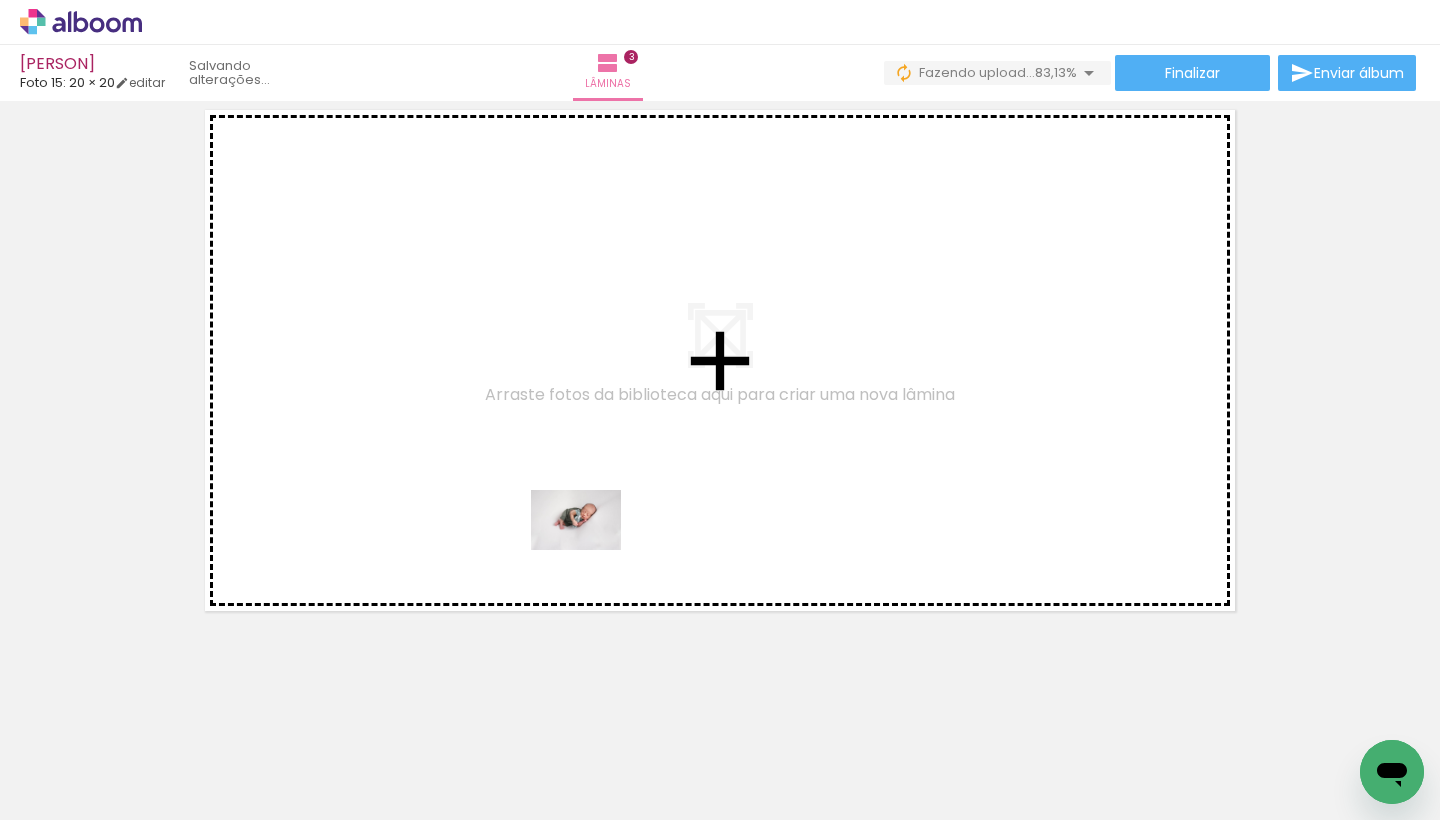 click at bounding box center (720, 410) 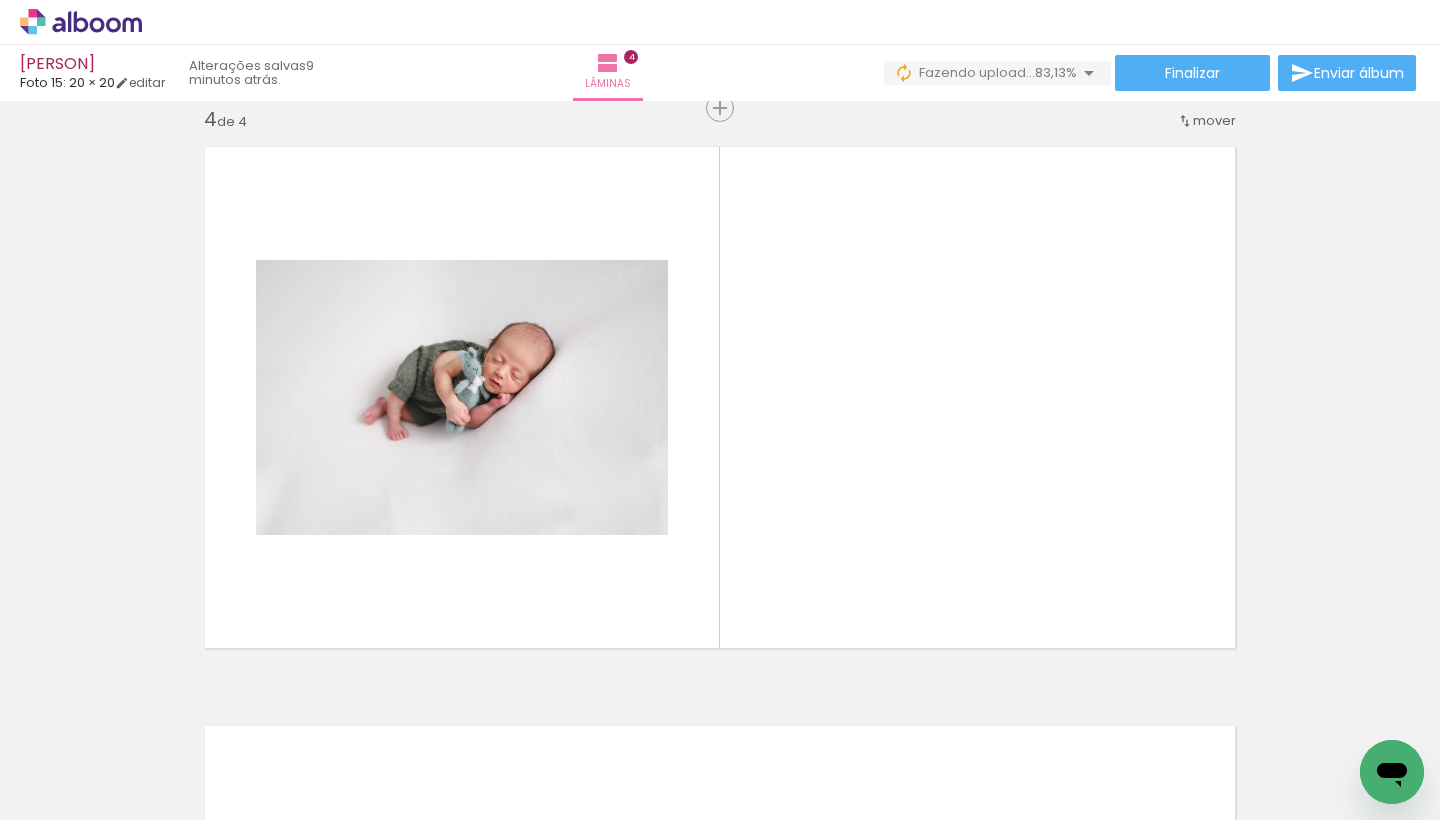 scroll, scrollTop: 1762, scrollLeft: 0, axis: vertical 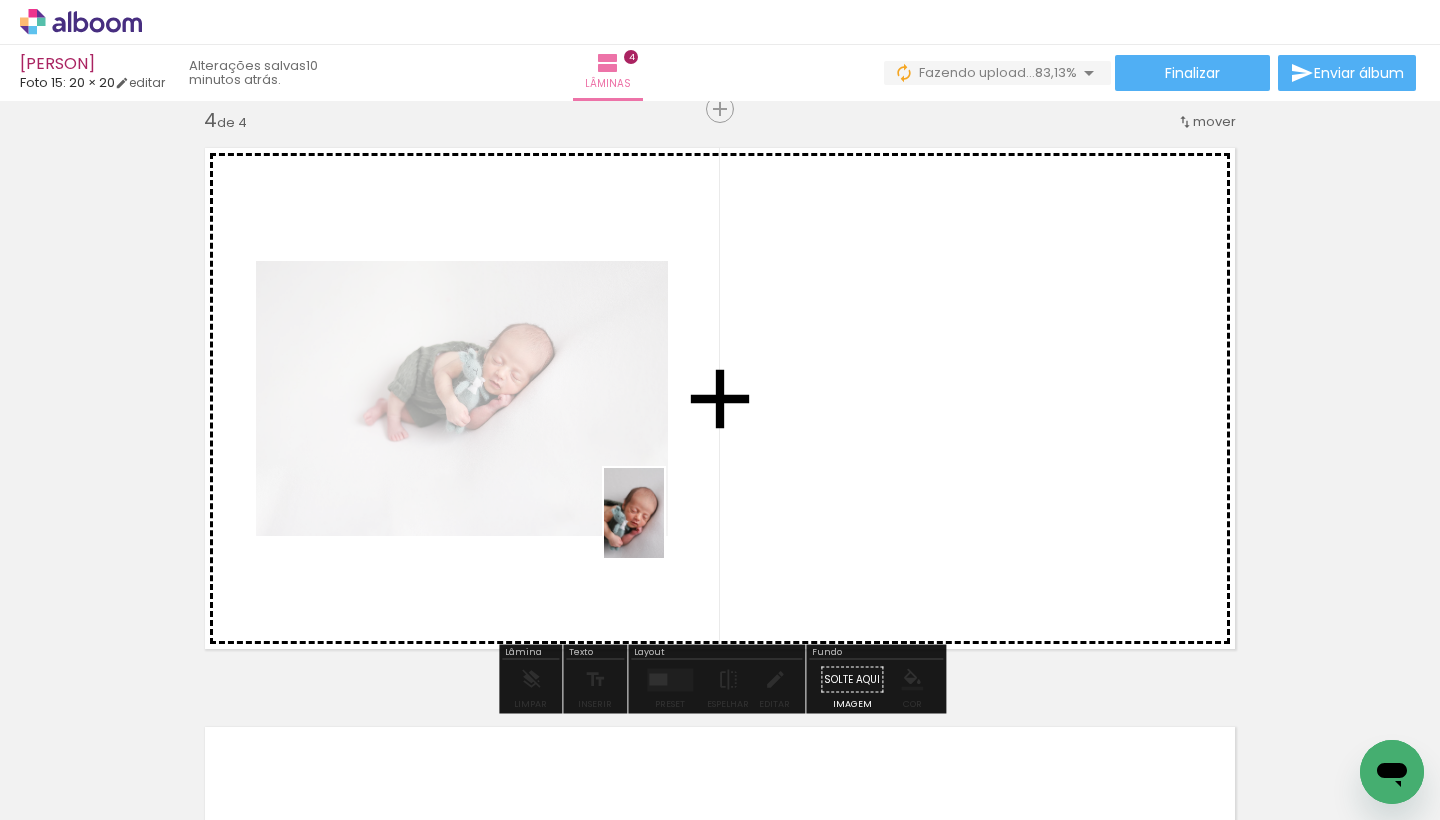 drag, startPoint x: 670, startPoint y: 788, endPoint x: 664, endPoint y: 530, distance: 258.06976 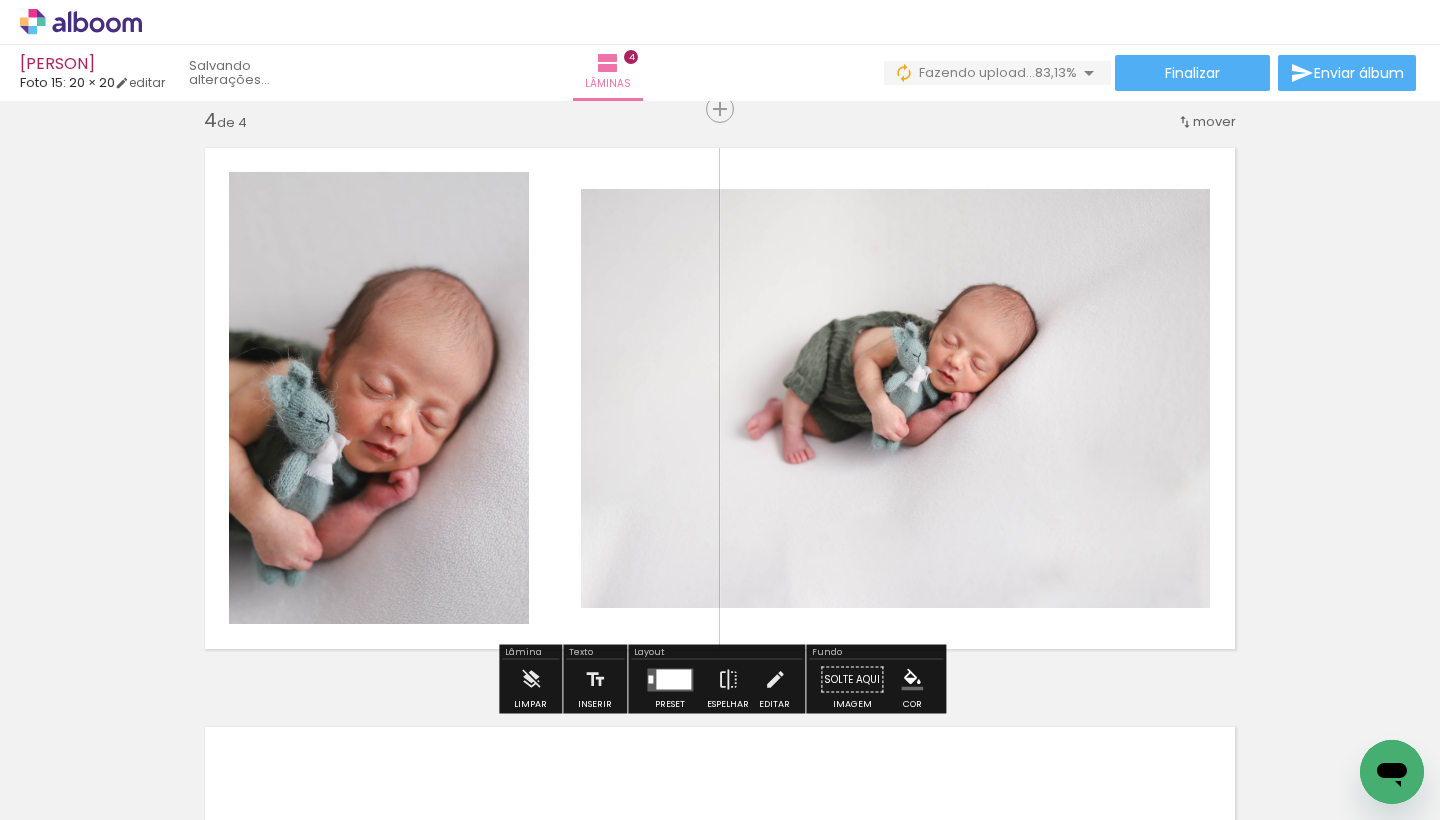scroll, scrollTop: 0, scrollLeft: 0, axis: both 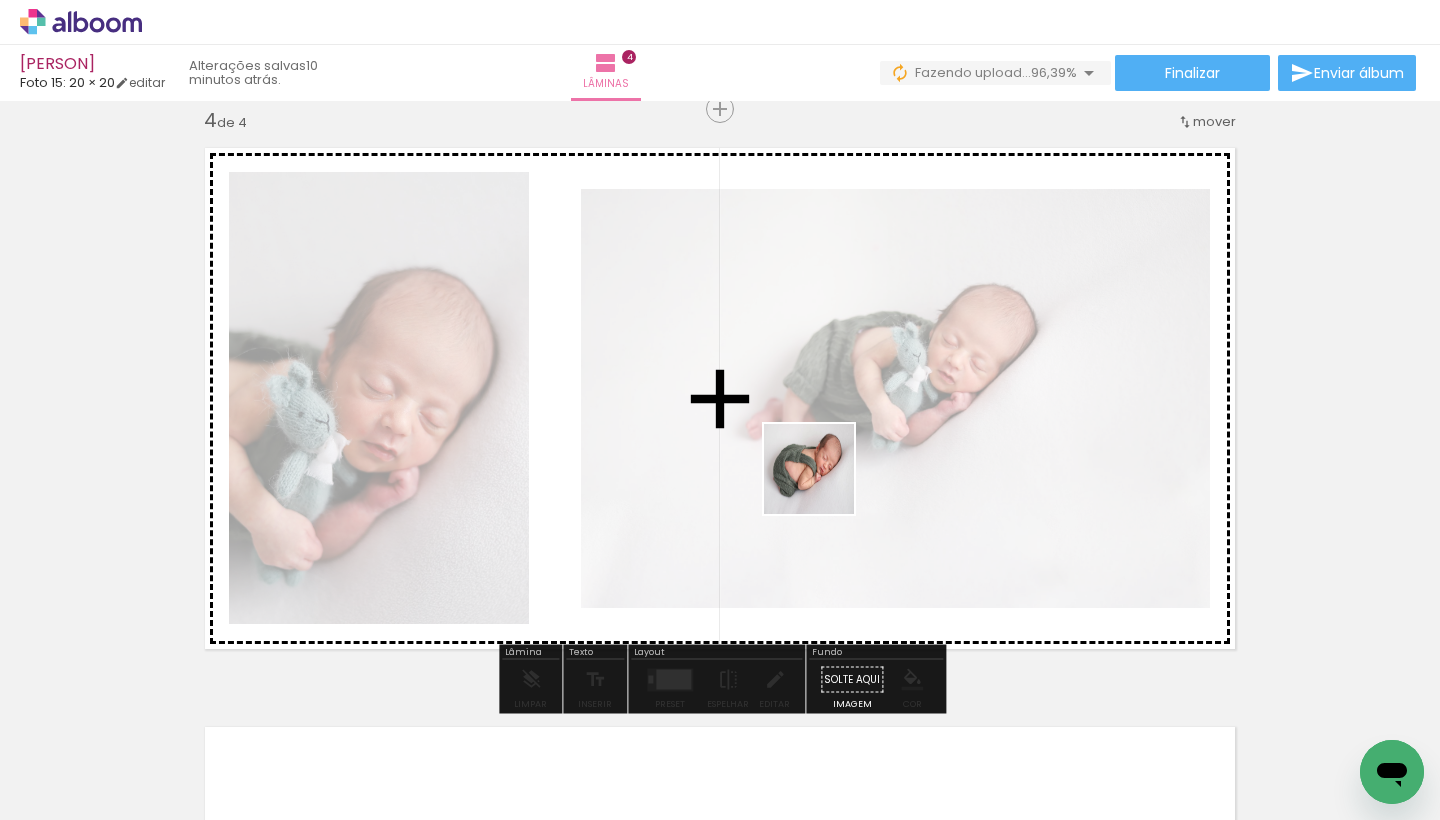 drag, startPoint x: 756, startPoint y: 770, endPoint x: 823, endPoint y: 486, distance: 291.79617 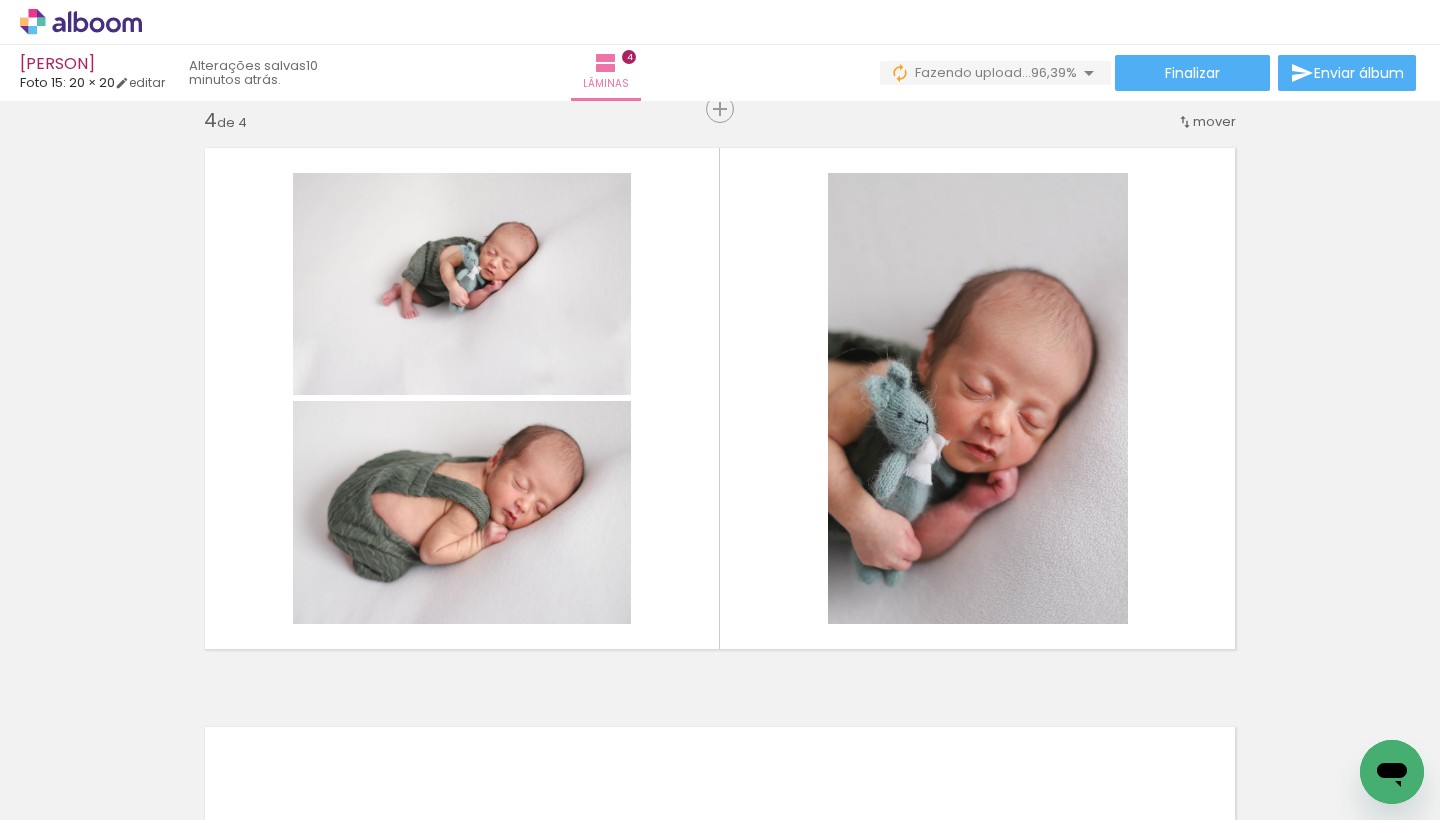 scroll, scrollTop: 0, scrollLeft: 6714, axis: horizontal 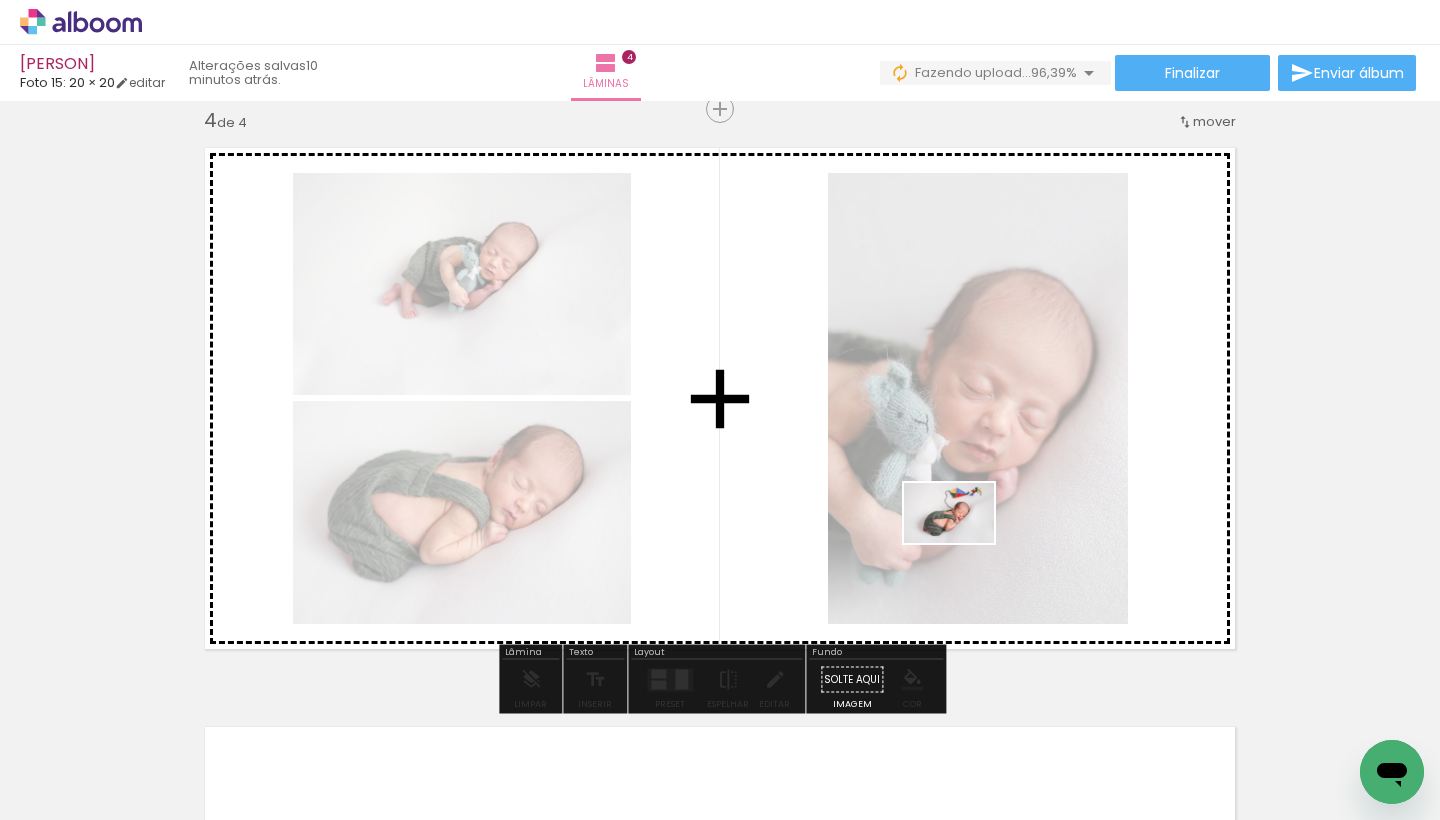 drag, startPoint x: 893, startPoint y: 782, endPoint x: 964, endPoint y: 543, distance: 249.32309 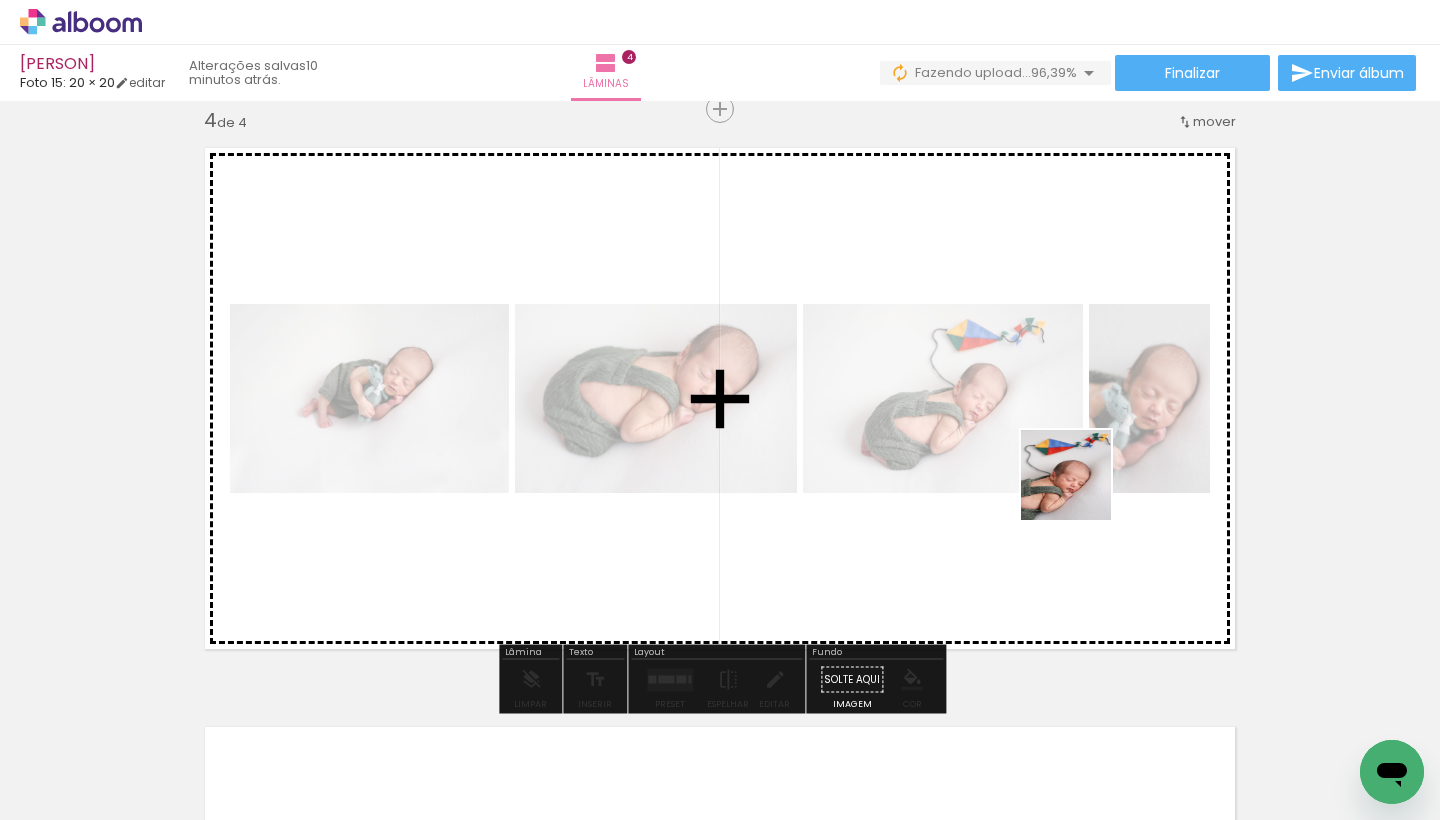 drag, startPoint x: 1107, startPoint y: 761, endPoint x: 1081, endPoint y: 491, distance: 271.24896 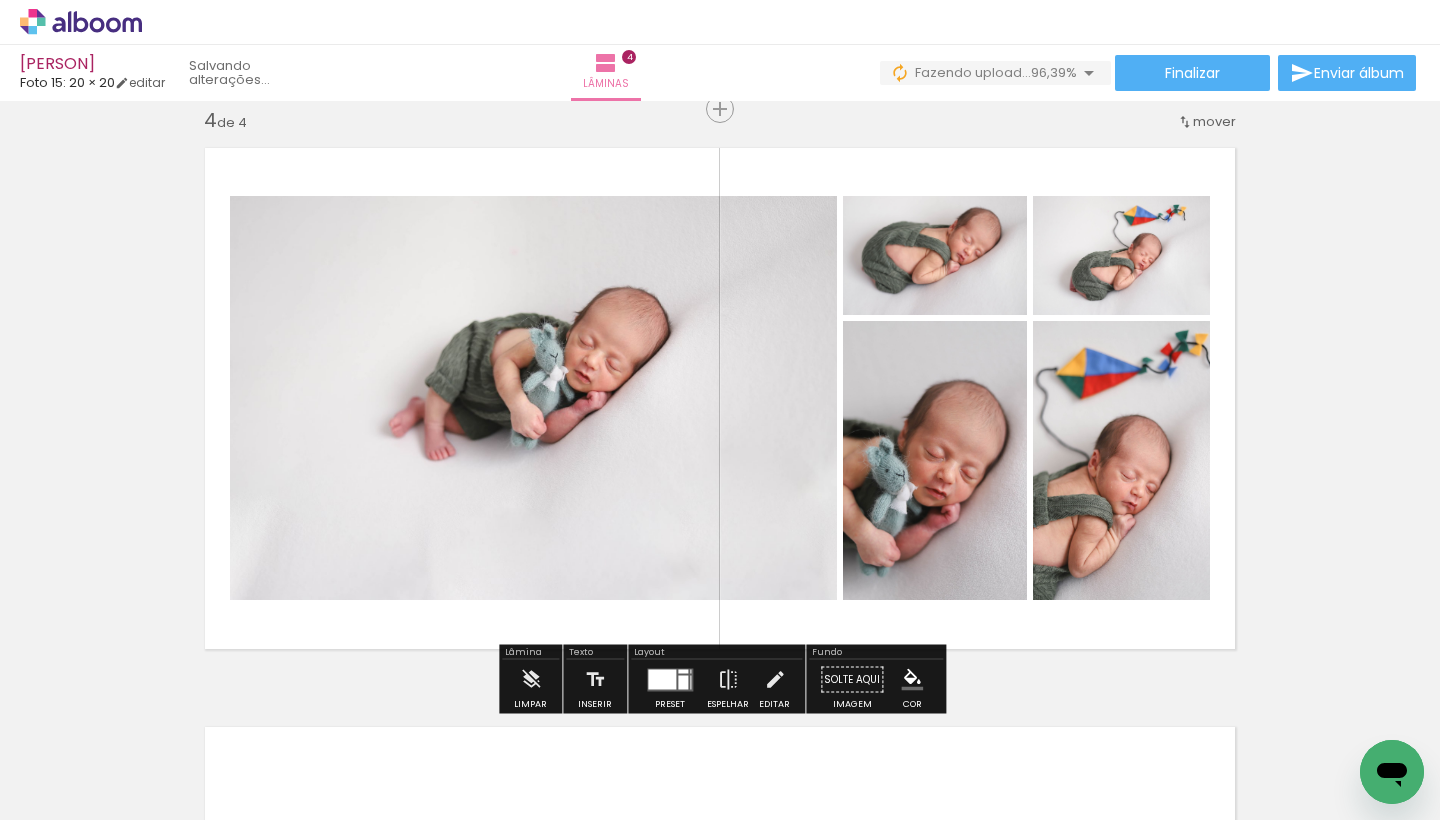 scroll, scrollTop: 0, scrollLeft: 7069, axis: horizontal 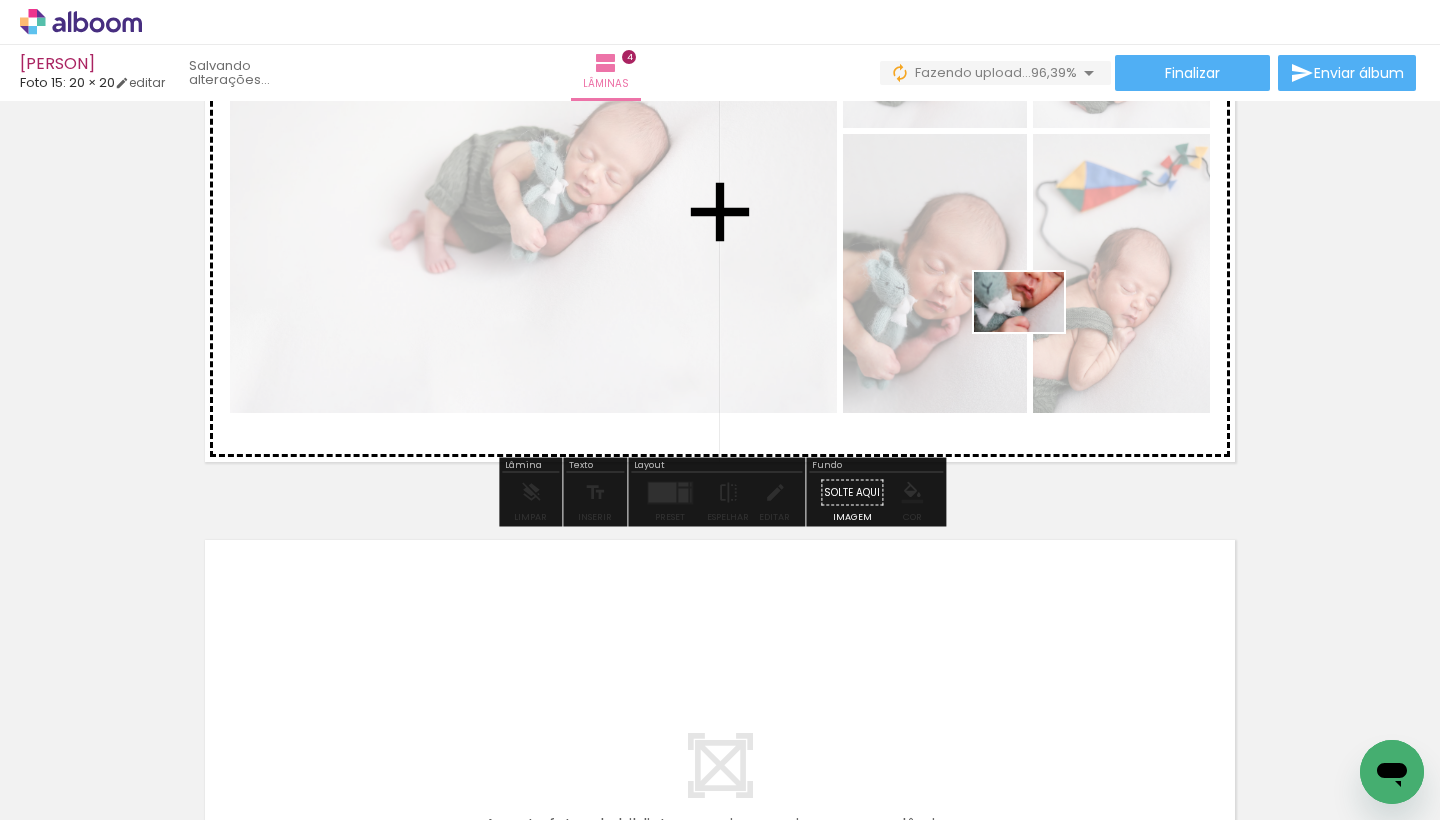 drag, startPoint x: 1094, startPoint y: 755, endPoint x: 1030, endPoint y: 311, distance: 448.5889 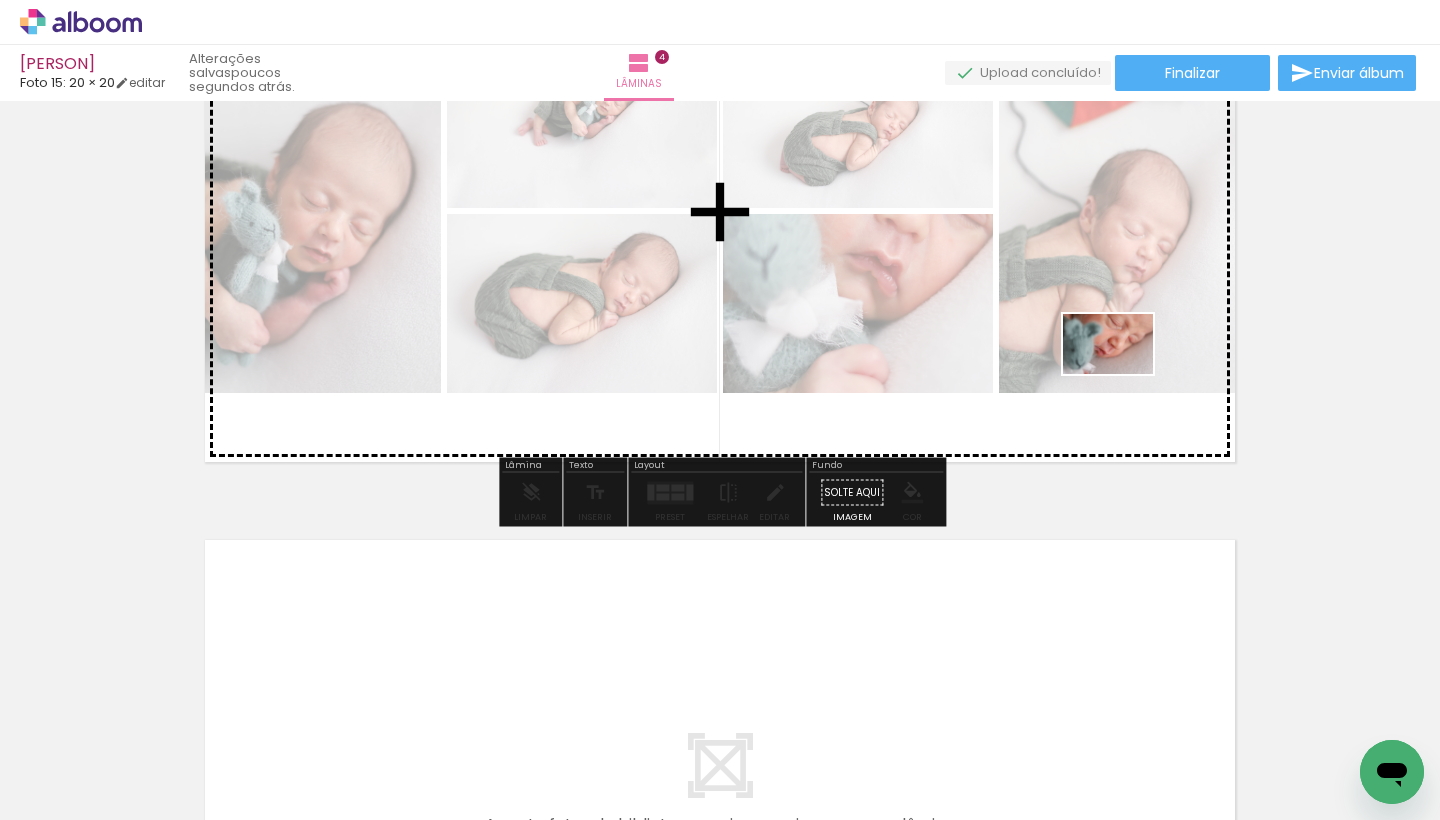 drag, startPoint x: 1181, startPoint y: 763, endPoint x: 1118, endPoint y: 354, distance: 413.82364 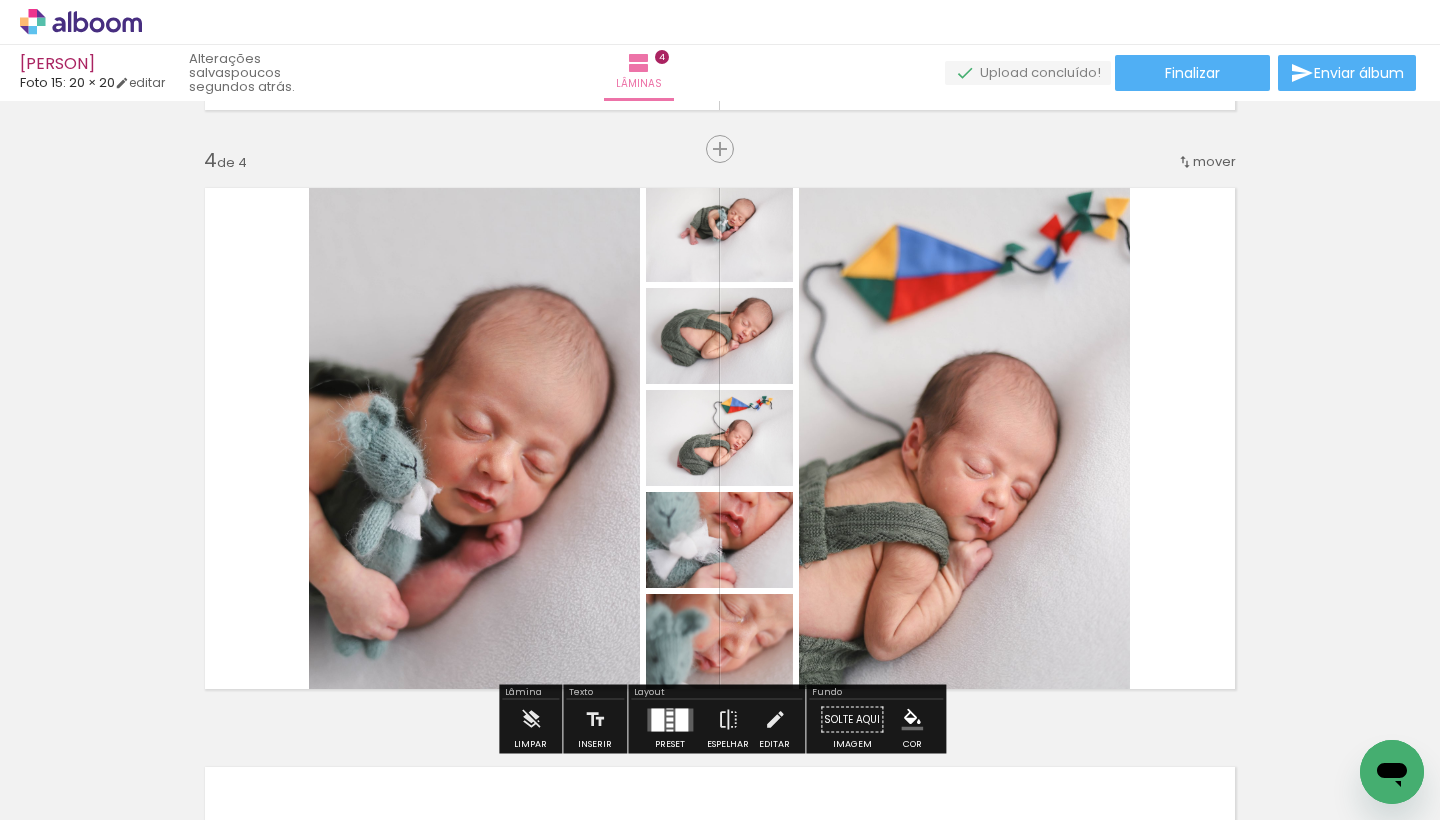 scroll, scrollTop: 1775, scrollLeft: 0, axis: vertical 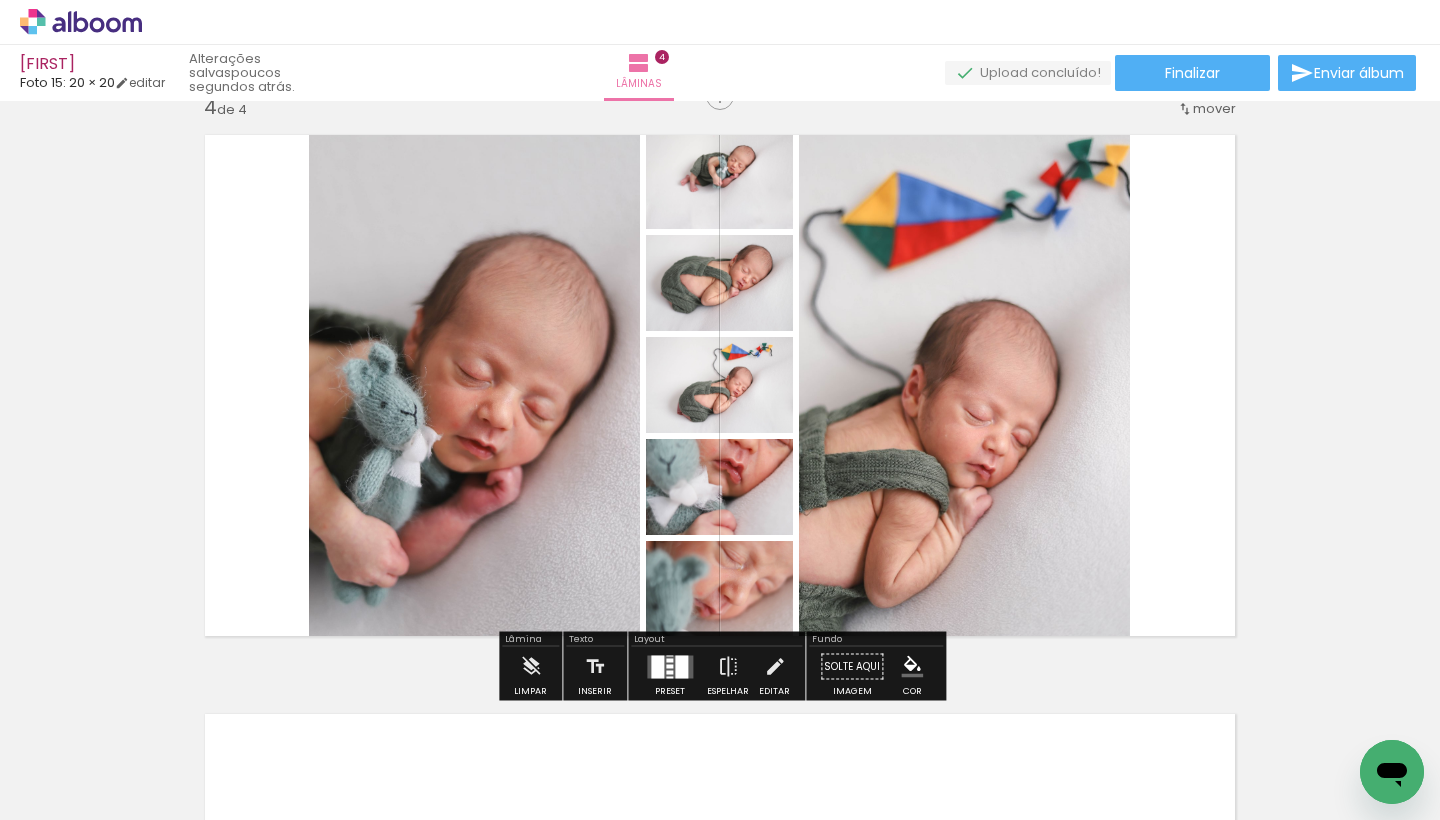 click at bounding box center [681, 666] 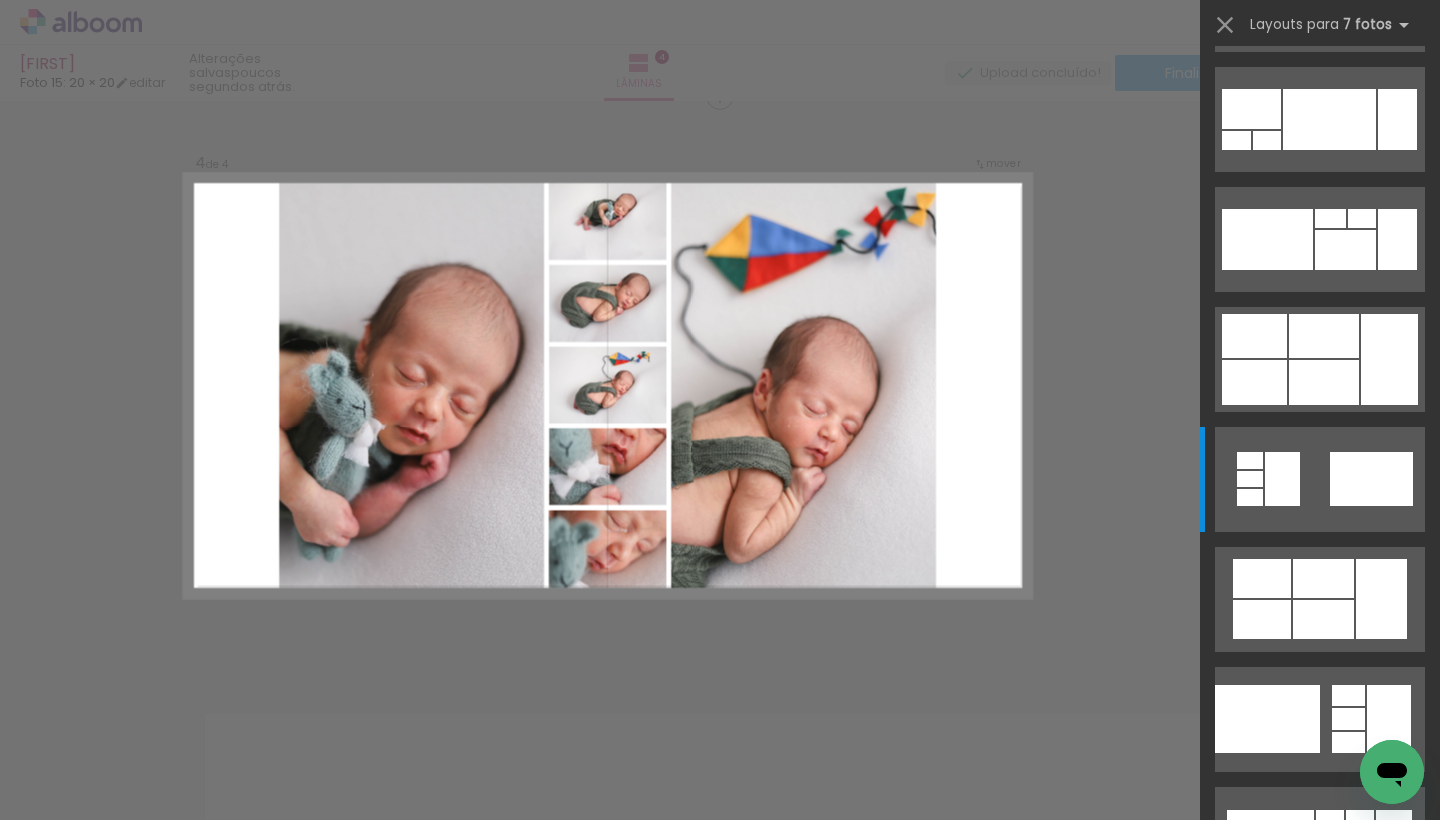 scroll, scrollTop: 0, scrollLeft: 0, axis: both 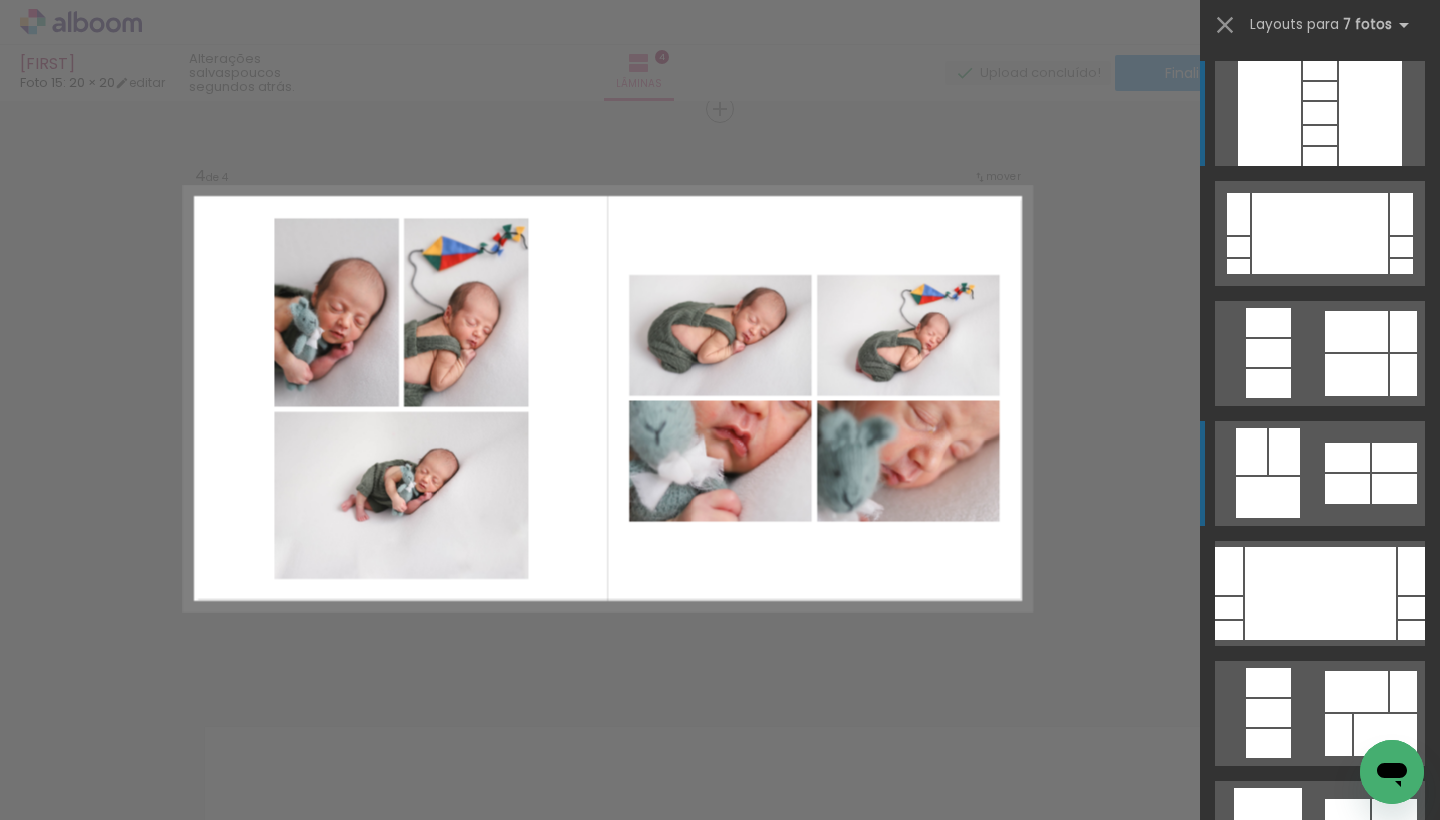 click at bounding box center (1320, 233) 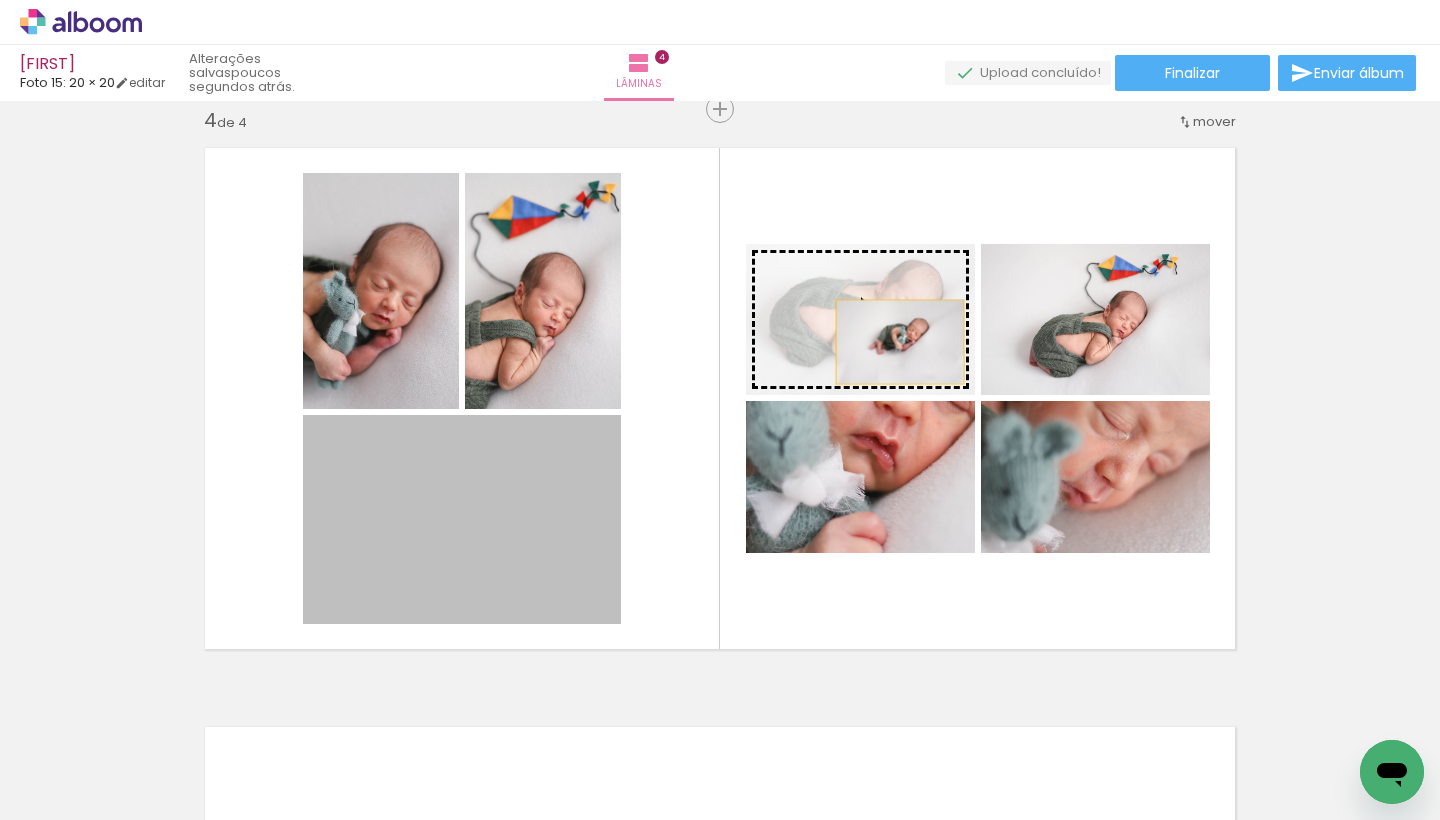 drag, startPoint x: 591, startPoint y: 561, endPoint x: 898, endPoint y: 342, distance: 377.10742 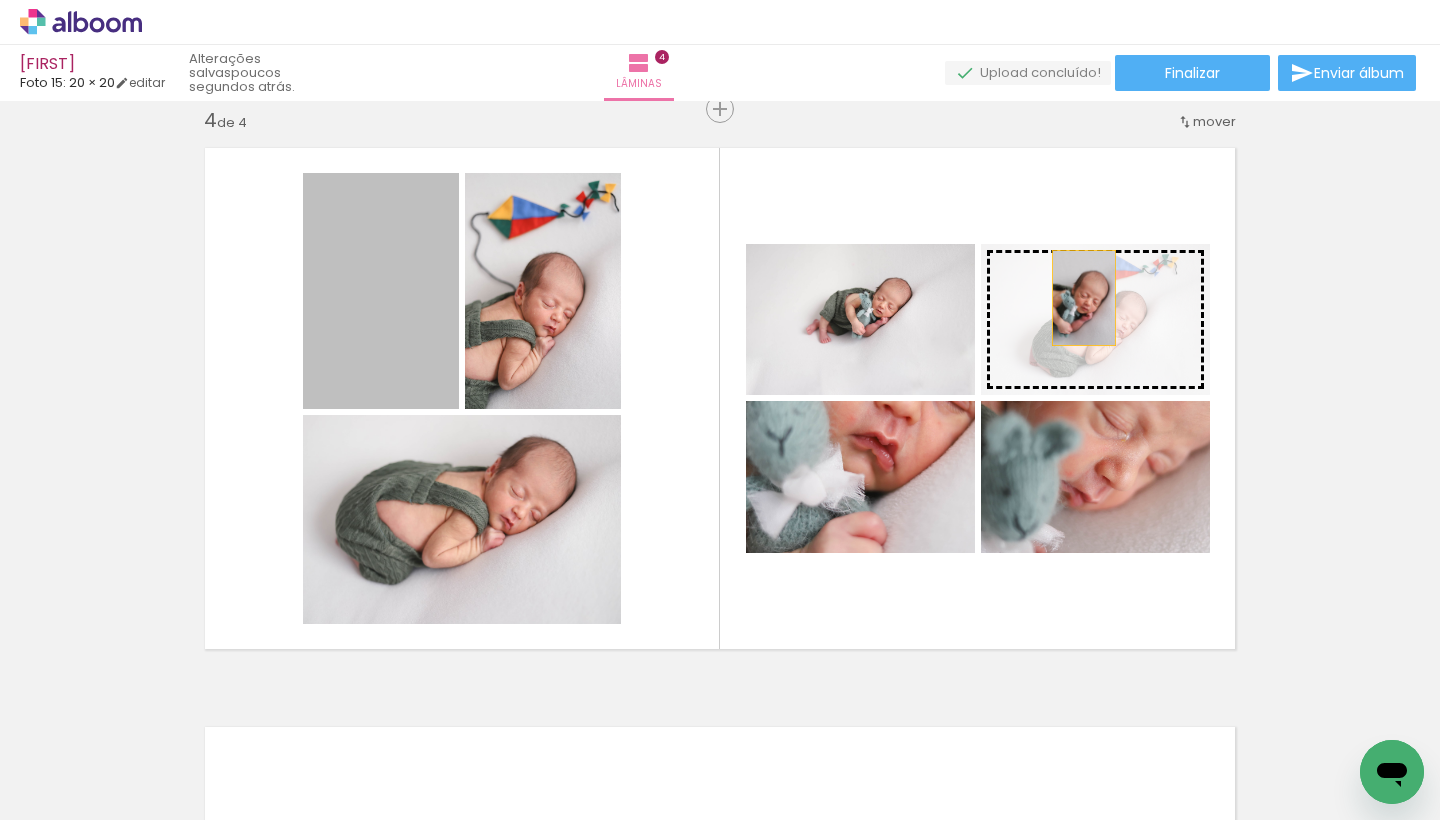 drag, startPoint x: 360, startPoint y: 341, endPoint x: 1084, endPoint y: 298, distance: 725.2758 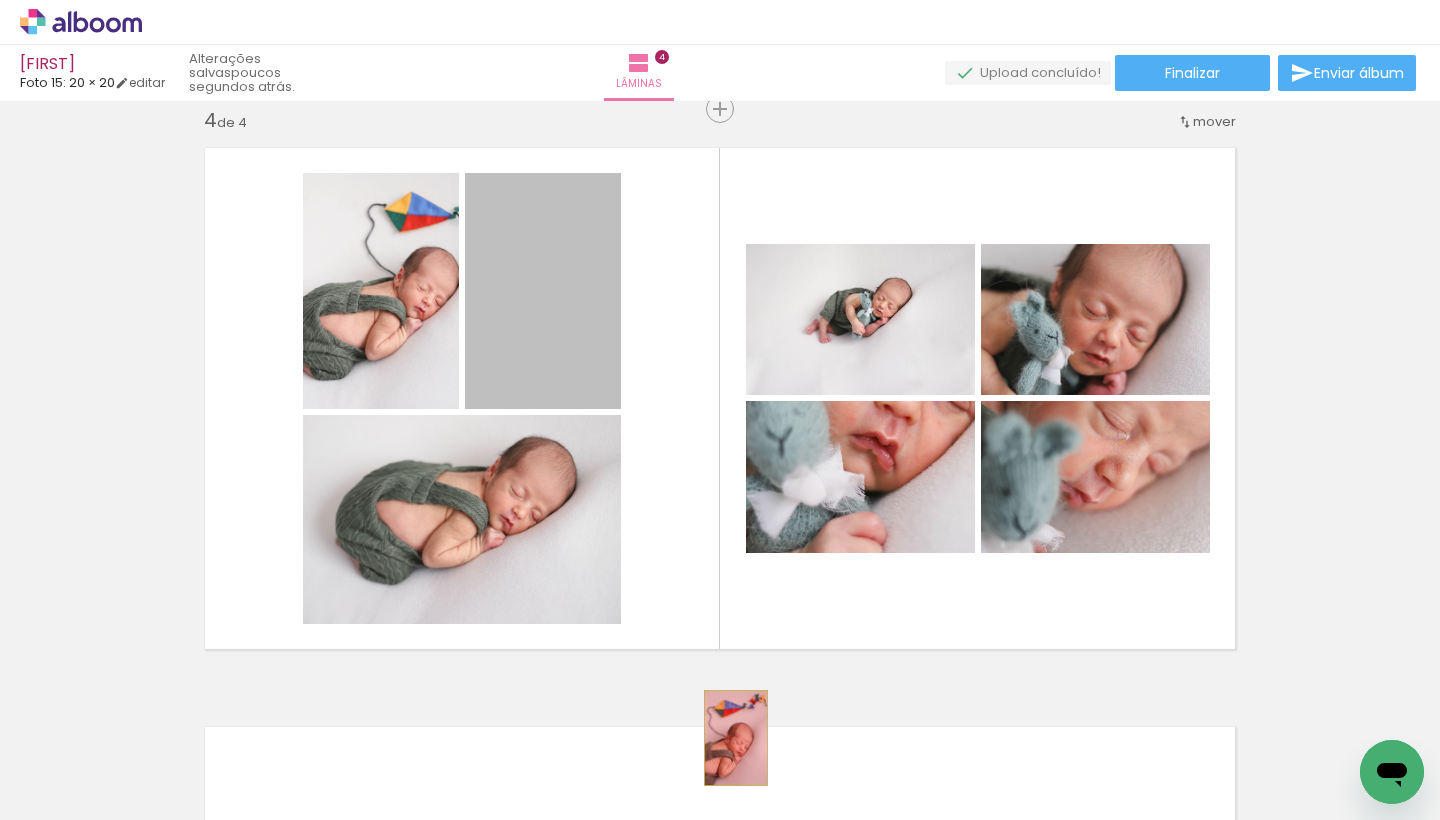 drag, startPoint x: 572, startPoint y: 355, endPoint x: 736, endPoint y: 738, distance: 416.63535 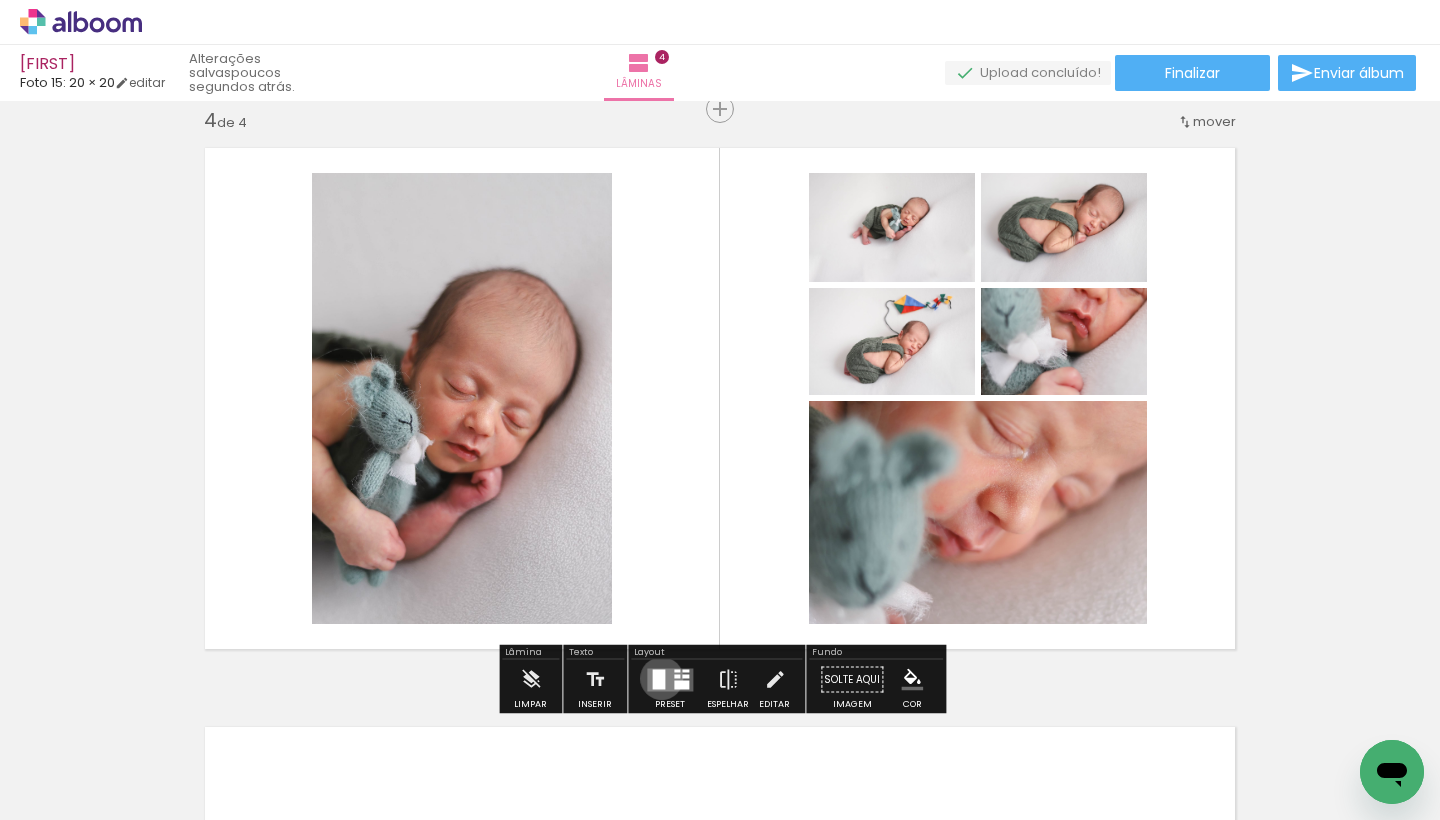 click at bounding box center [658, 679] 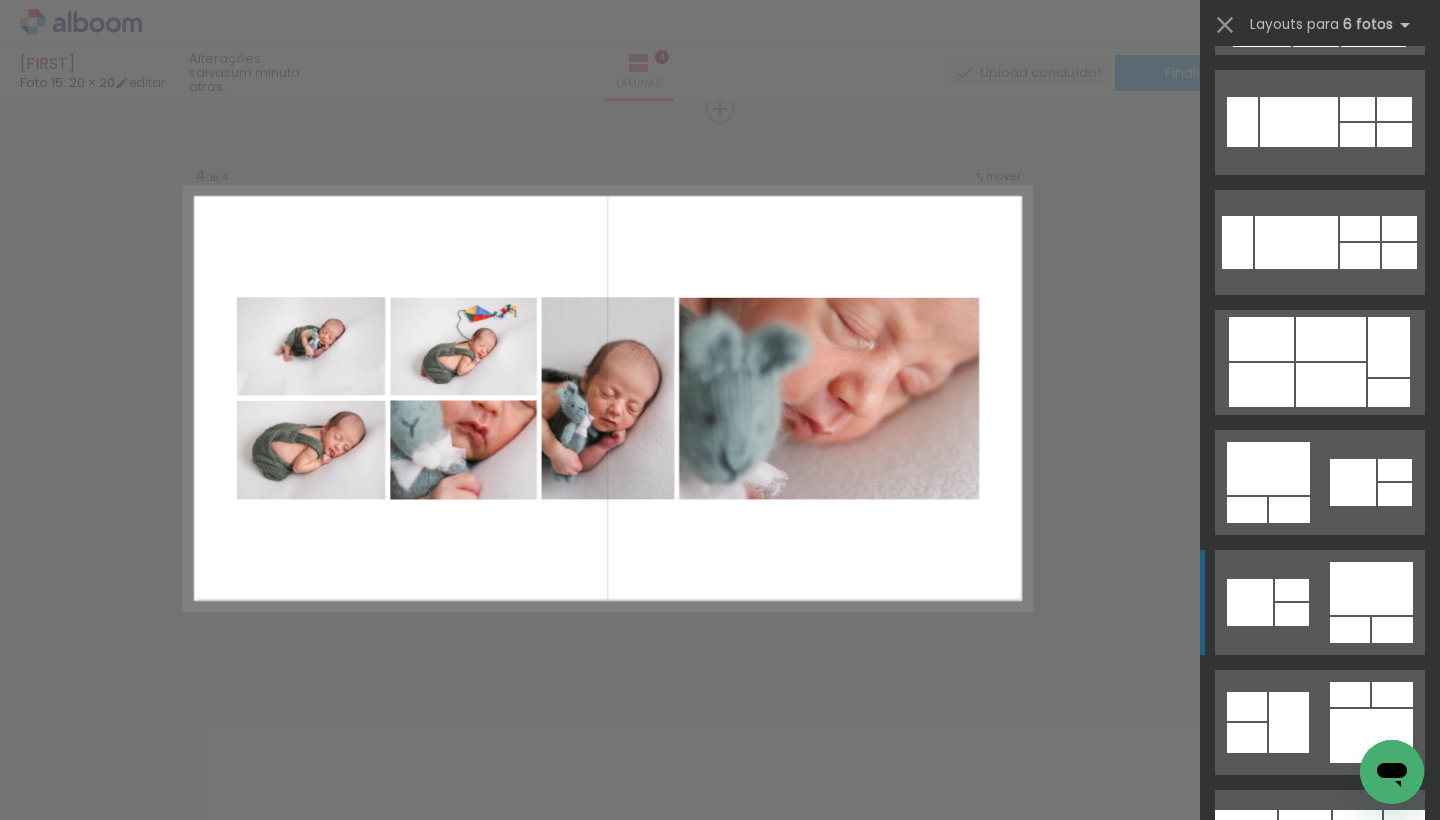 scroll, scrollTop: 6974, scrollLeft: 0, axis: vertical 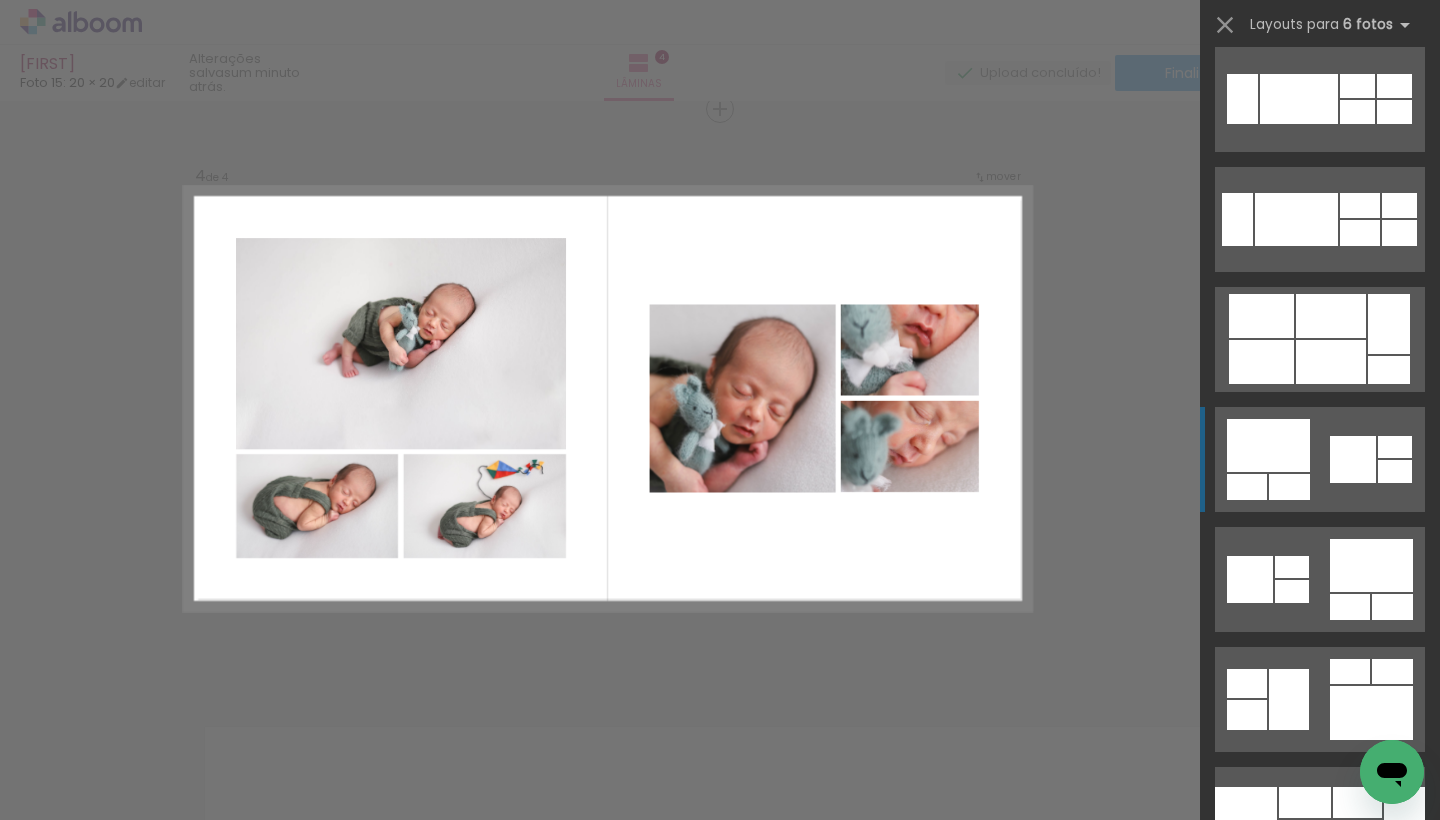 click at bounding box center [1320, -261] 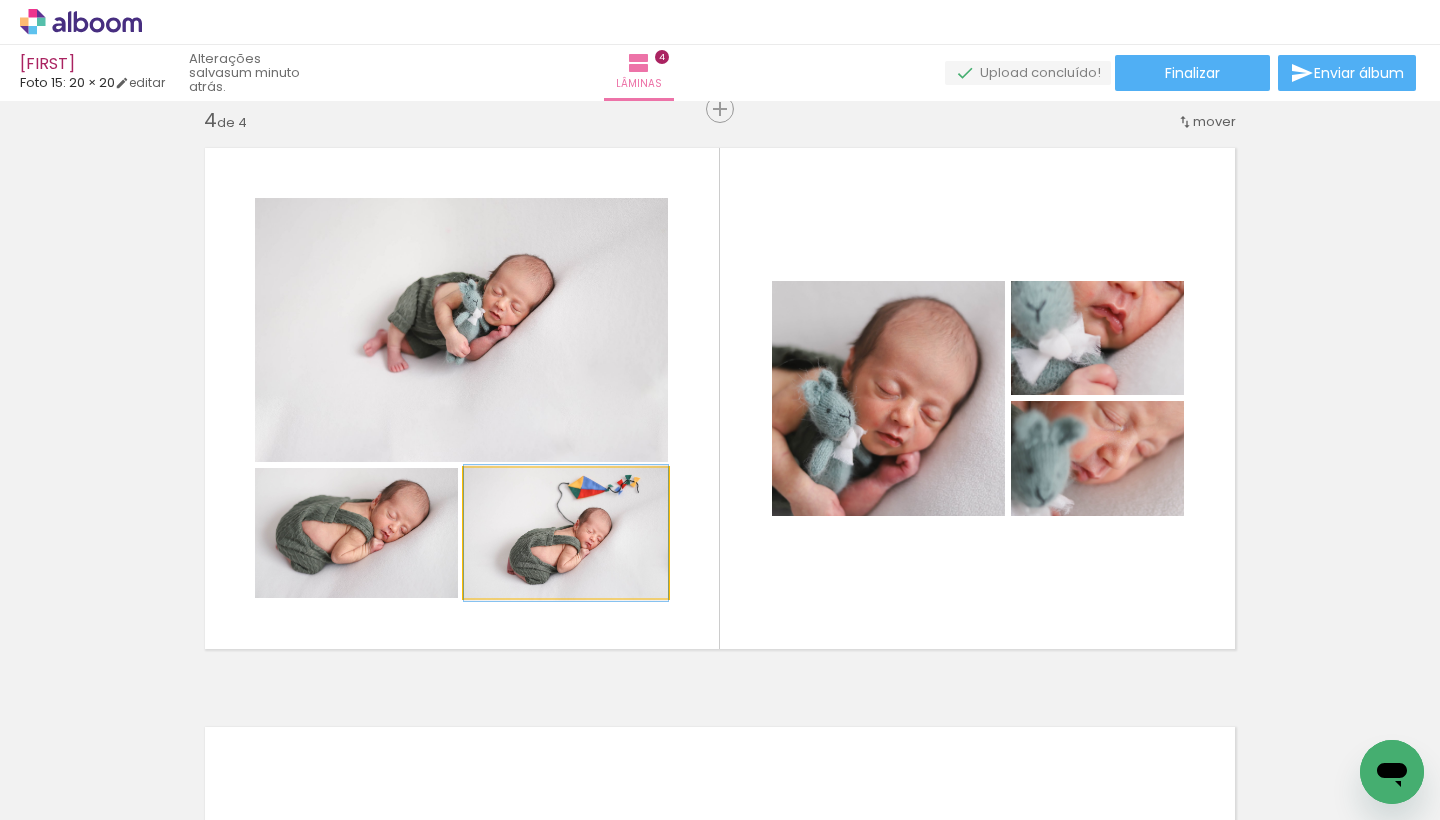 click 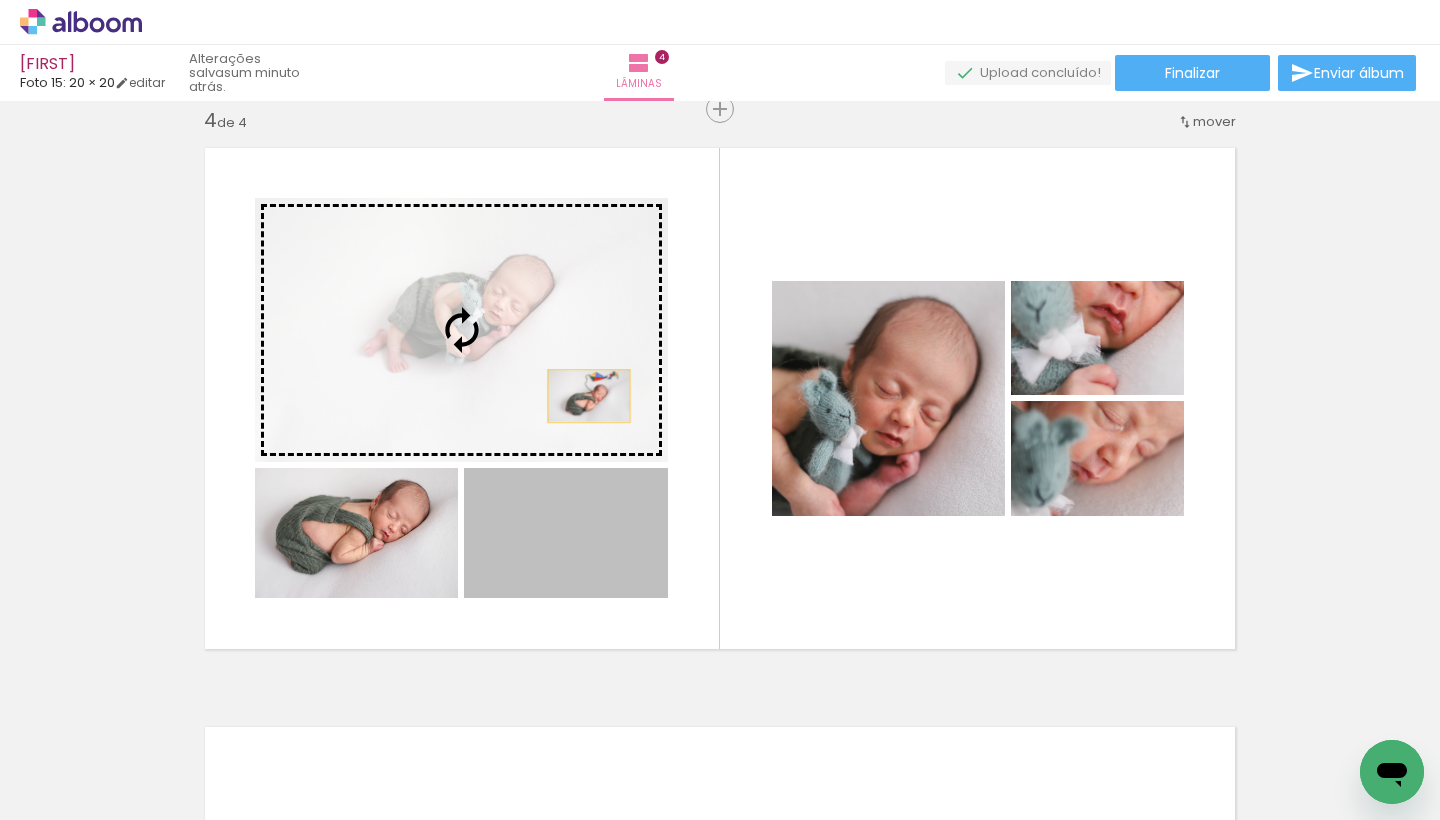 drag, startPoint x: 605, startPoint y: 548, endPoint x: 589, endPoint y: 396, distance: 152.83978 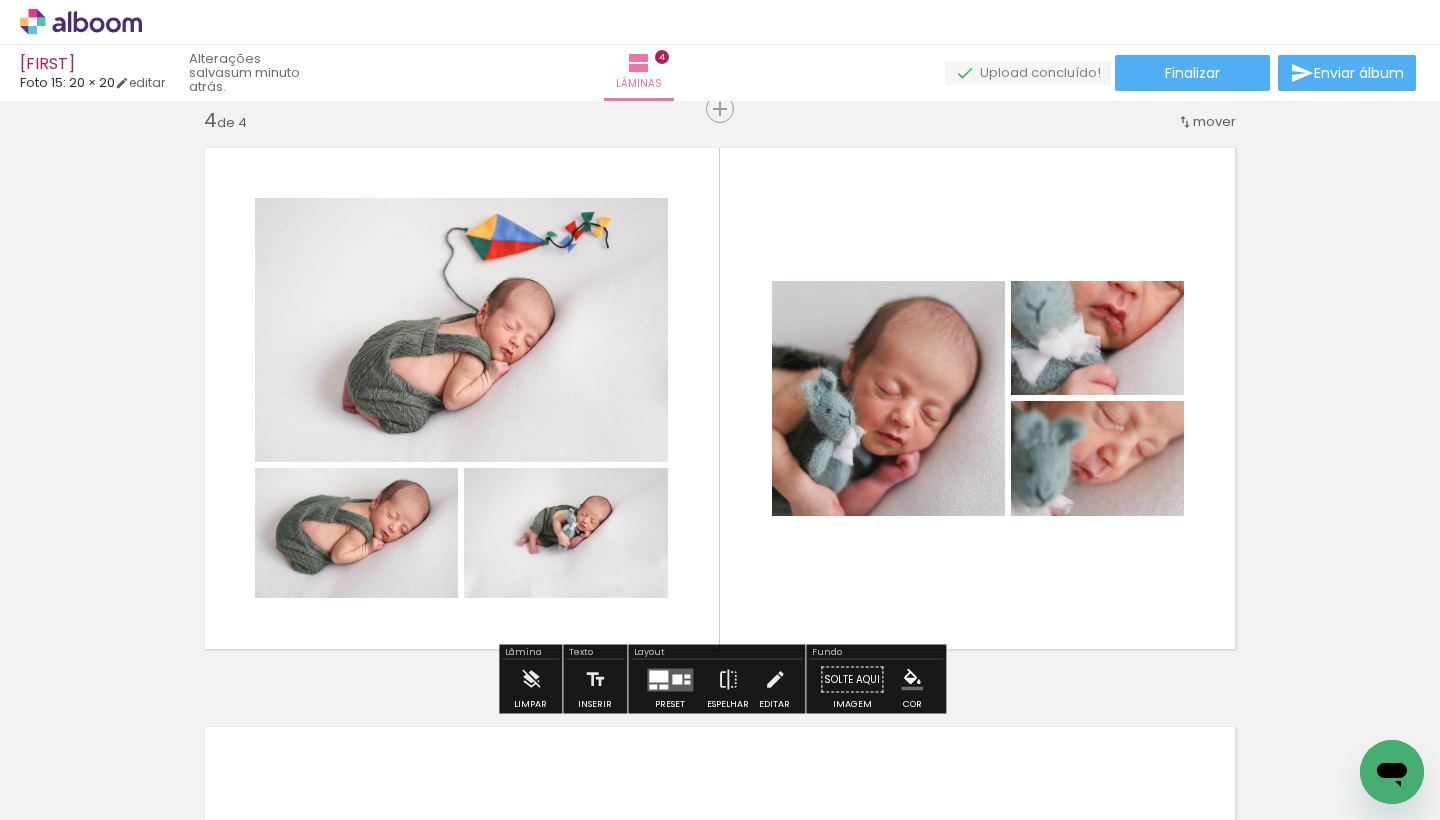 click at bounding box center (720, 398) 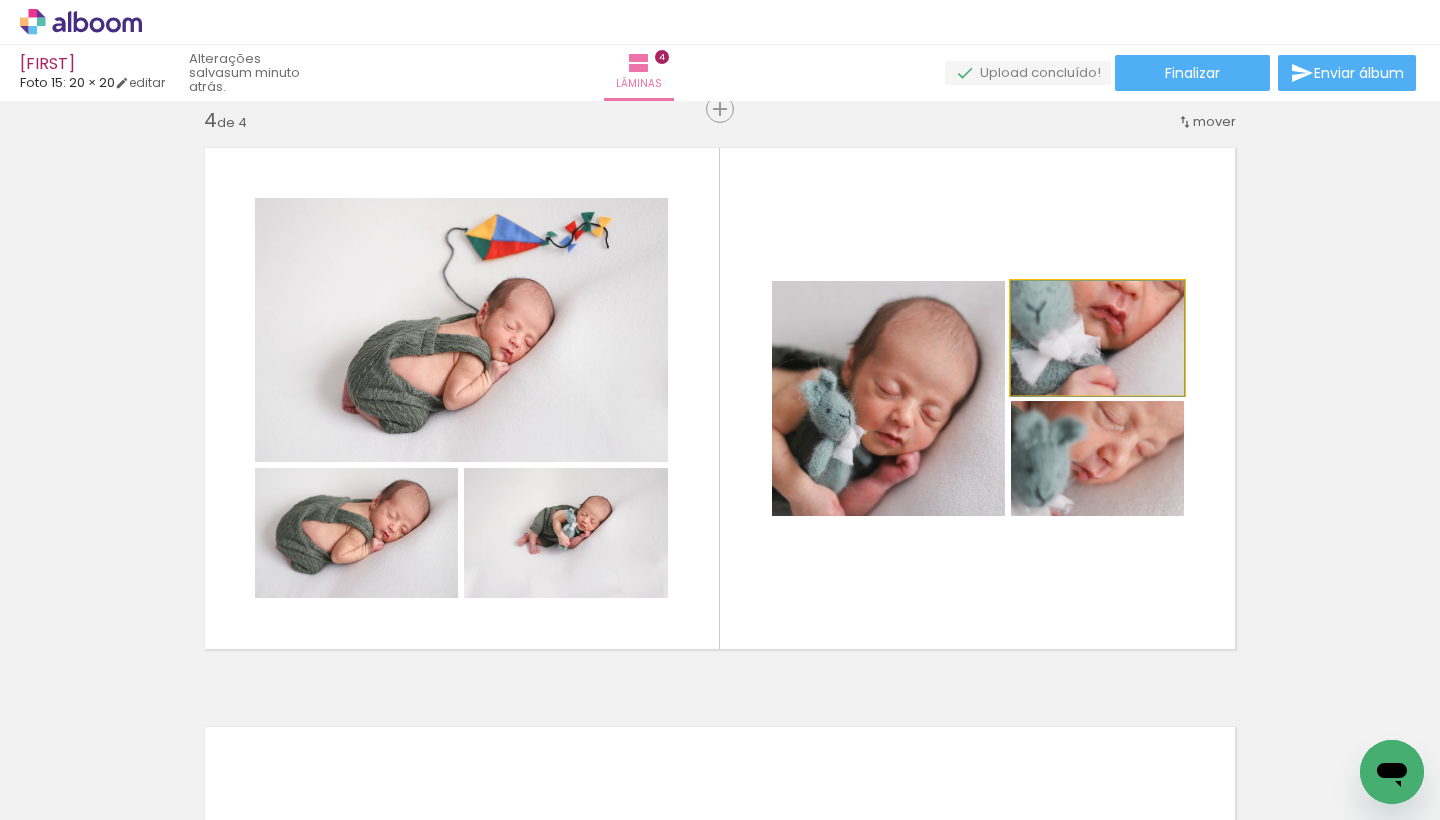 drag, startPoint x: 1130, startPoint y: 351, endPoint x: 1130, endPoint y: 363, distance: 12 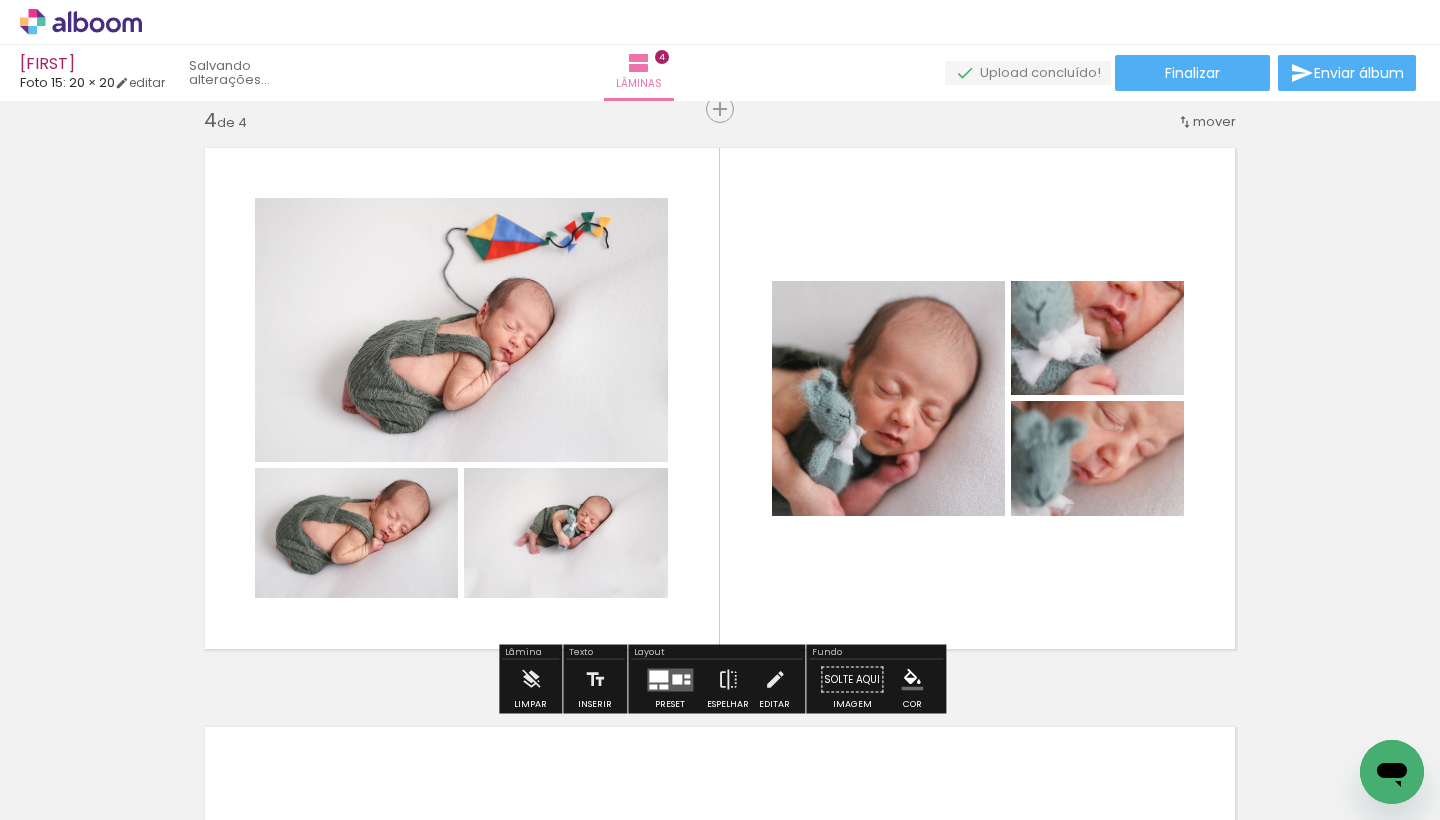 click at bounding box center [720, 398] 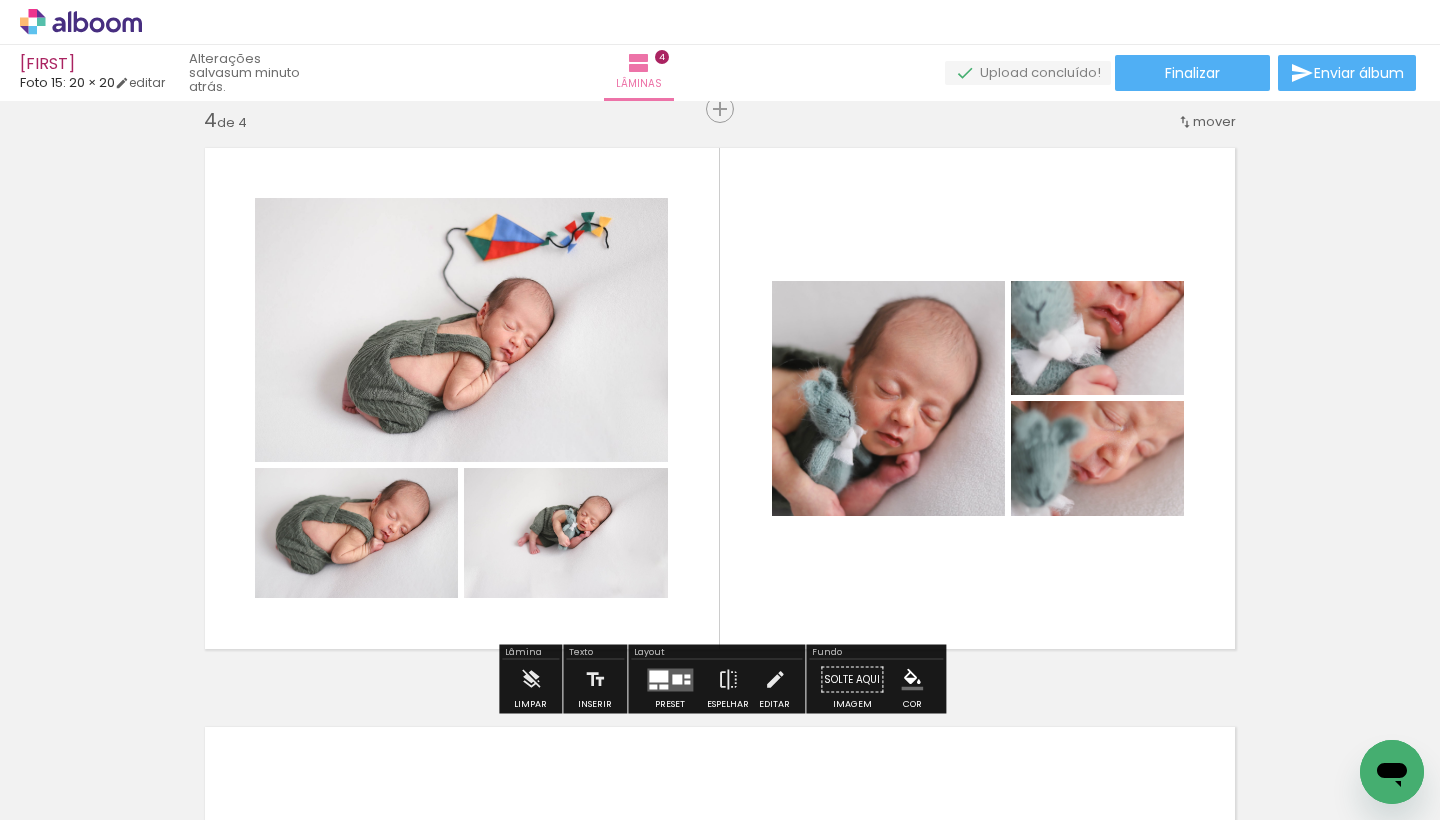 click 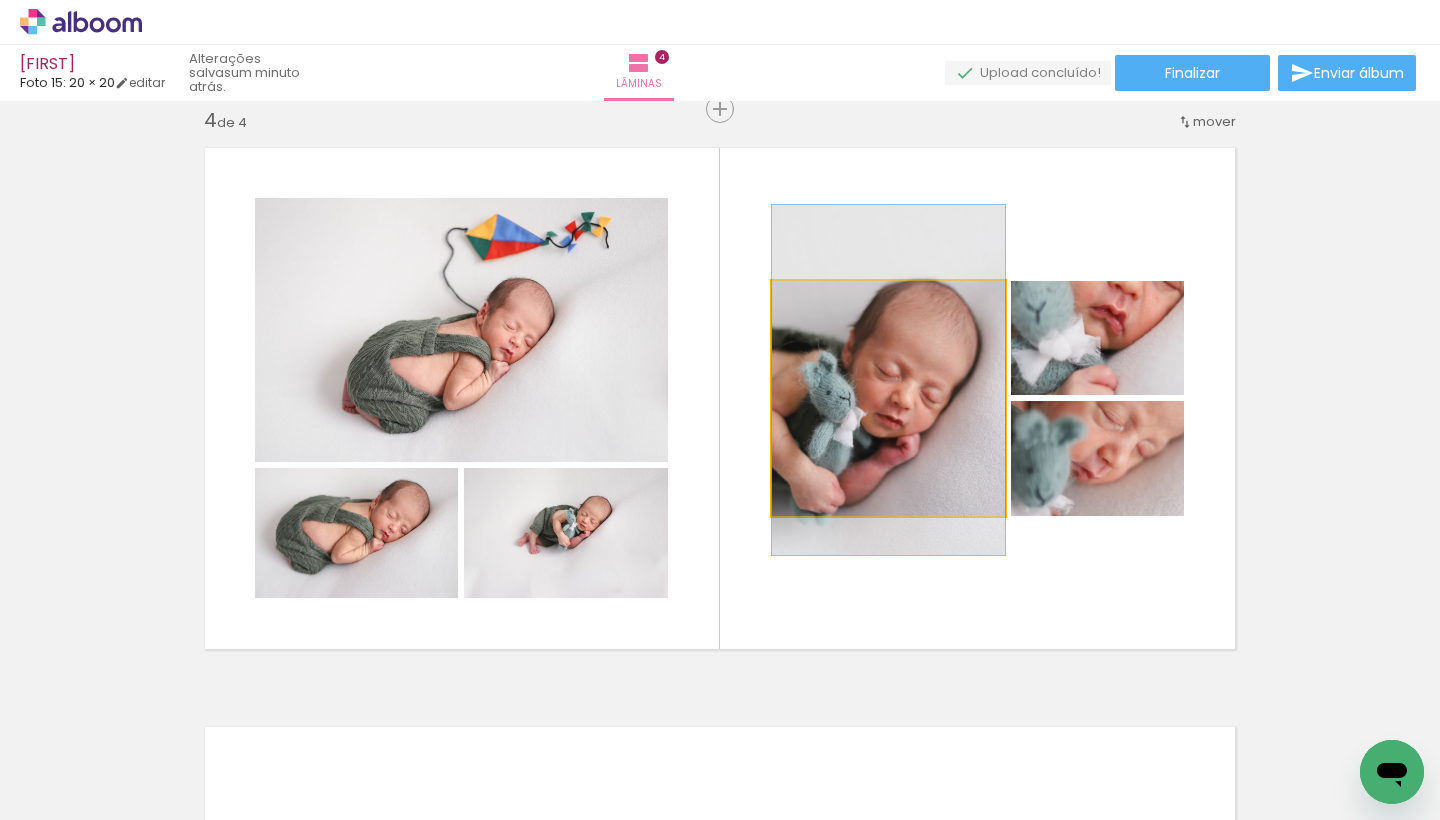 drag, startPoint x: 870, startPoint y: 429, endPoint x: 869, endPoint y: 411, distance: 18.027756 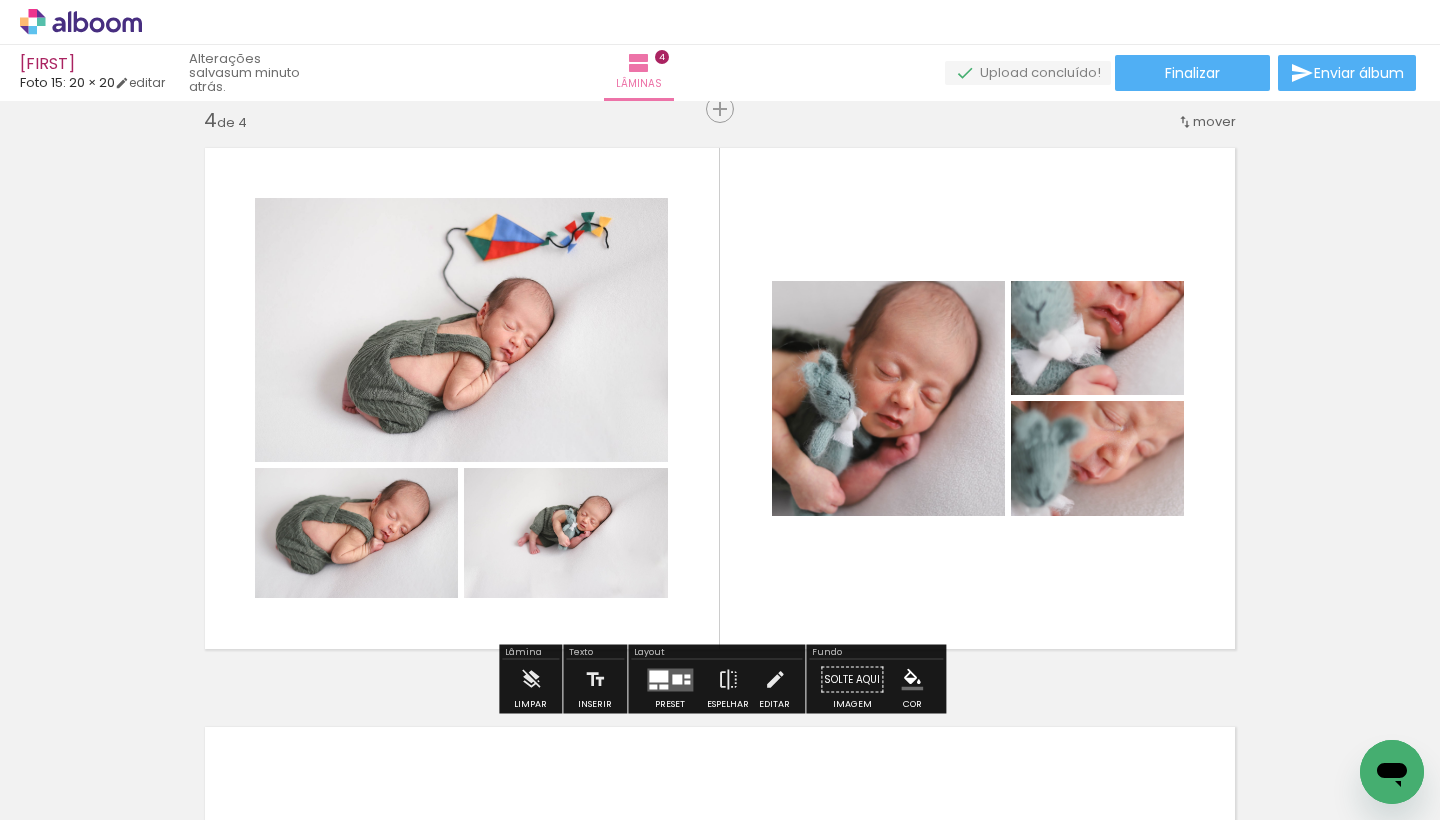 click at bounding box center (720, 398) 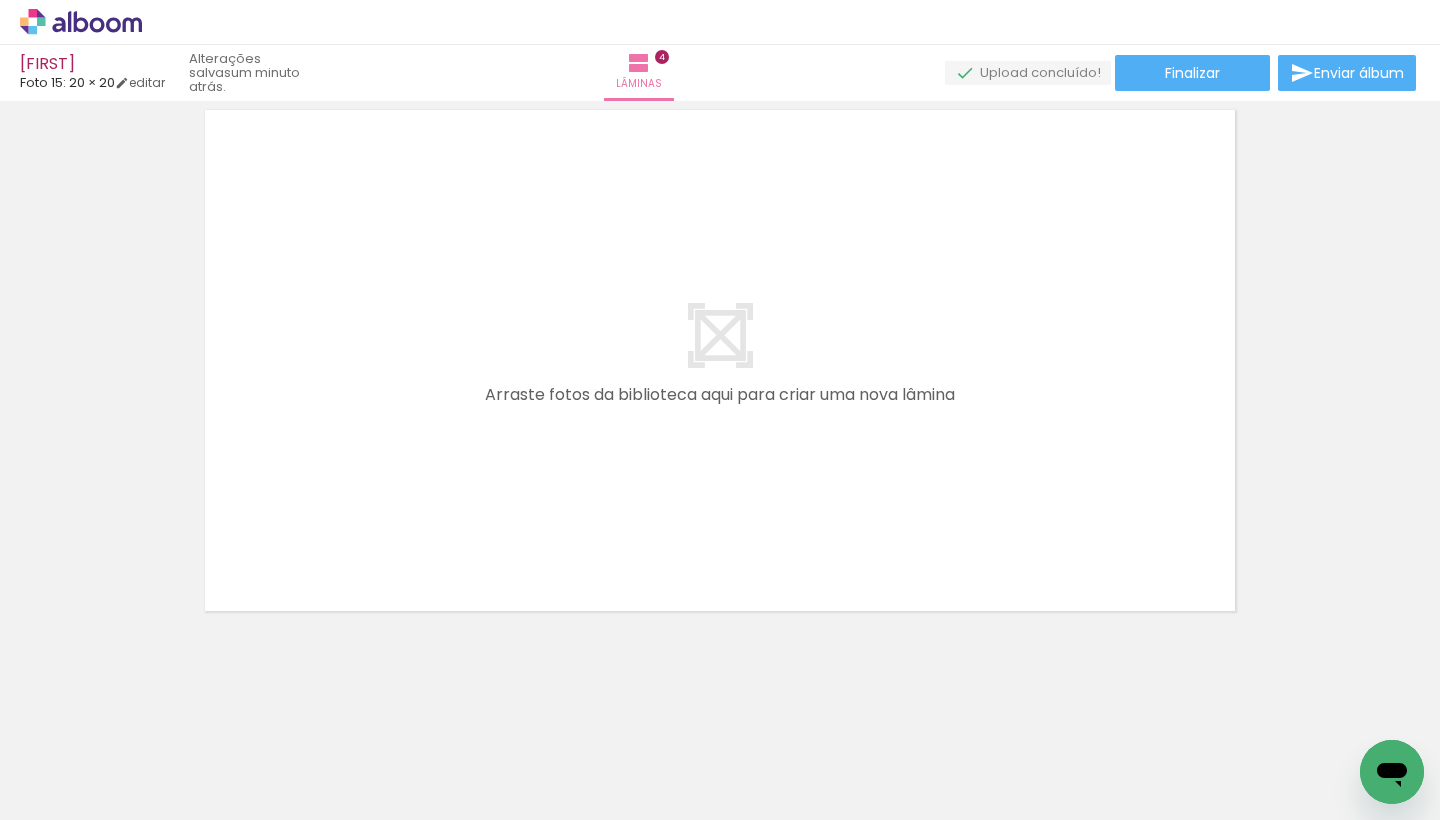 scroll, scrollTop: 2379, scrollLeft: 0, axis: vertical 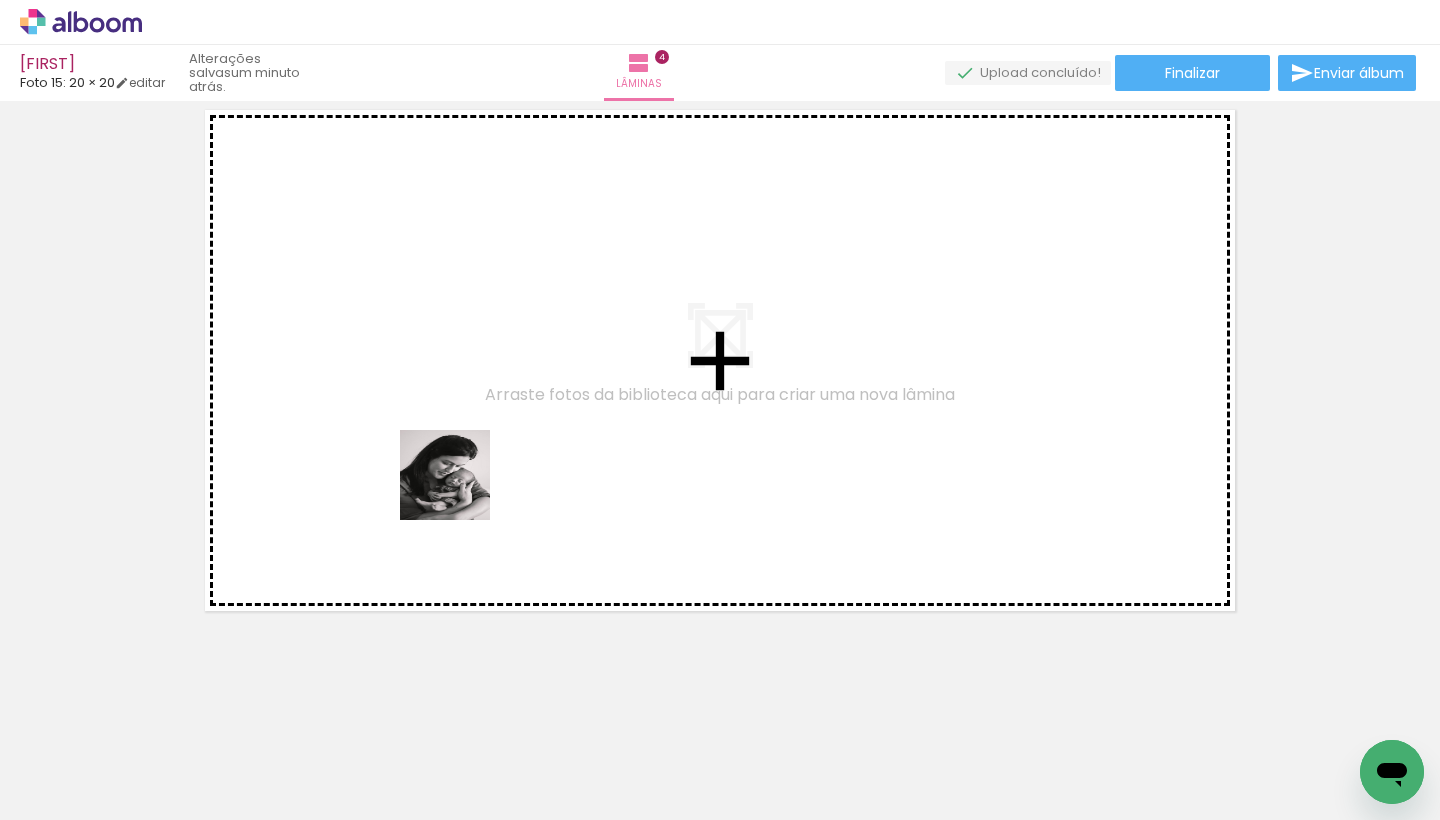 drag, startPoint x: 398, startPoint y: 771, endPoint x: 460, endPoint y: 491, distance: 286.78214 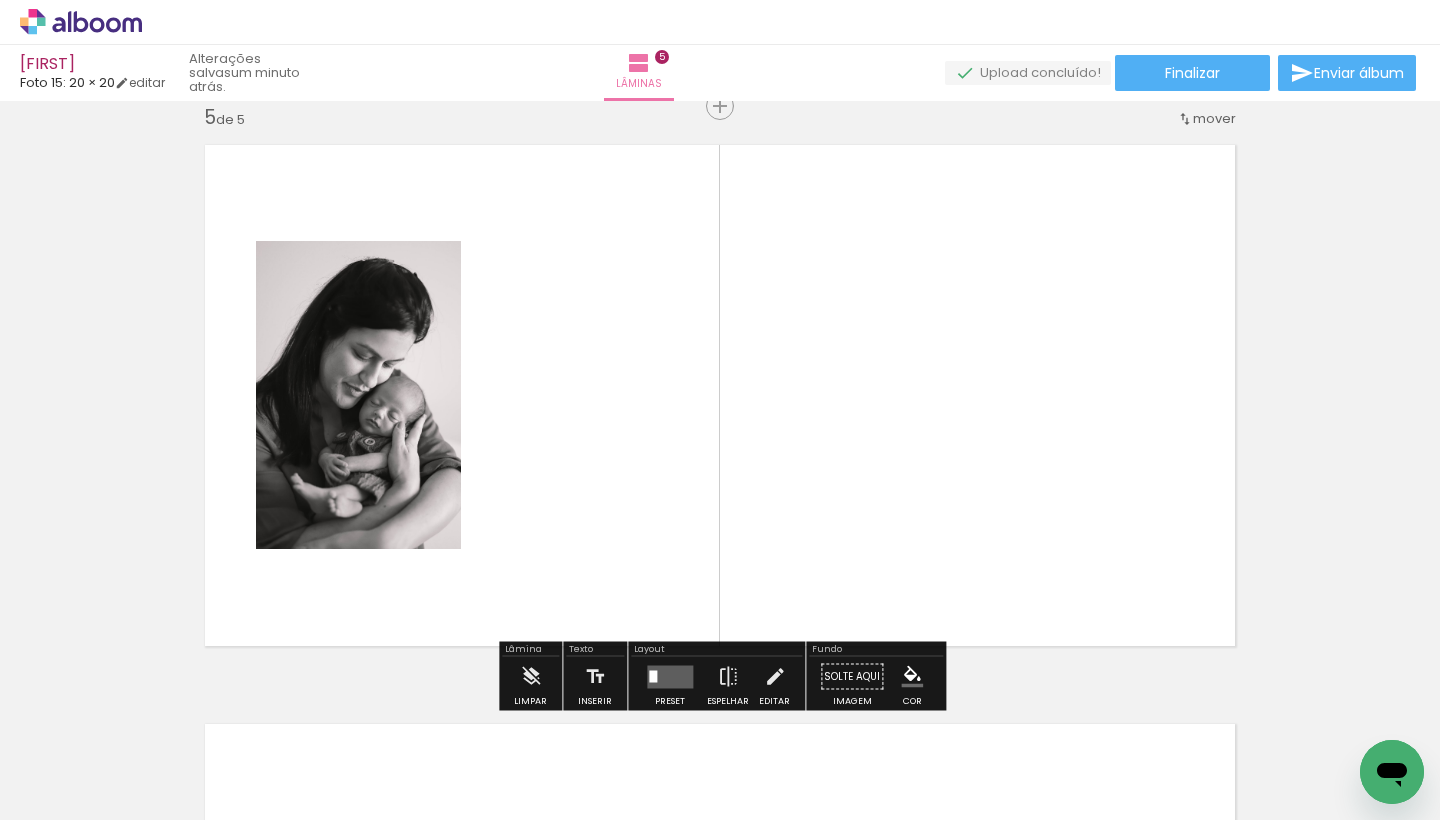 scroll, scrollTop: 2341, scrollLeft: 0, axis: vertical 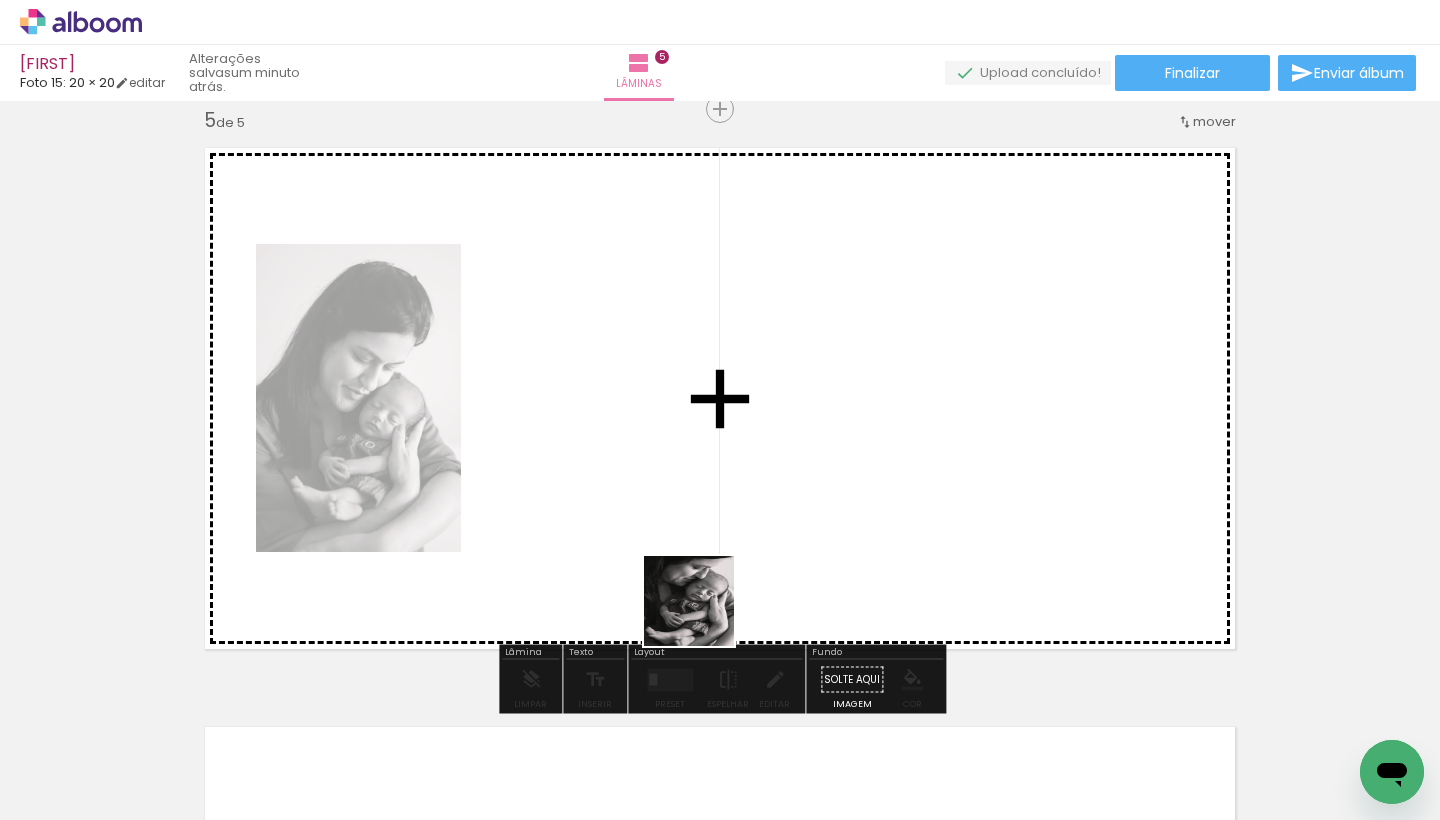 click at bounding box center [720, 410] 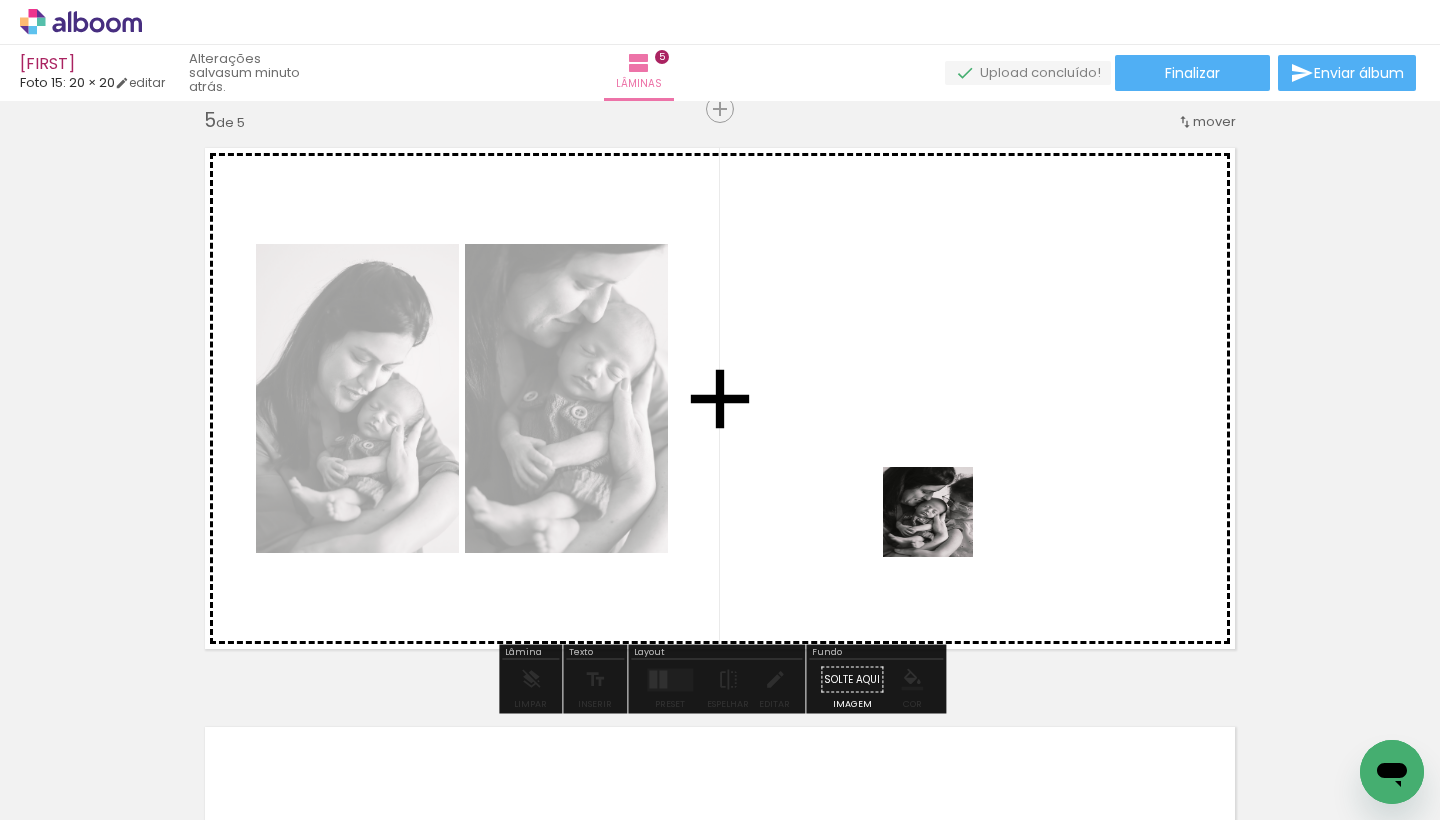 drag, startPoint x: 1290, startPoint y: 787, endPoint x: 904, endPoint y: 502, distance: 479.8135 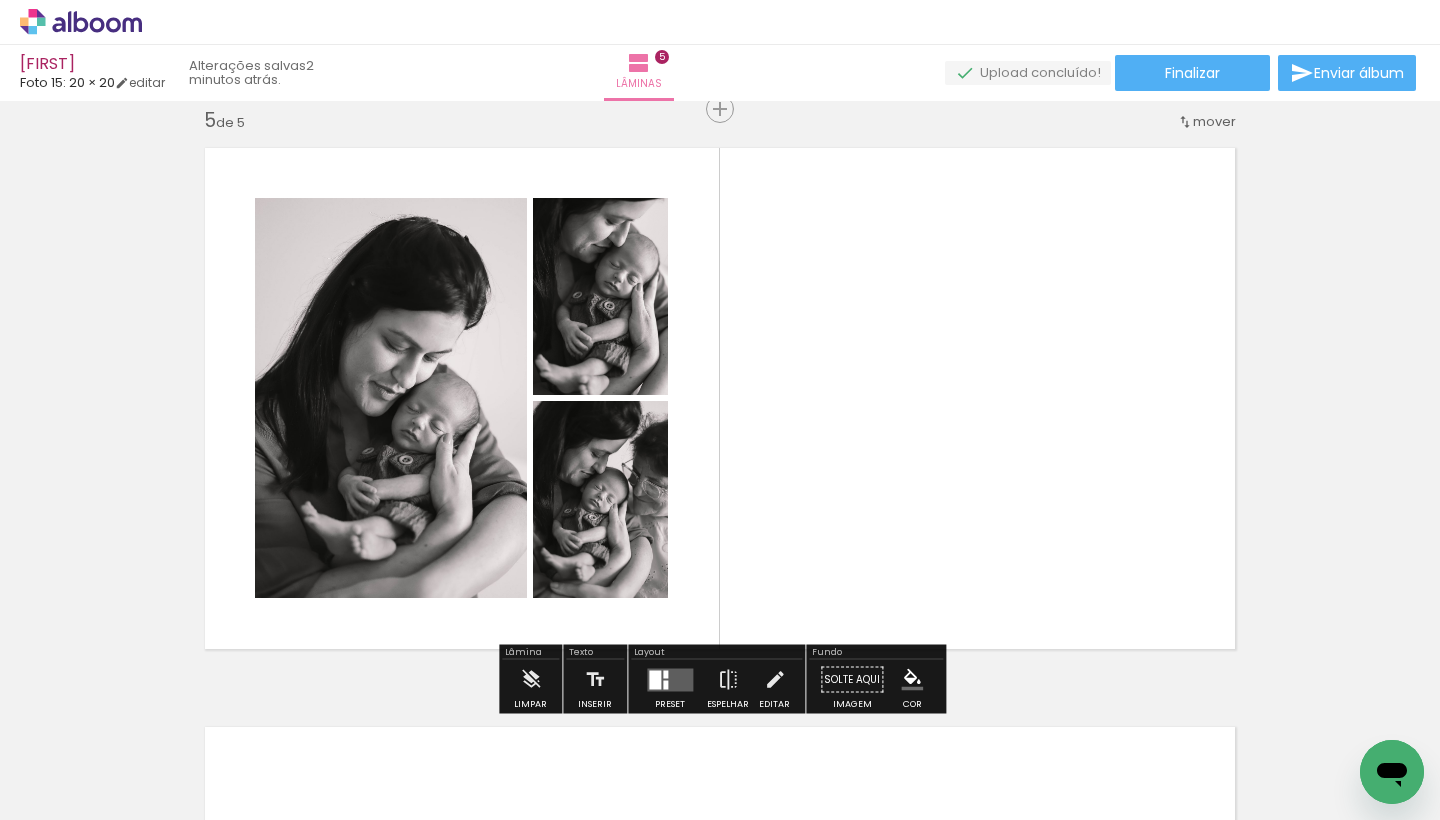 scroll, scrollTop: 0, scrollLeft: 0, axis: both 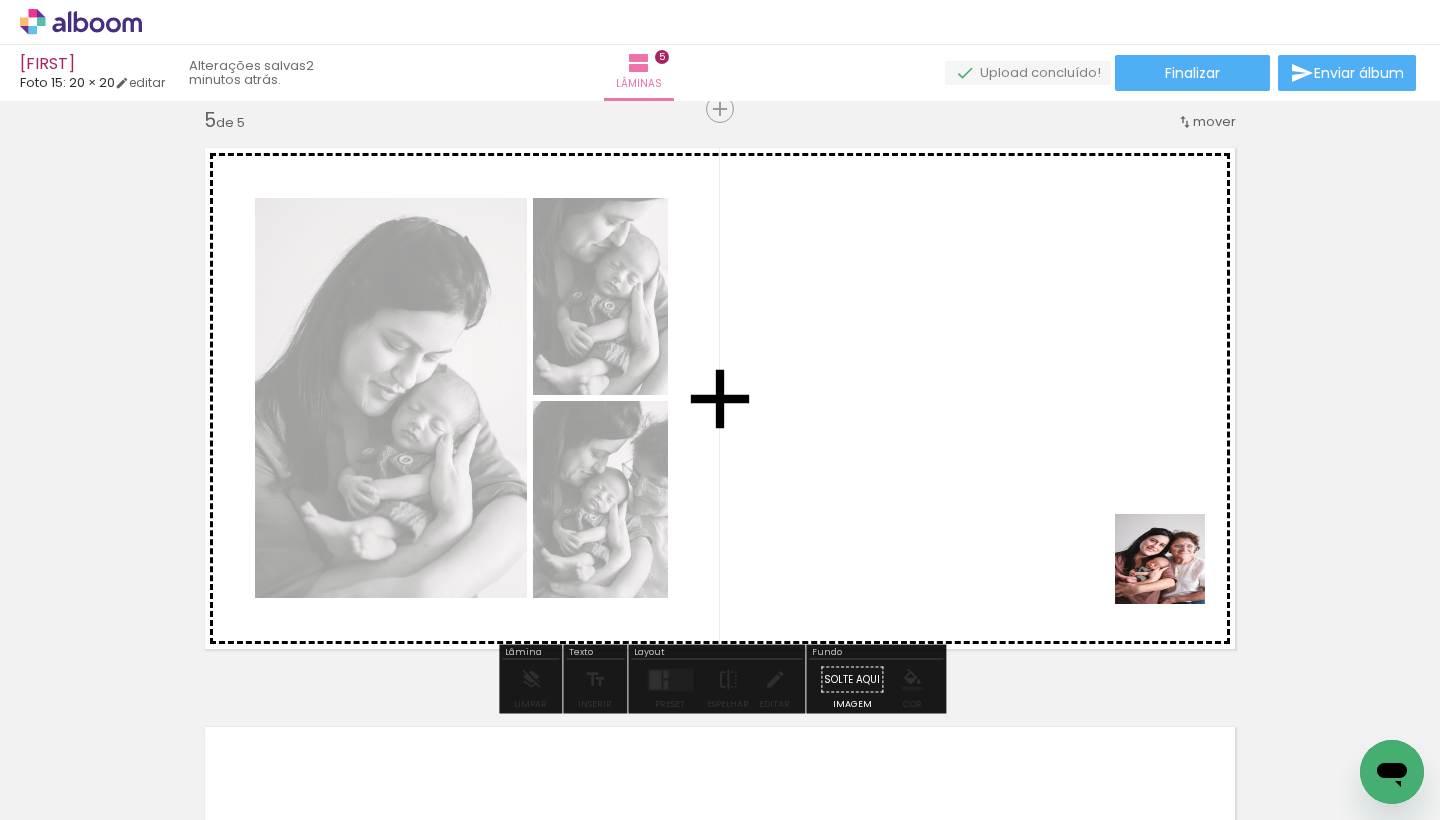 drag, startPoint x: 1383, startPoint y: 719, endPoint x: 1059, endPoint y: 509, distance: 386.1036 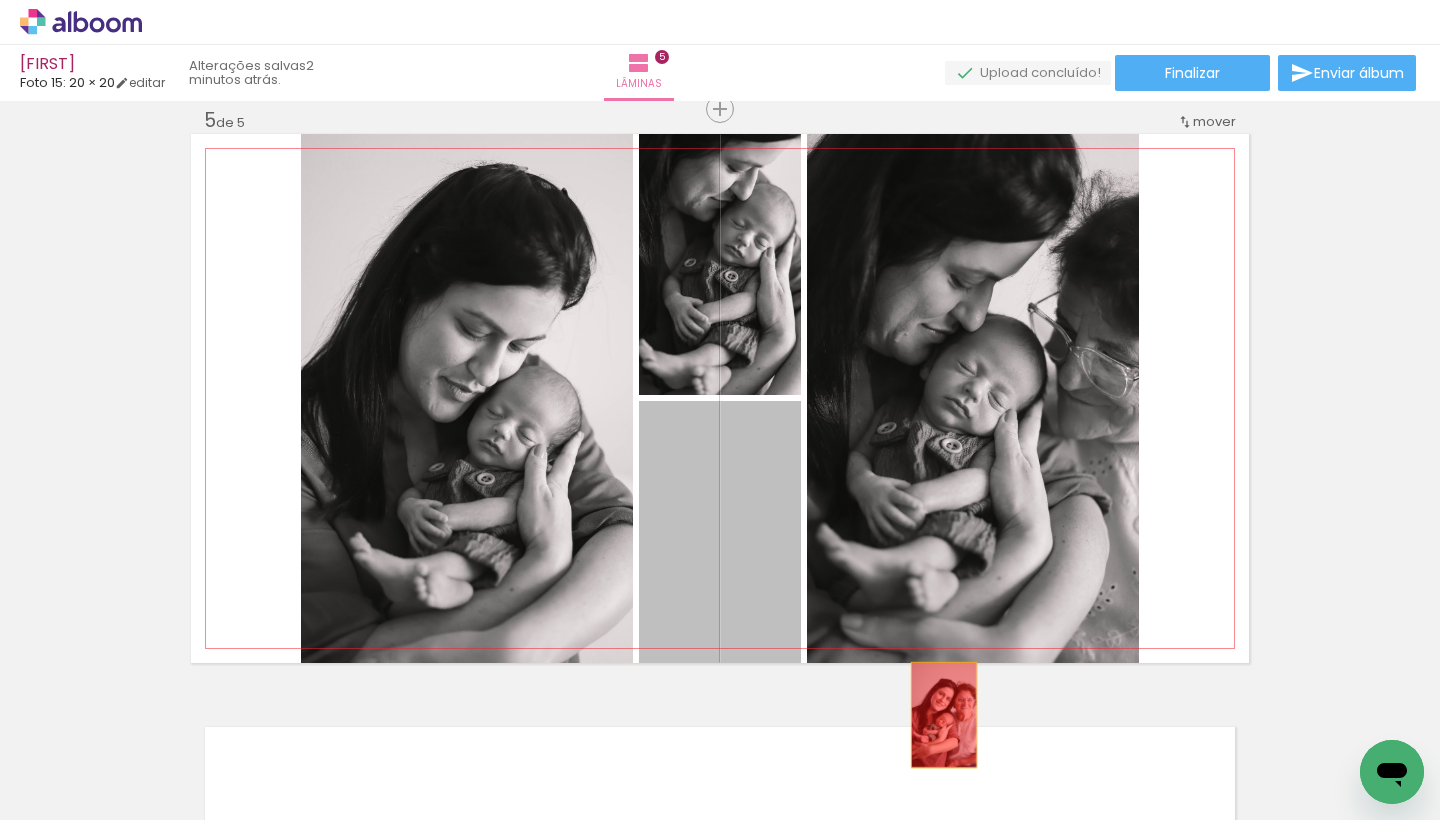 drag, startPoint x: 752, startPoint y: 568, endPoint x: 944, endPoint y: 717, distance: 243.03291 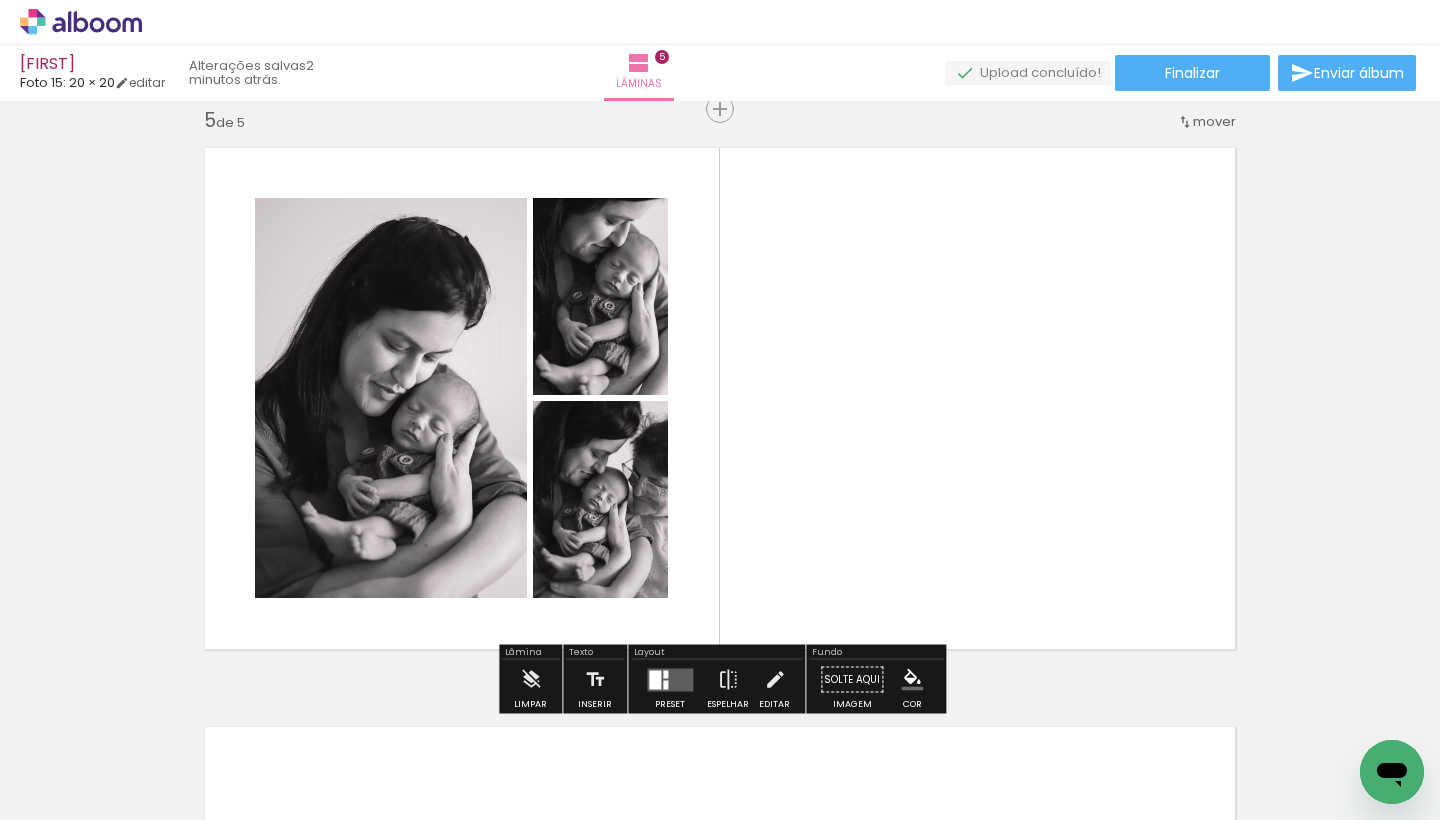 click at bounding box center (670, 679) 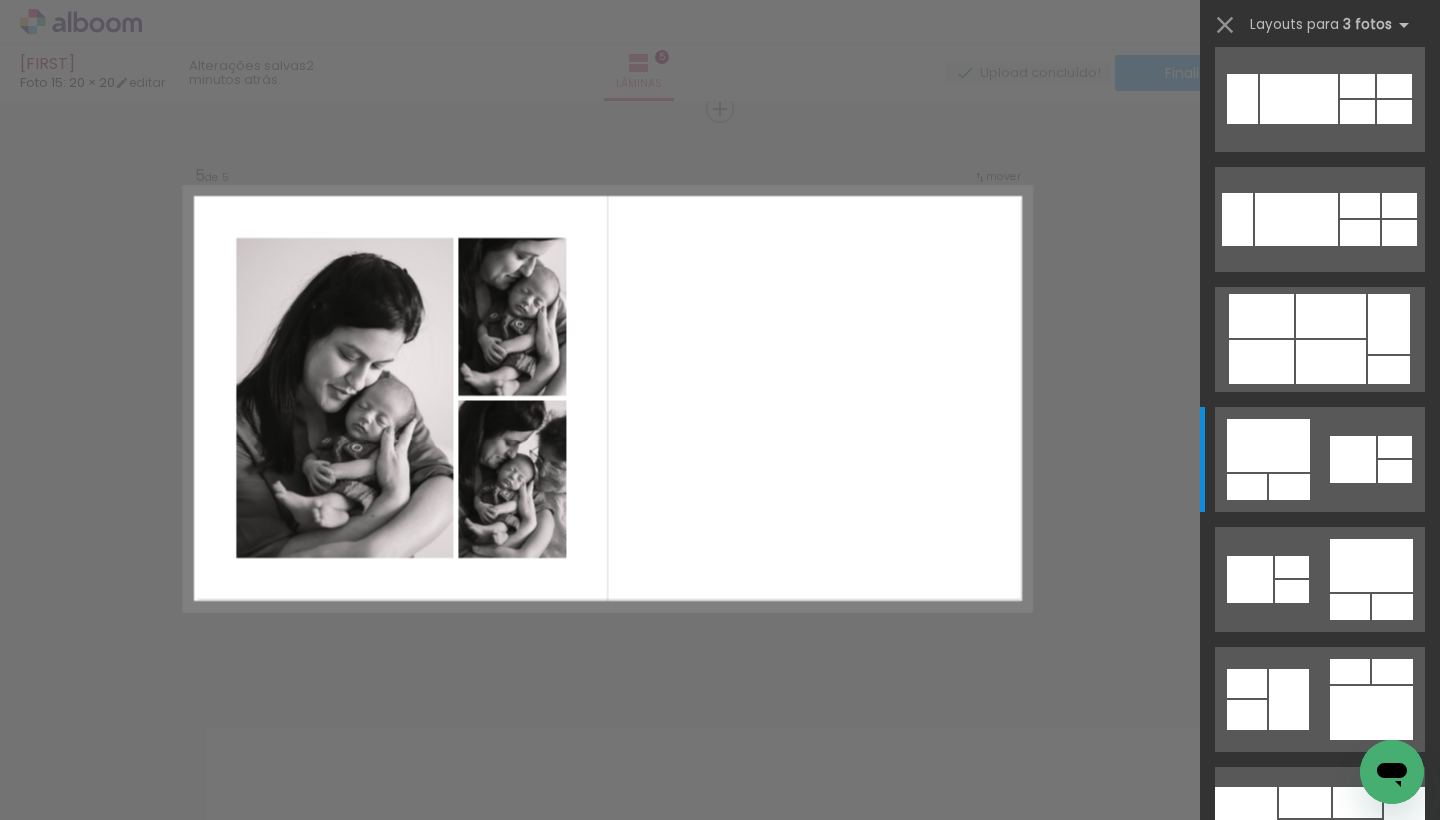 scroll, scrollTop: 0, scrollLeft: 0, axis: both 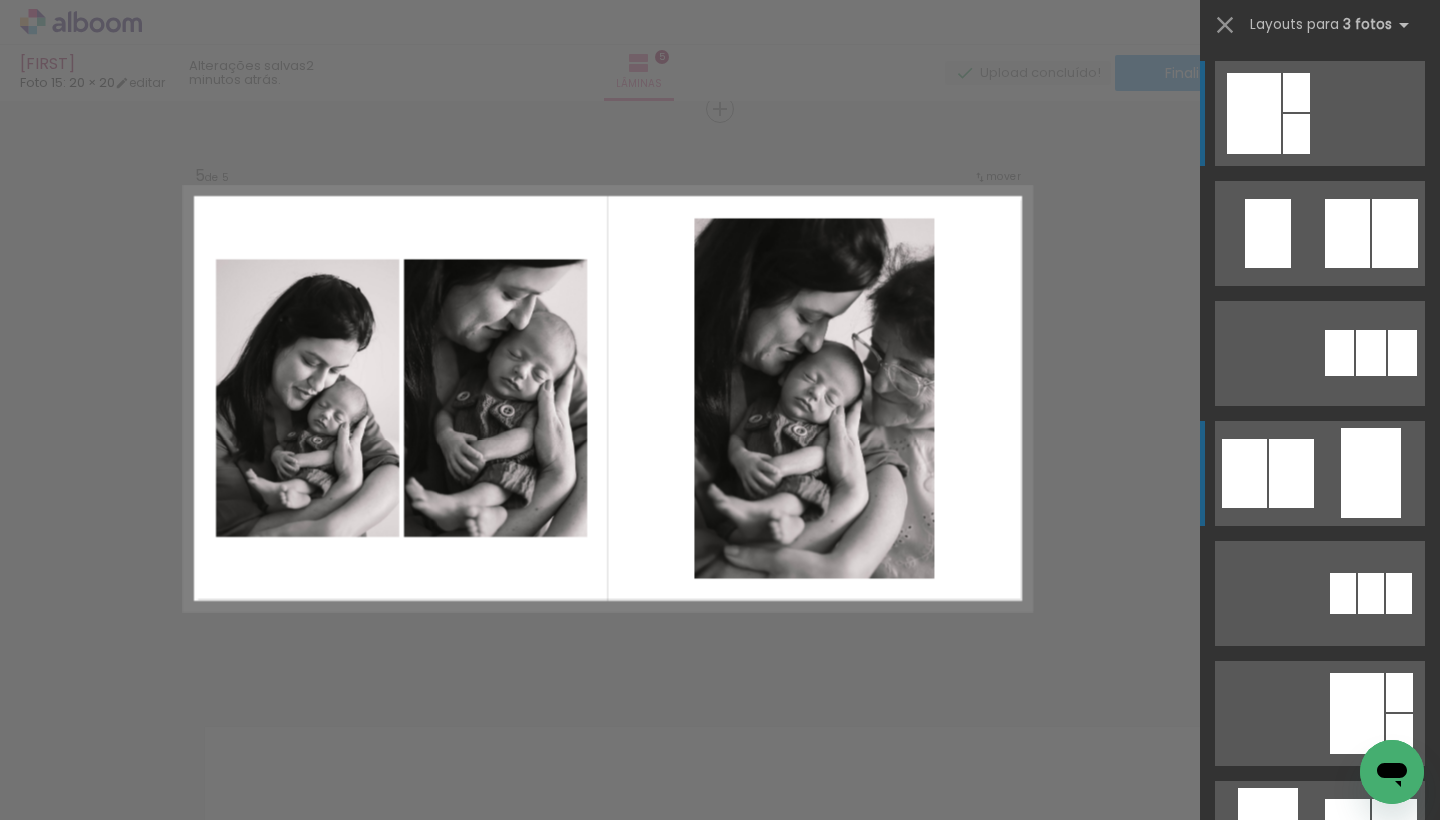 click at bounding box center (1347, 233) 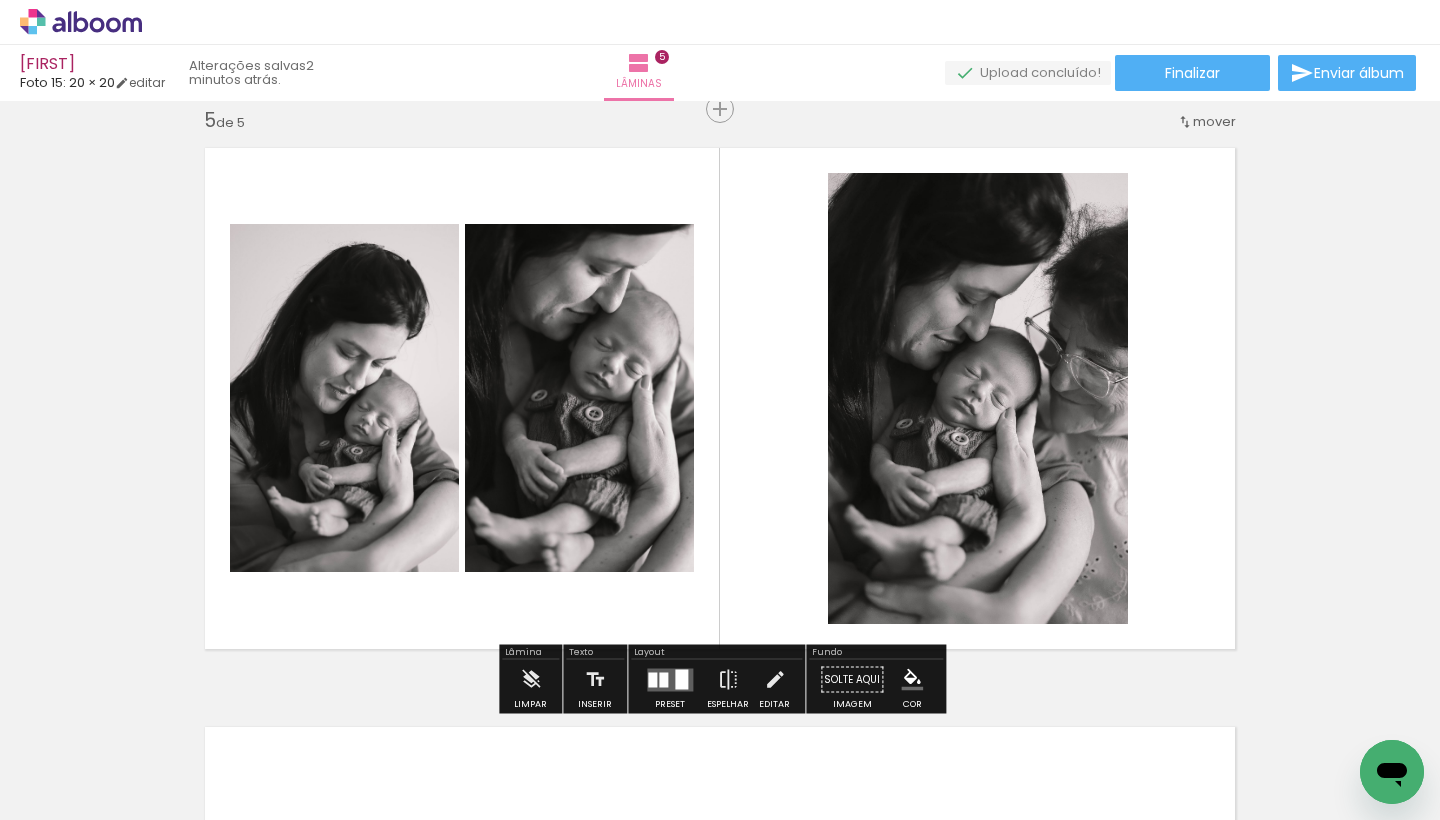 click at bounding box center (720, 398) 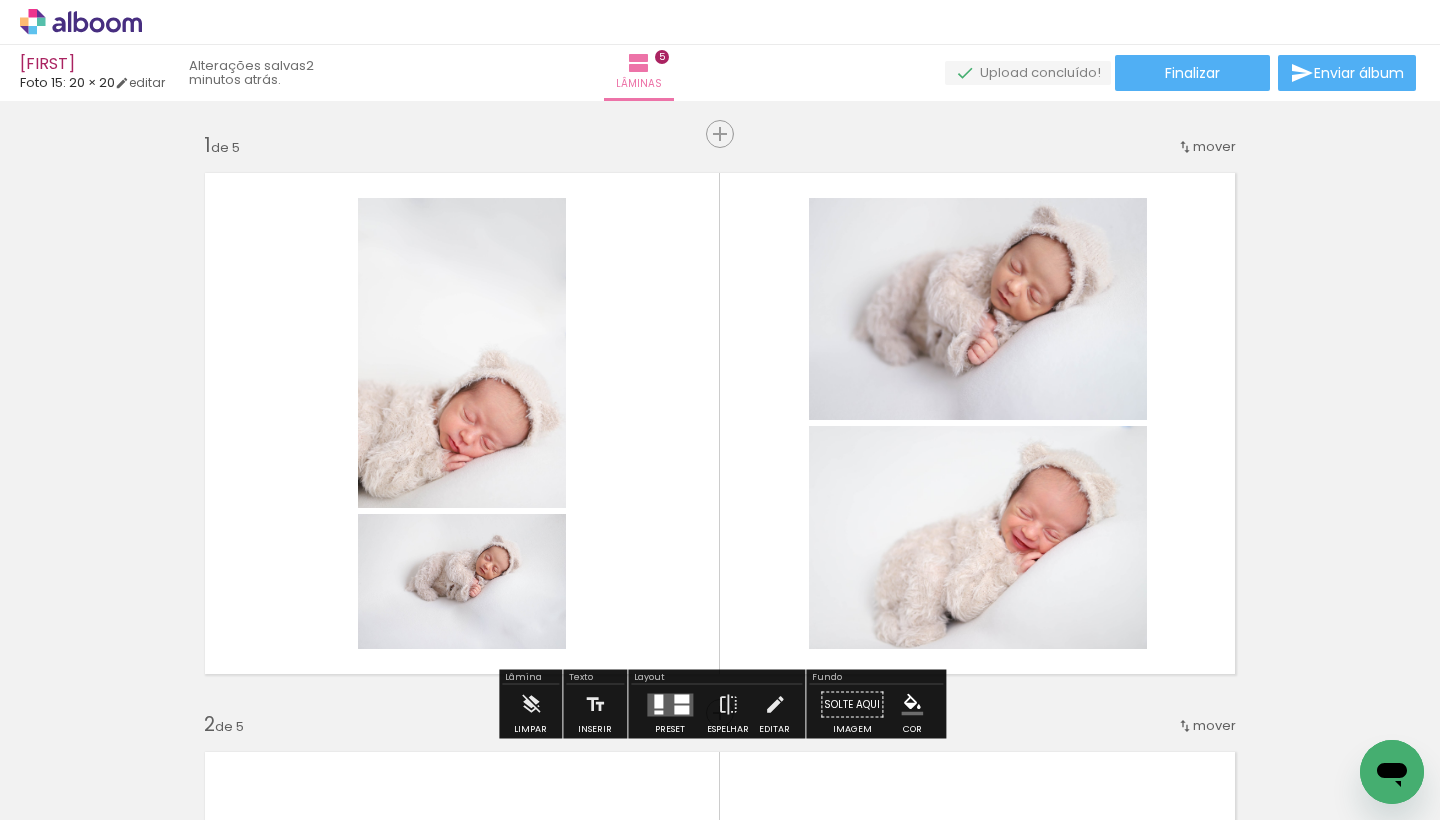 scroll, scrollTop: -1, scrollLeft: 0, axis: vertical 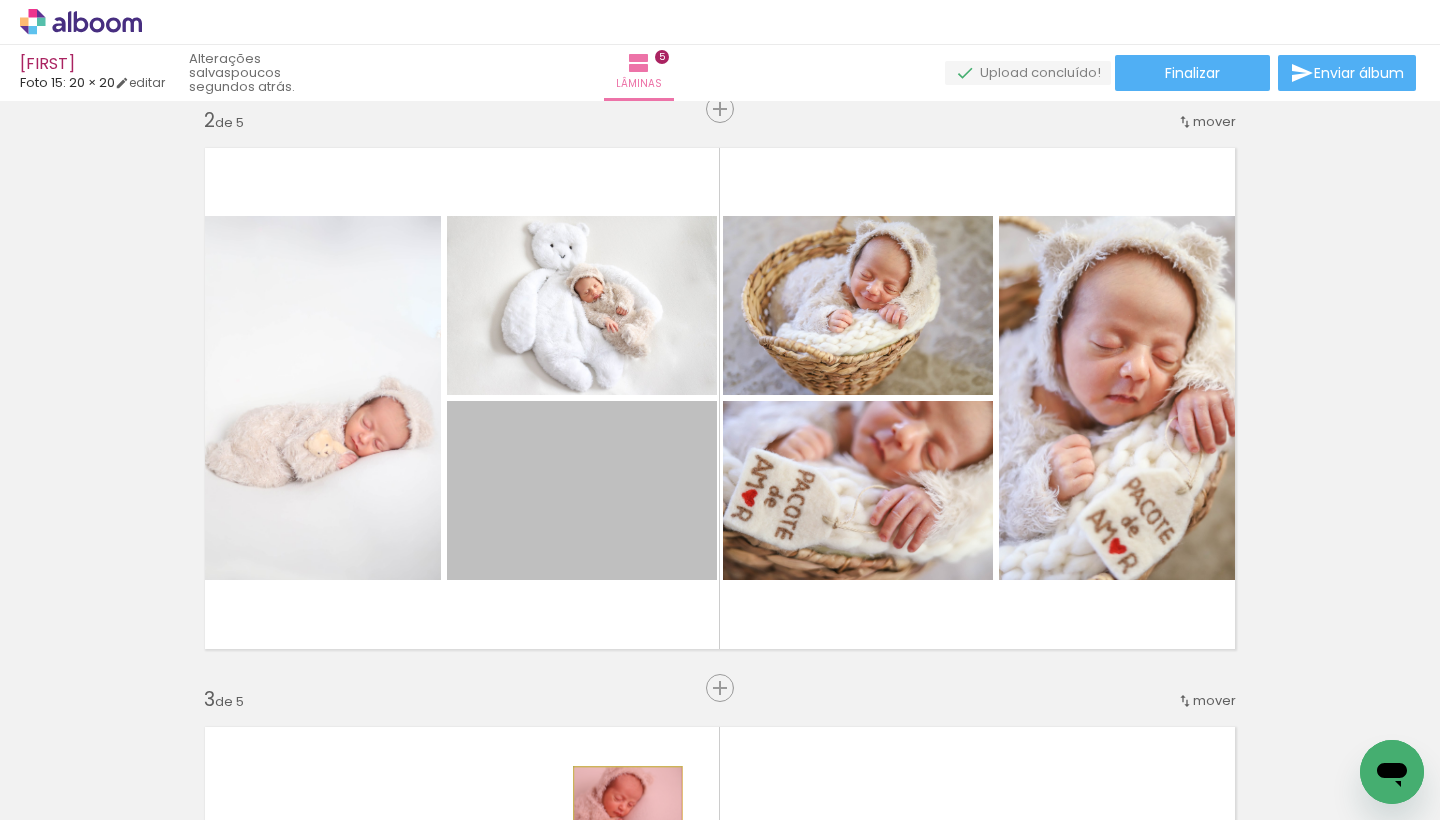 drag, startPoint x: 621, startPoint y: 513, endPoint x: 628, endPoint y: 803, distance: 290.08447 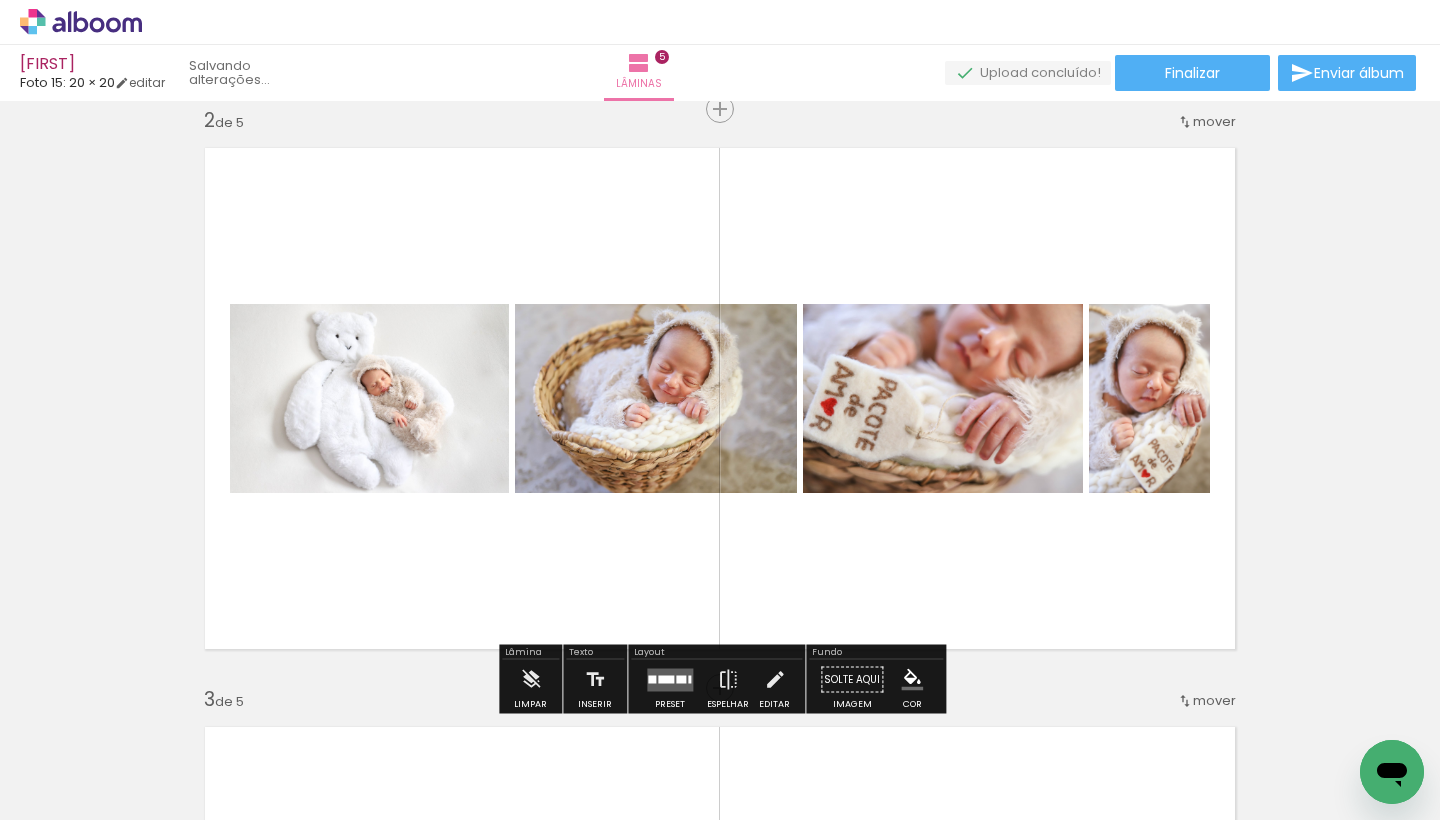 drag, startPoint x: 919, startPoint y: 487, endPoint x: 917, endPoint y: 748, distance: 261.00766 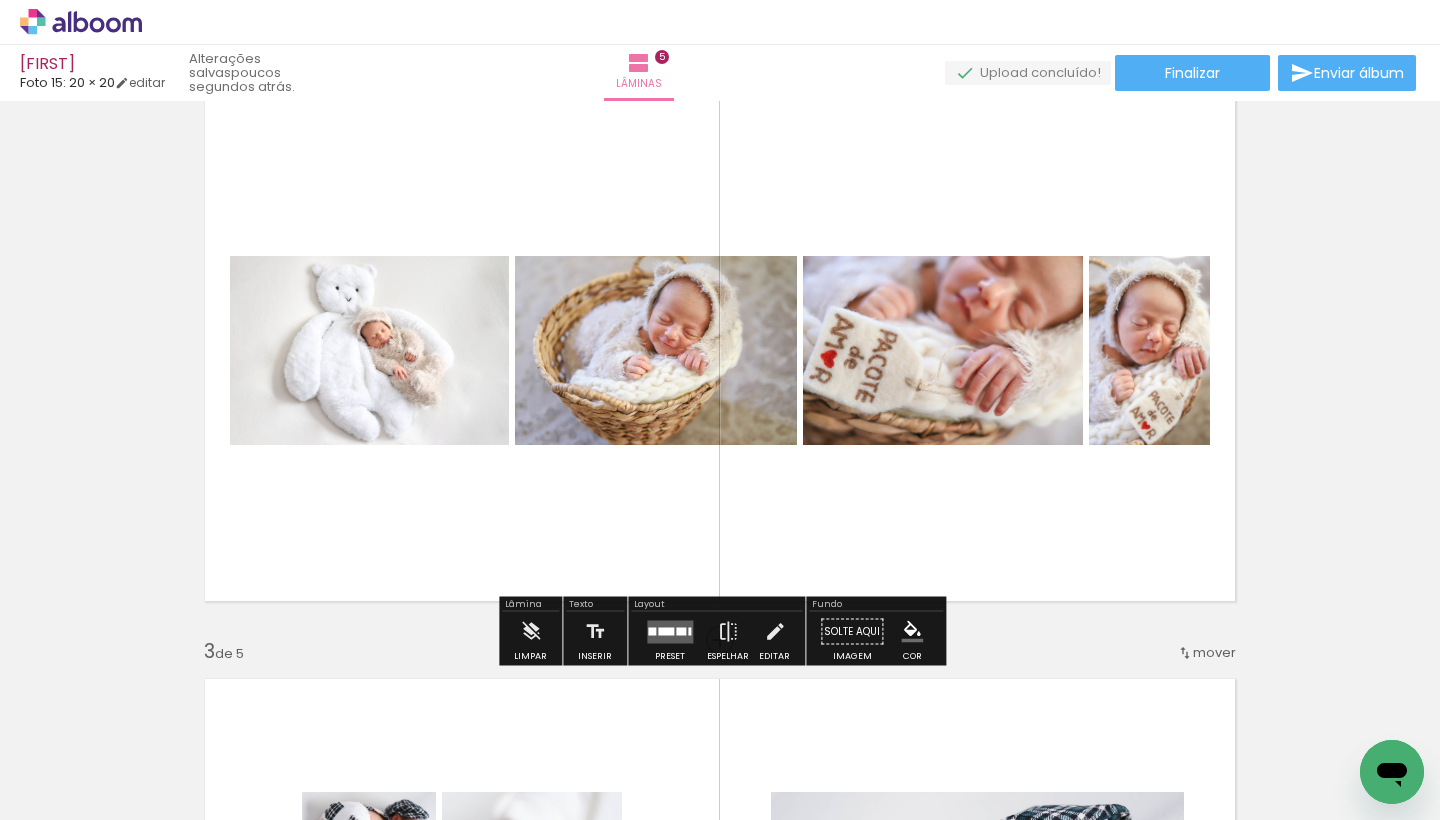 scroll, scrollTop: 654, scrollLeft: 0, axis: vertical 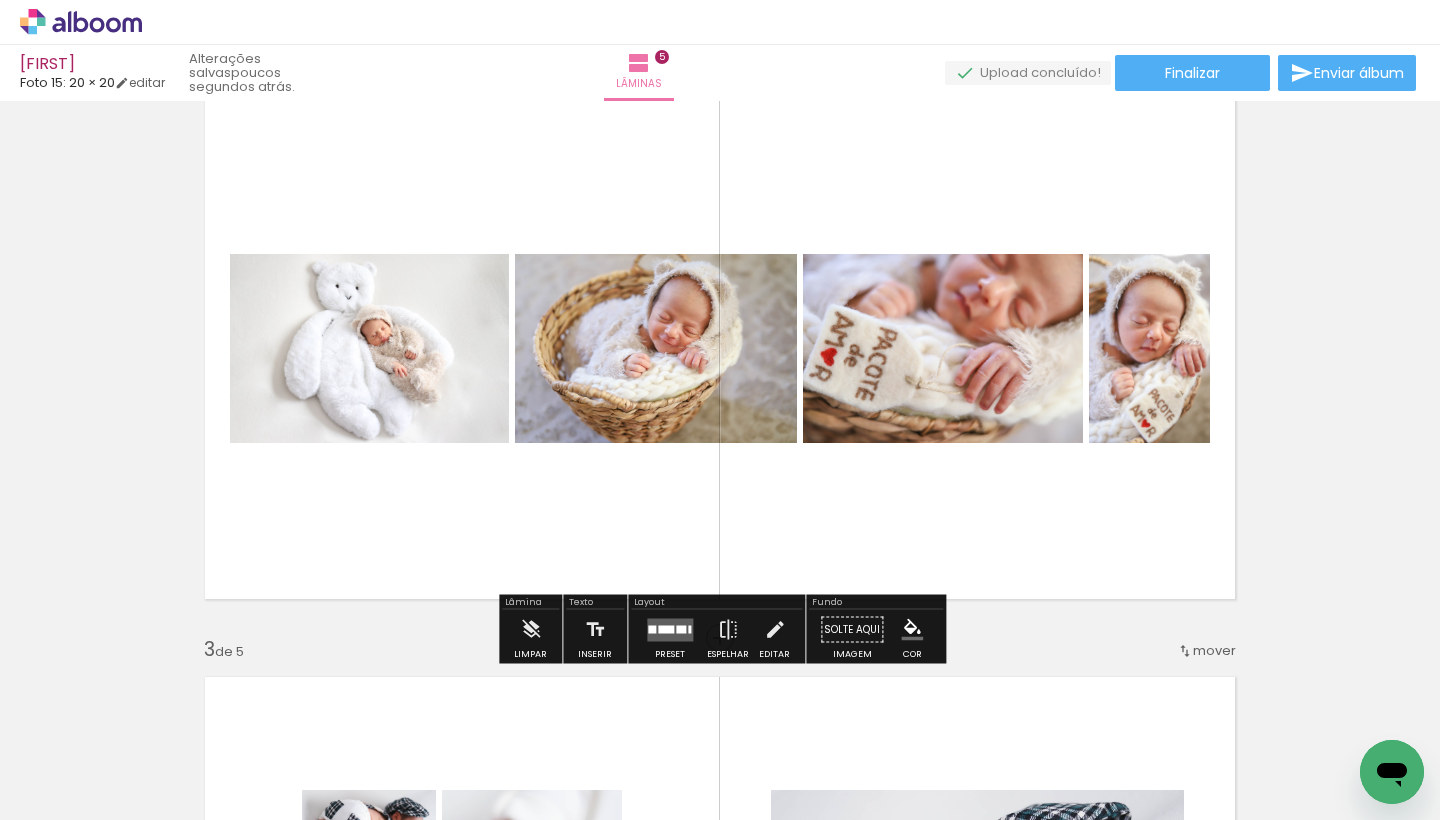 click at bounding box center [670, 629] 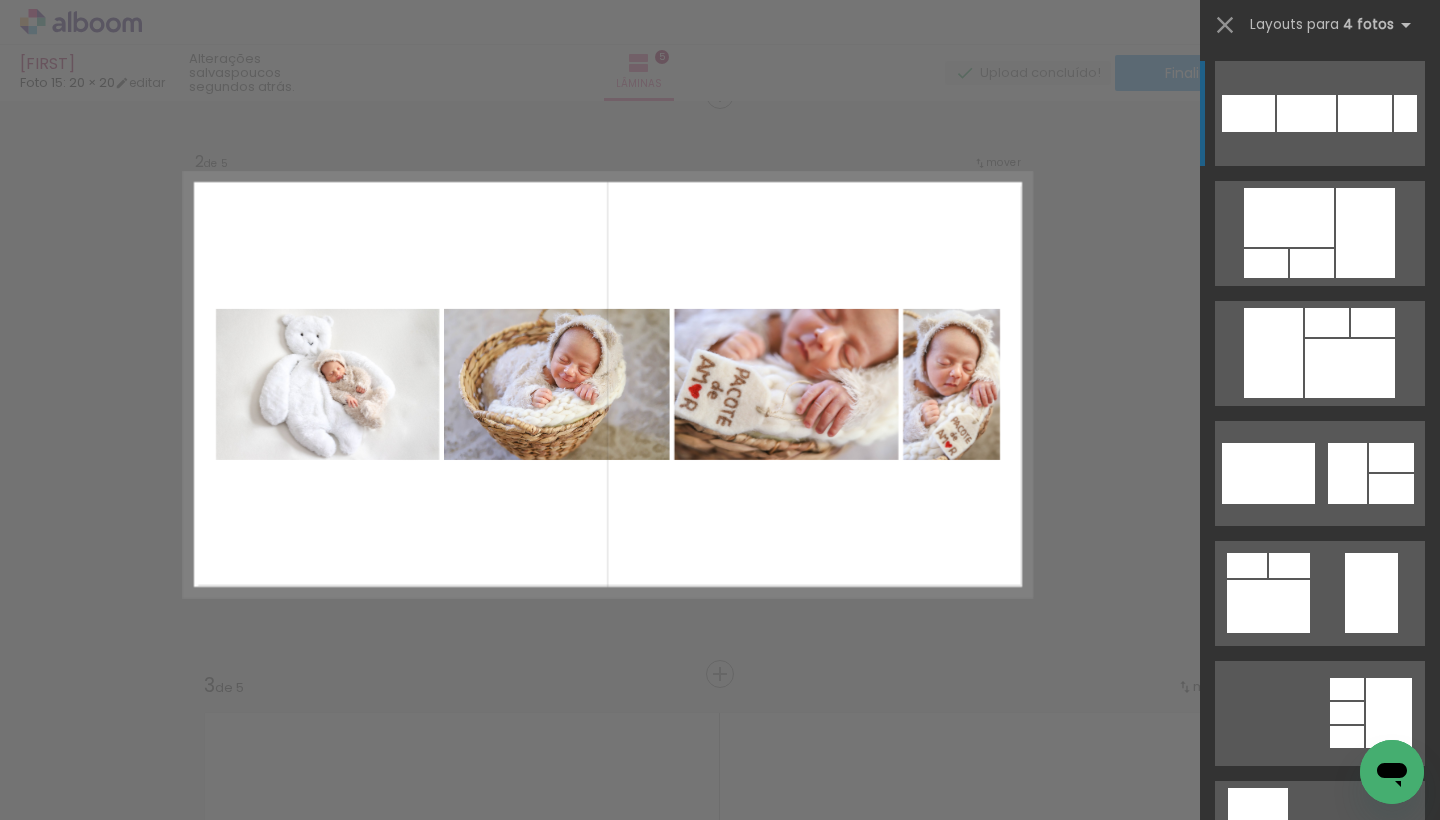 scroll, scrollTop: 604, scrollLeft: 0, axis: vertical 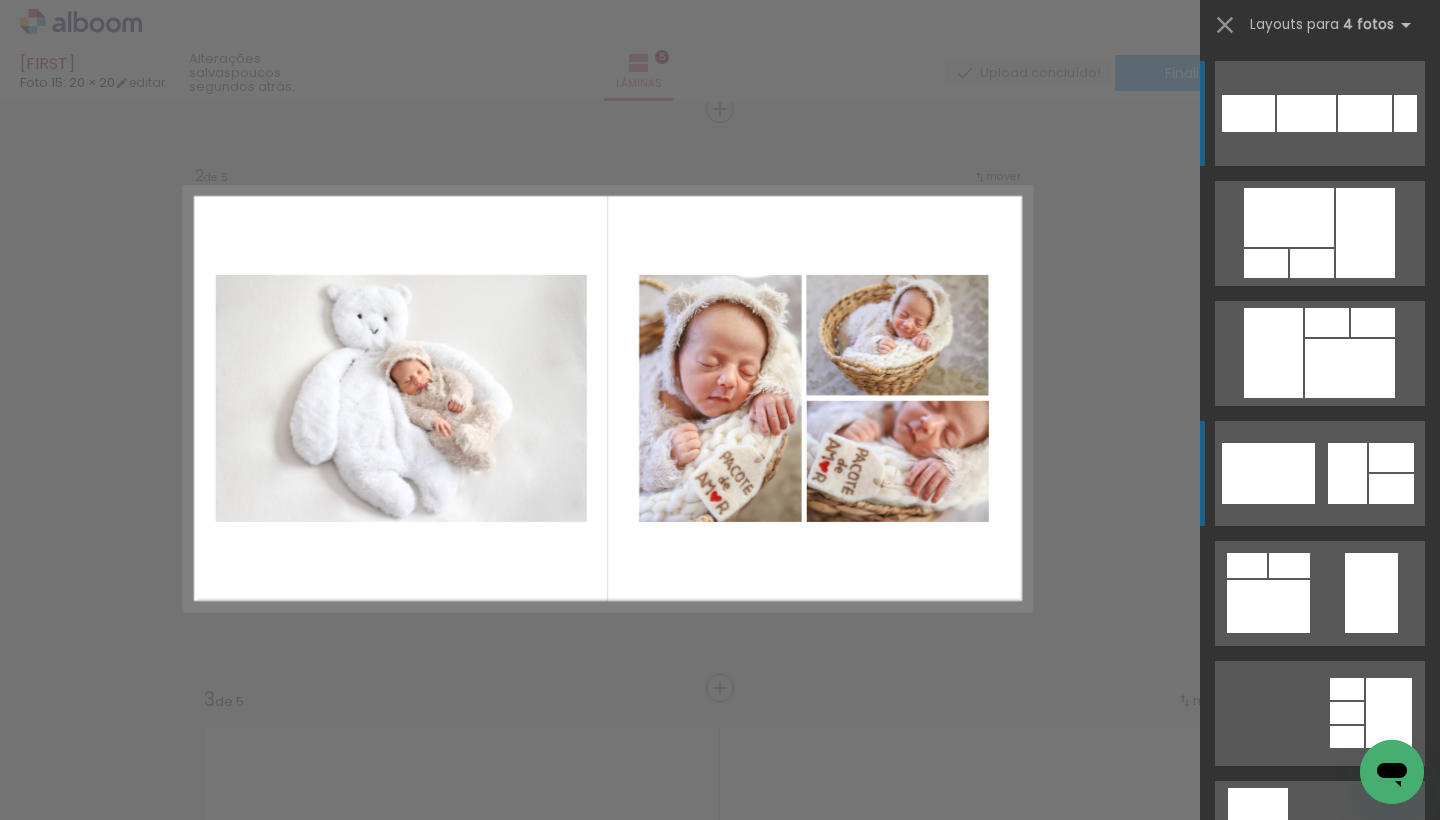 click at bounding box center (1289, 217) 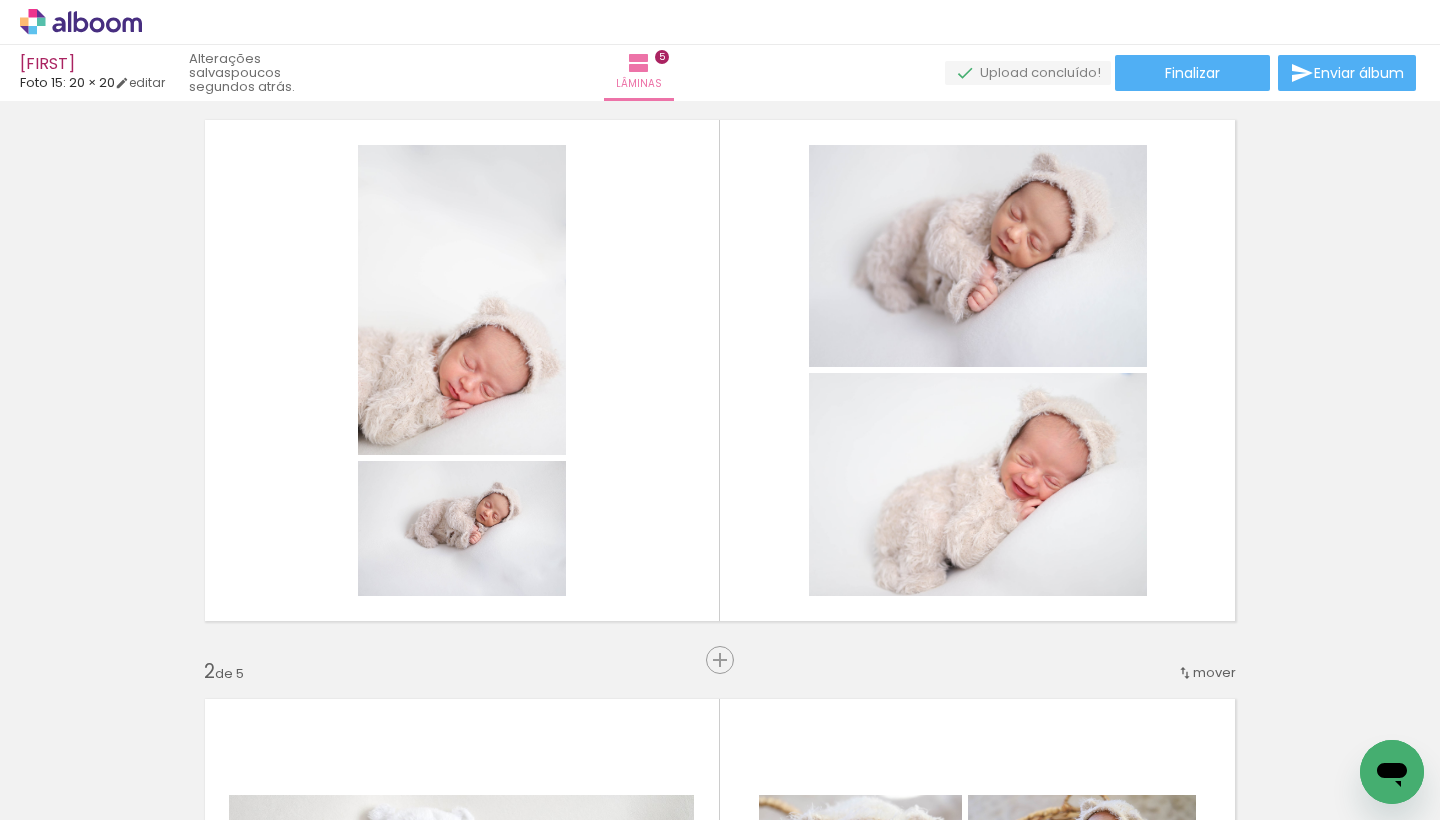 scroll, scrollTop: 62, scrollLeft: 0, axis: vertical 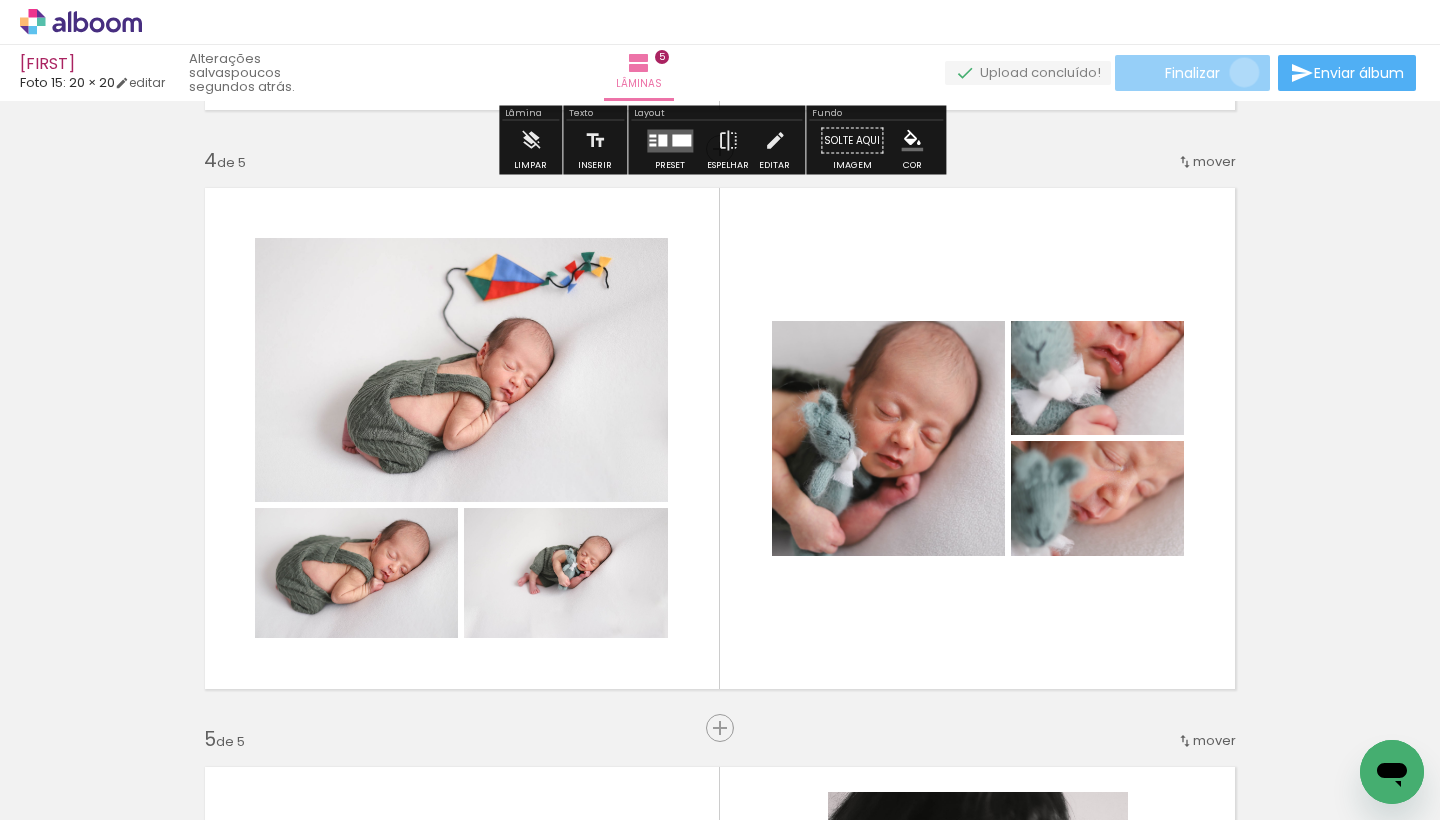 click on "Finalizar" 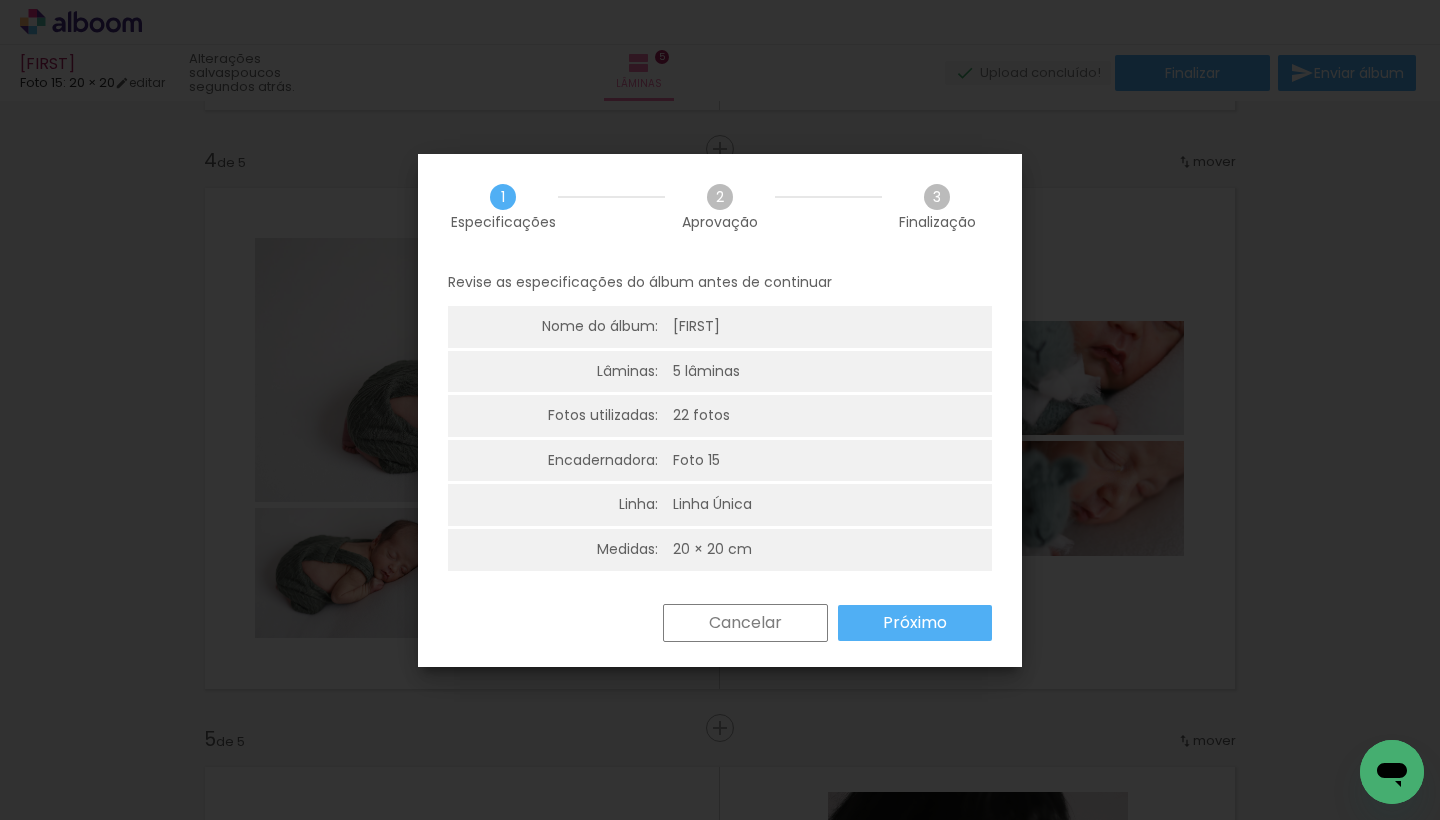 click on "Próximo" at bounding box center [0, 0] 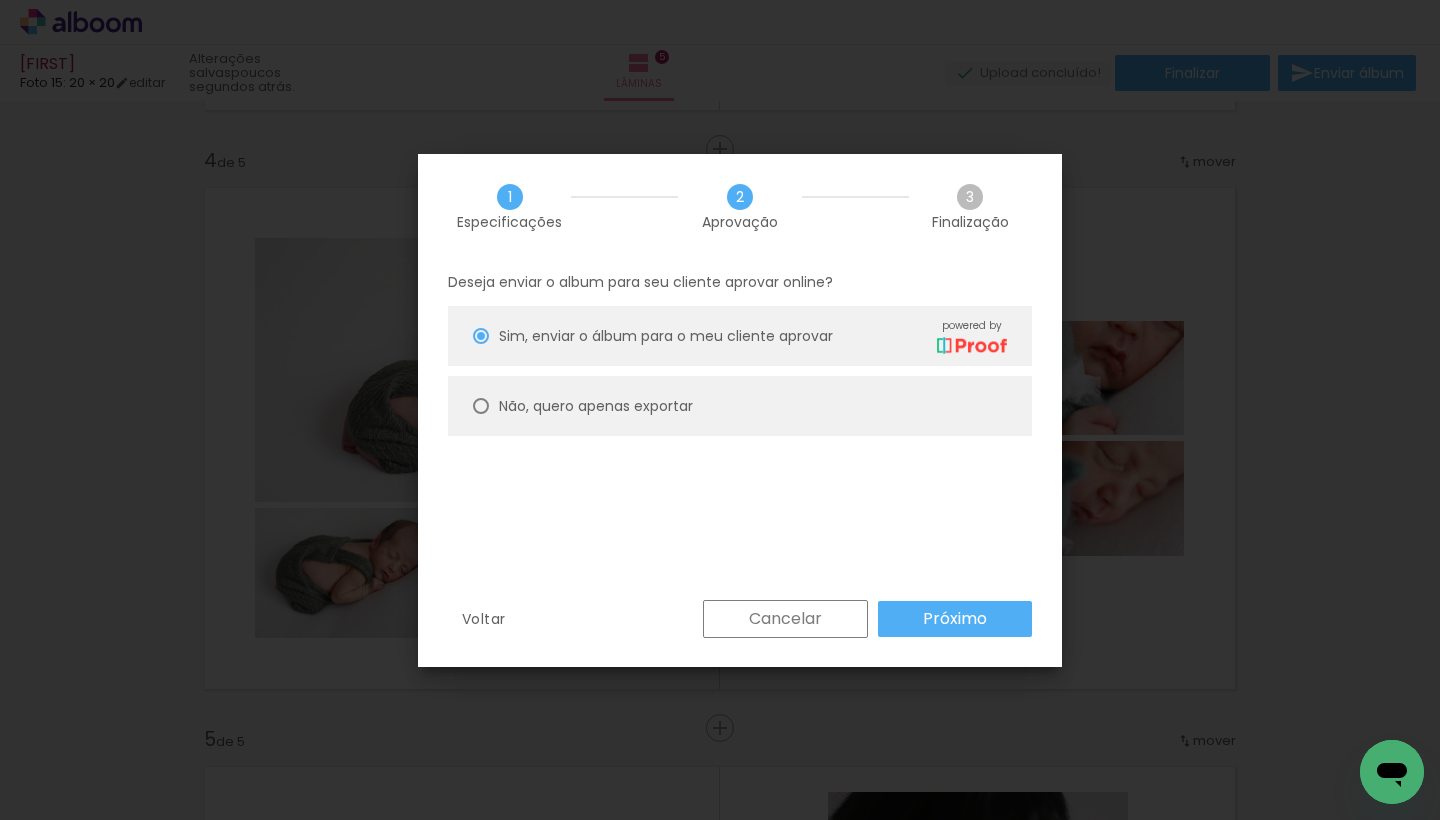 click on "Não, quero apenas exportar" at bounding box center [740, 406] 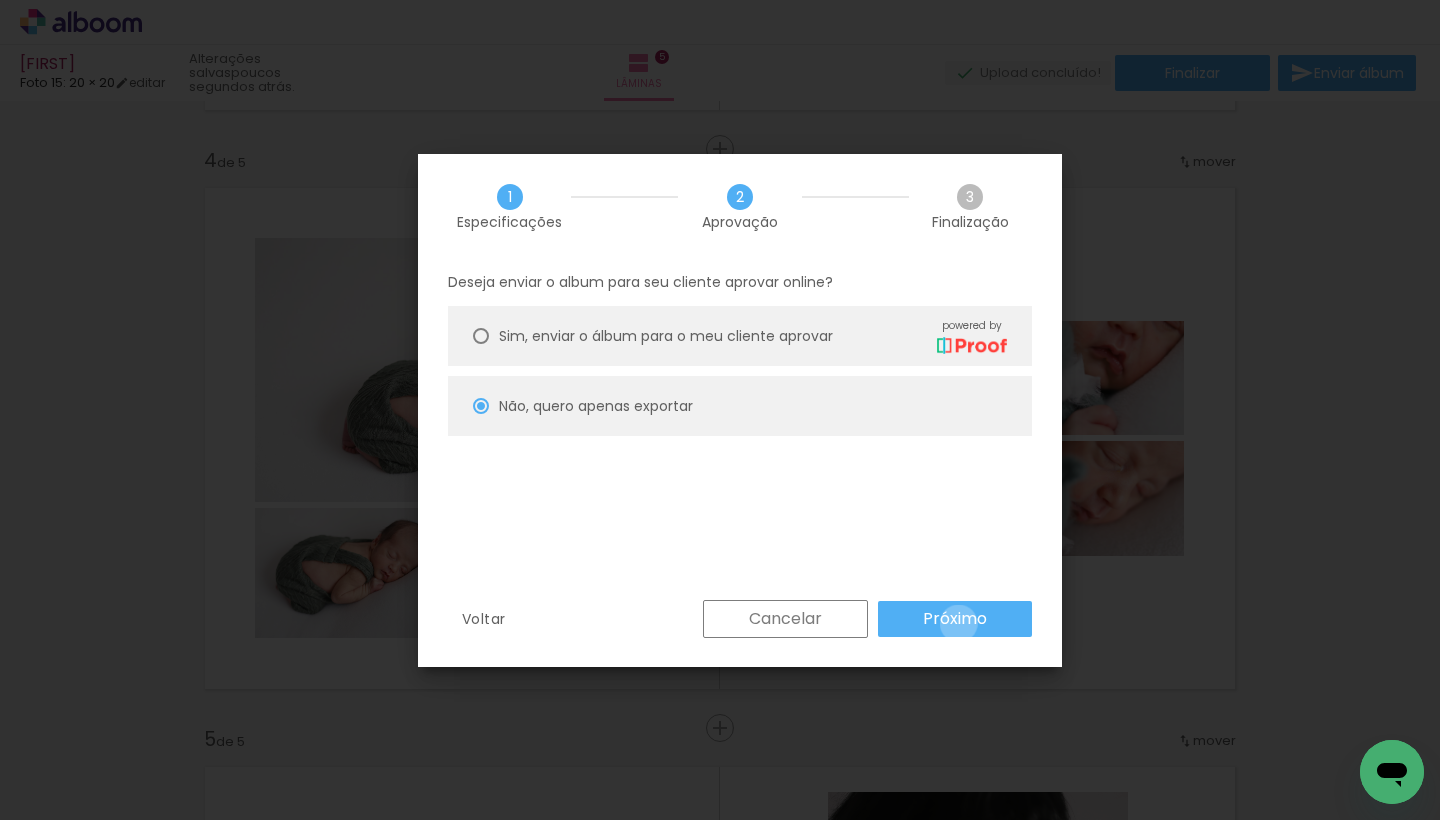 click on "Próximo" at bounding box center [0, 0] 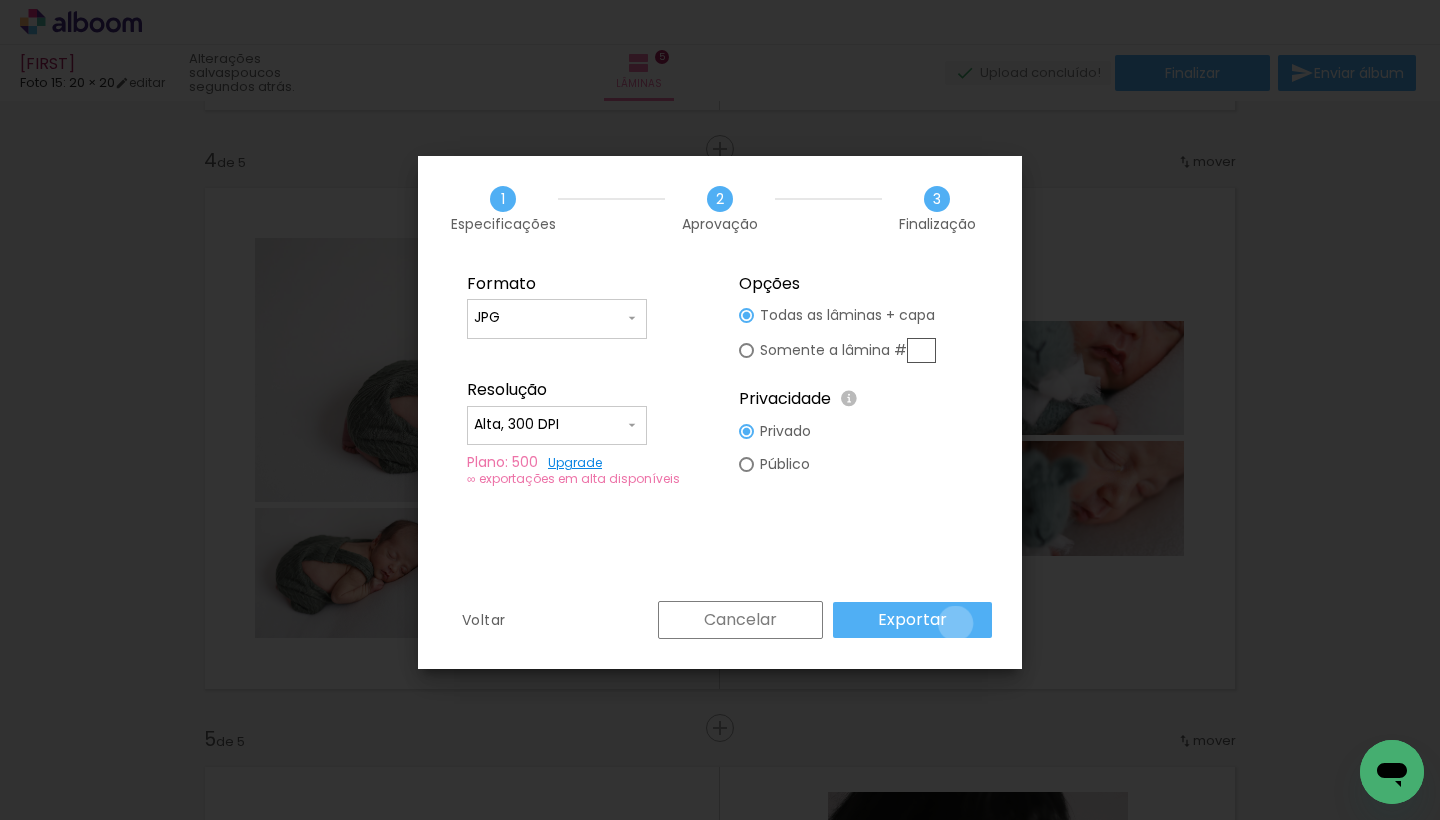 click on "Exportar" at bounding box center (912, 620) 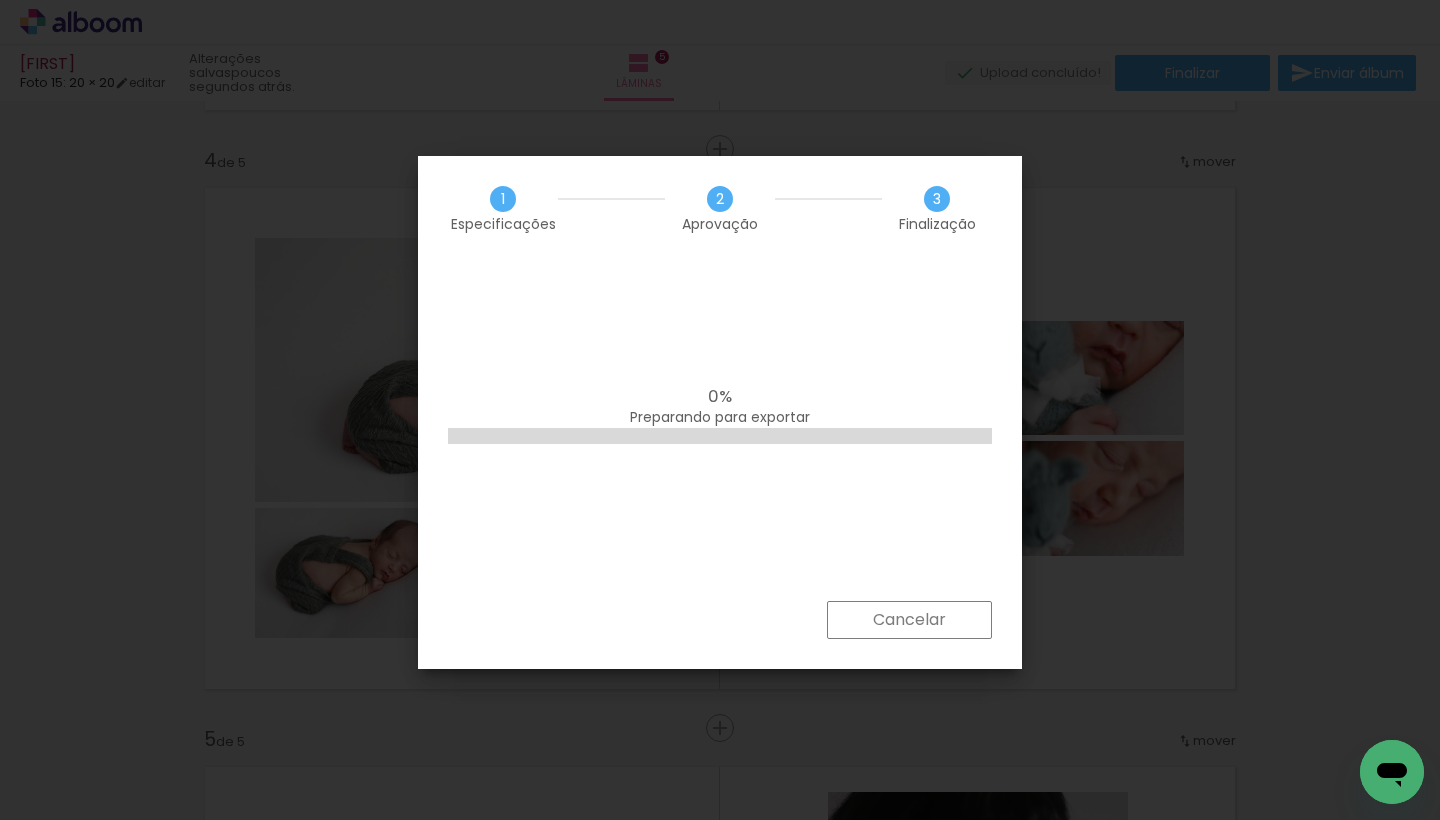 click on "link( href="../../bower_components/polymer/polymer.html" rel="import" ) picture-double-landscape" at bounding box center (720, 410) 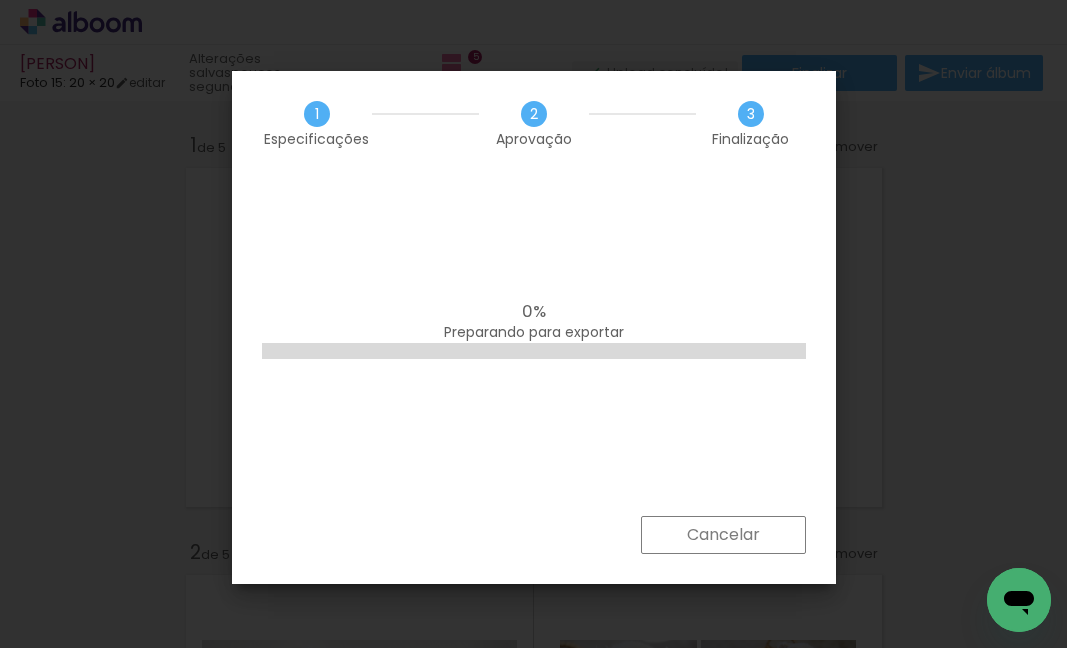 scroll, scrollTop: 0, scrollLeft: 0, axis: both 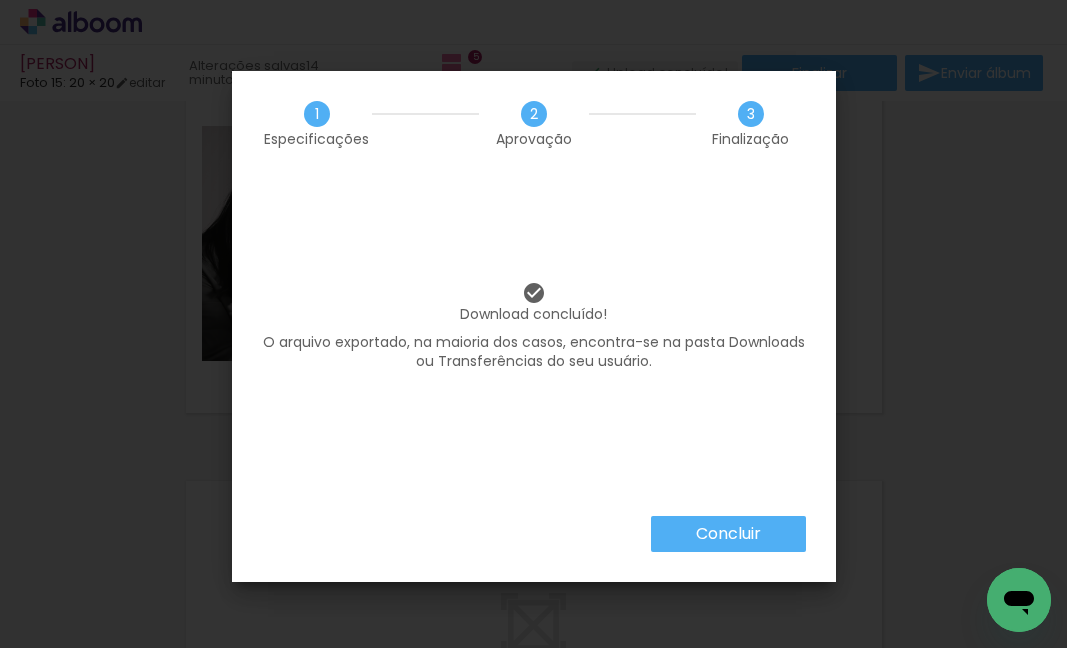click on "Concluir" at bounding box center (728, 534) 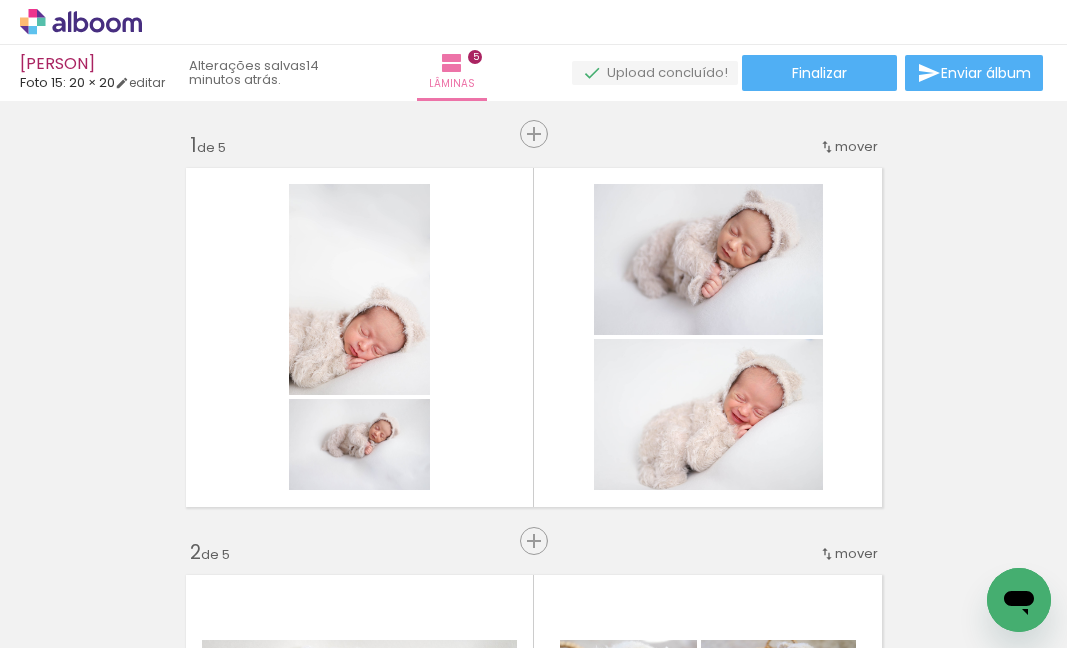 scroll, scrollTop: 0, scrollLeft: 0, axis: both 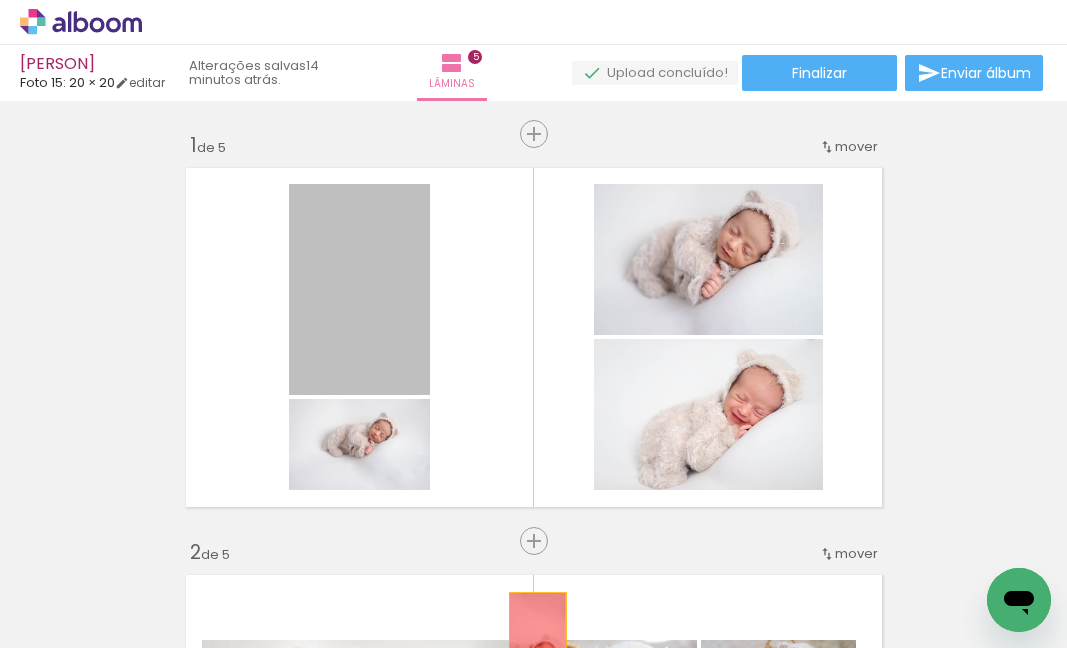 drag, startPoint x: 400, startPoint y: 359, endPoint x: 537, endPoint y: 635, distance: 308.13147 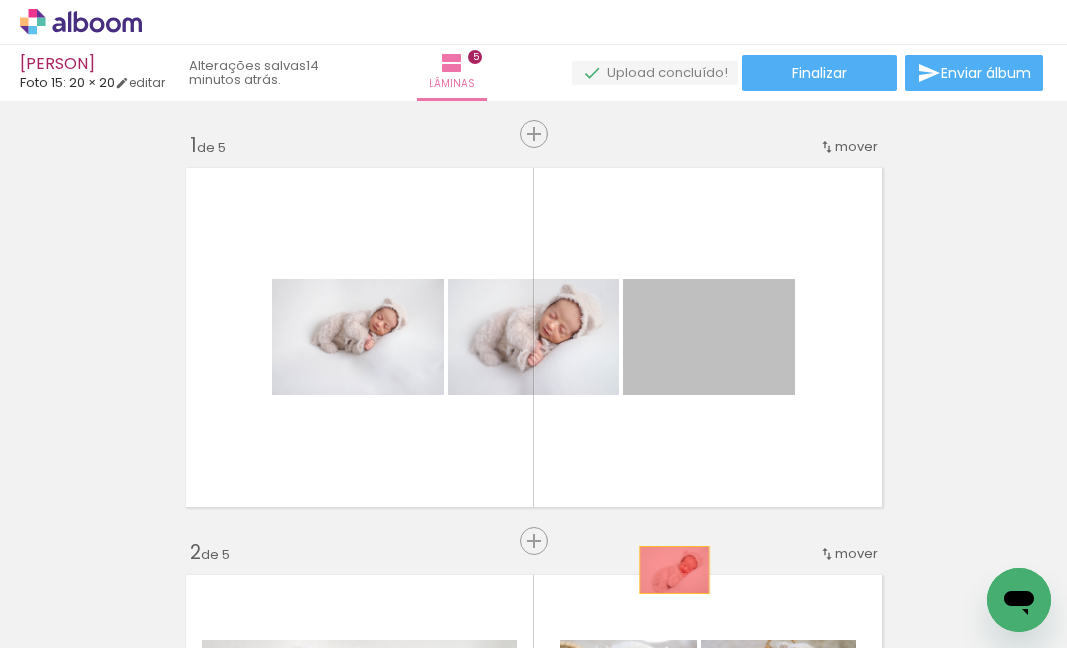 drag, startPoint x: 709, startPoint y: 367, endPoint x: 671, endPoint y: 579, distance: 215.37874 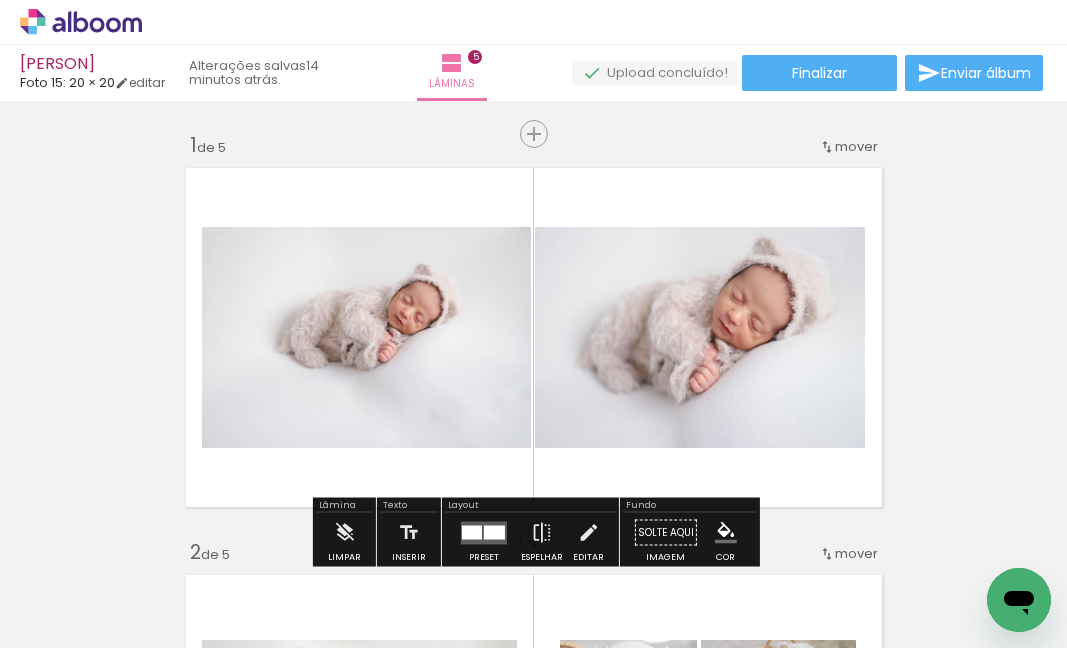 scroll, scrollTop: 0, scrollLeft: 0, axis: both 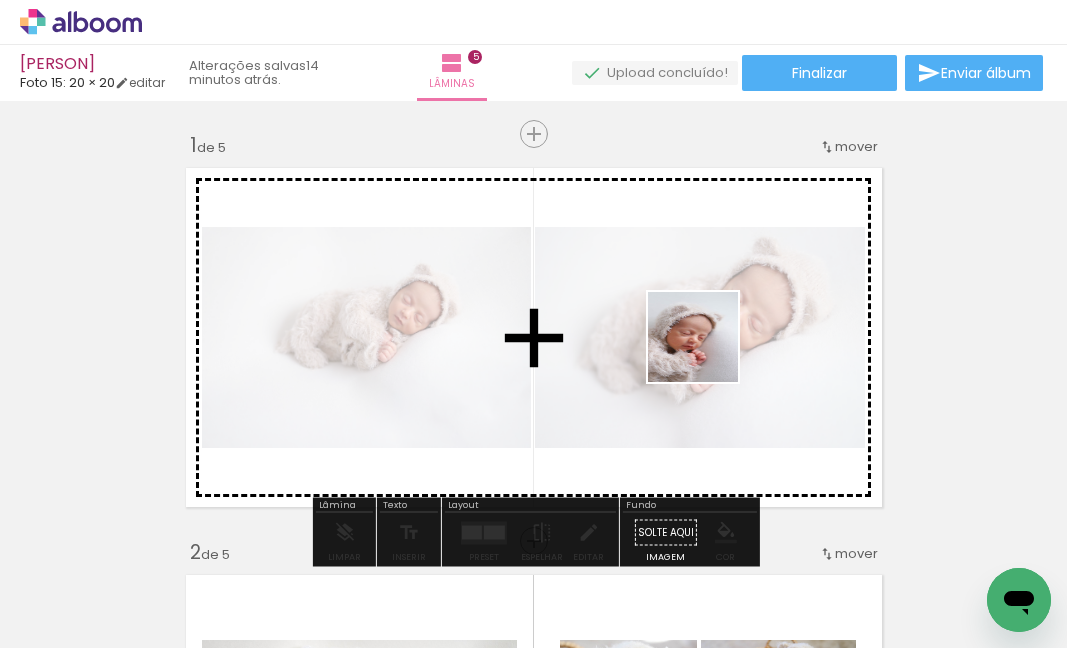 click at bounding box center (533, 324) 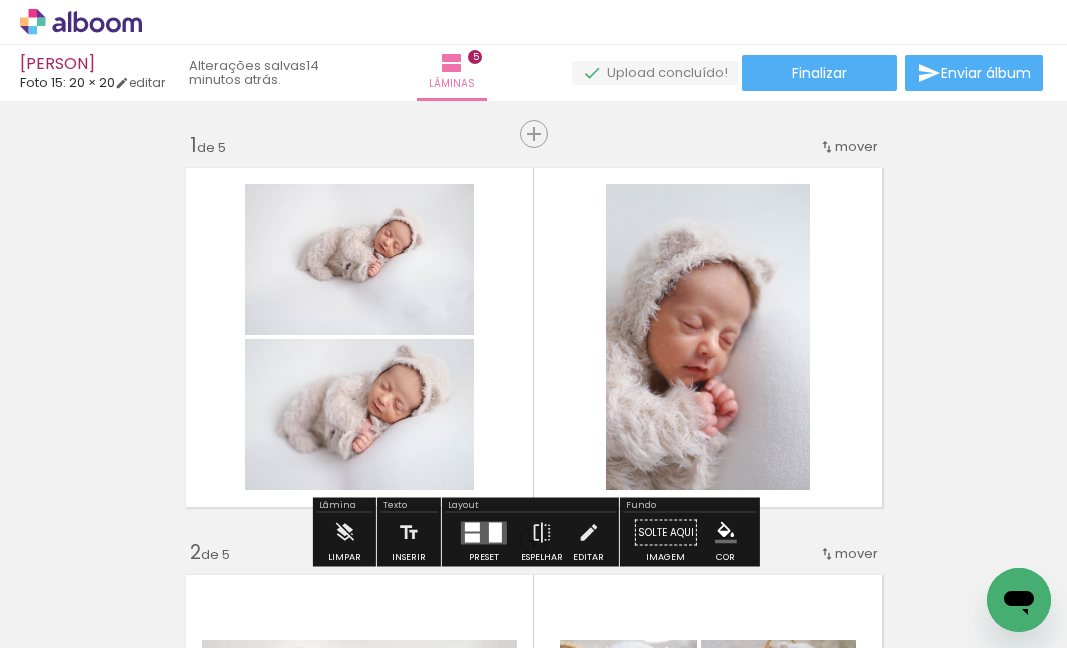 scroll, scrollTop: 0, scrollLeft: 562, axis: horizontal 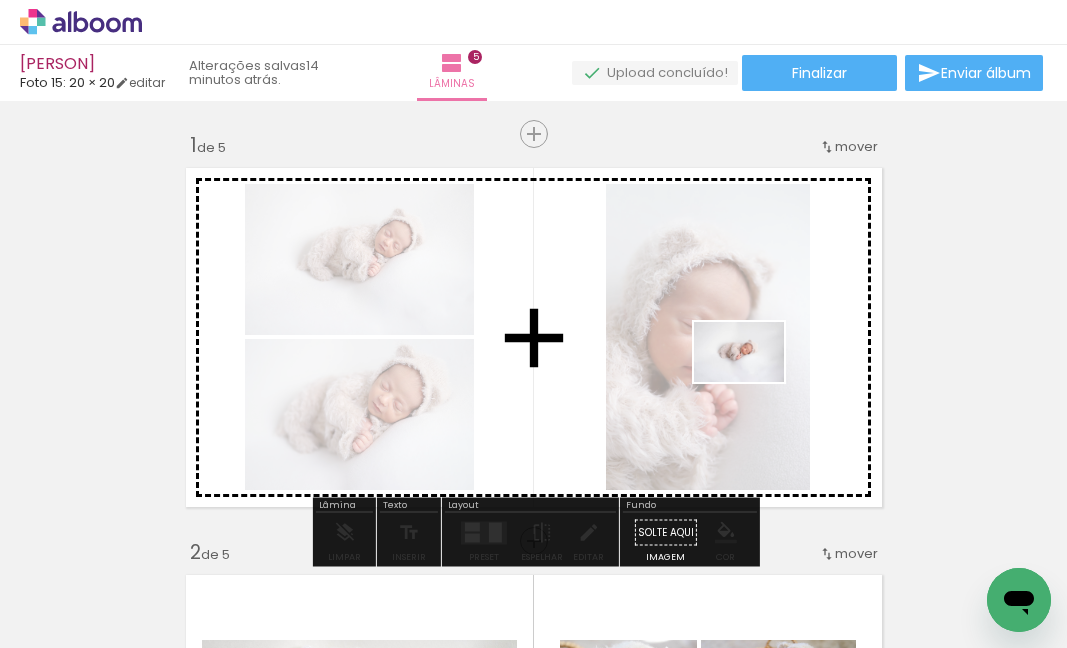 drag, startPoint x: 454, startPoint y: 612, endPoint x: 753, endPoint y: 382, distance: 377.22806 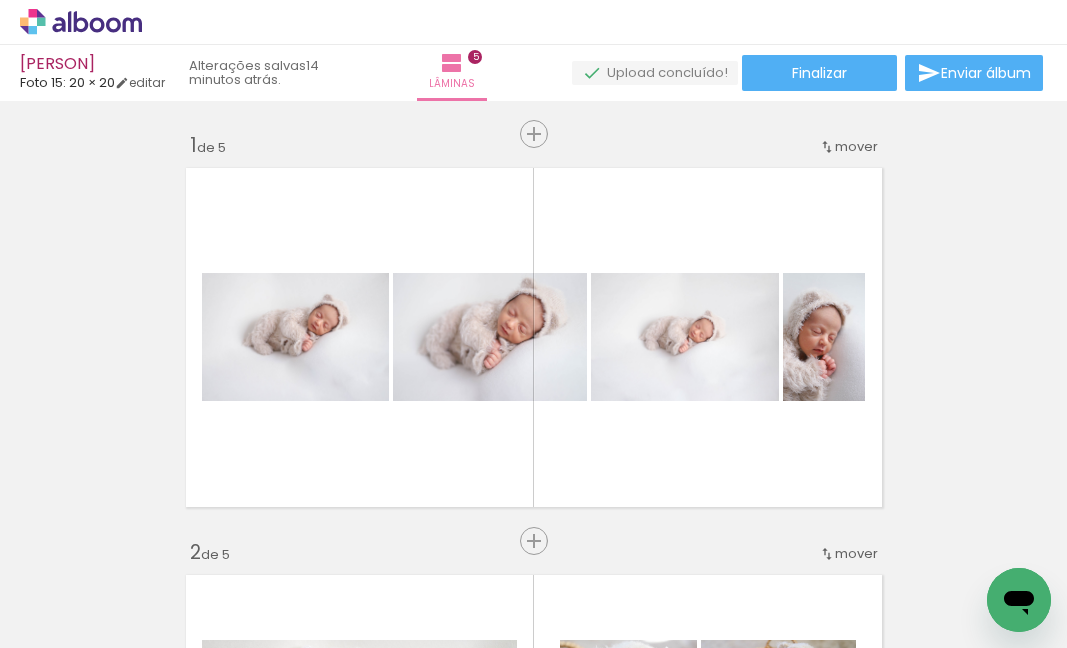 scroll, scrollTop: 0, scrollLeft: 987, axis: horizontal 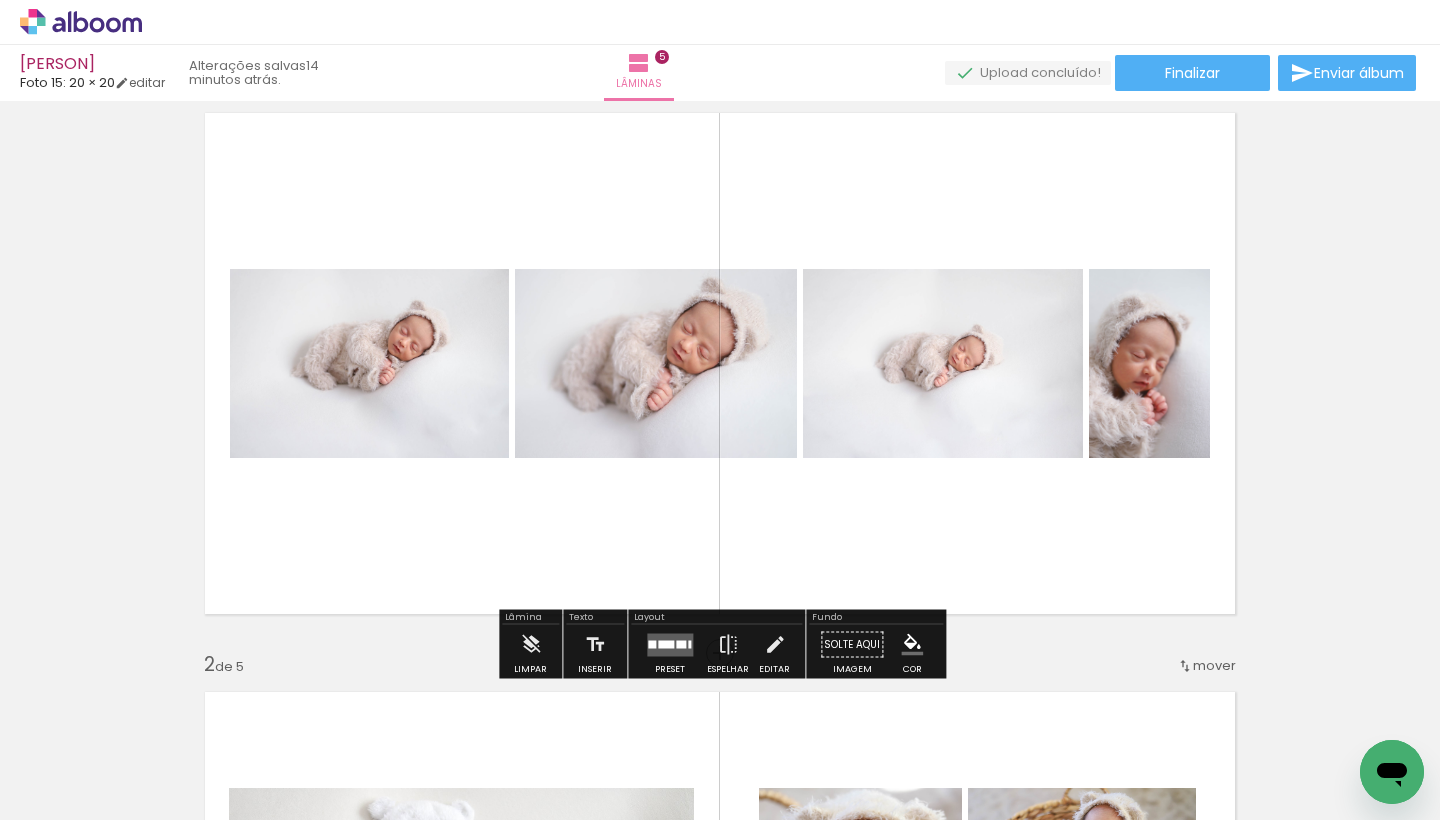 click at bounding box center [670, 644] 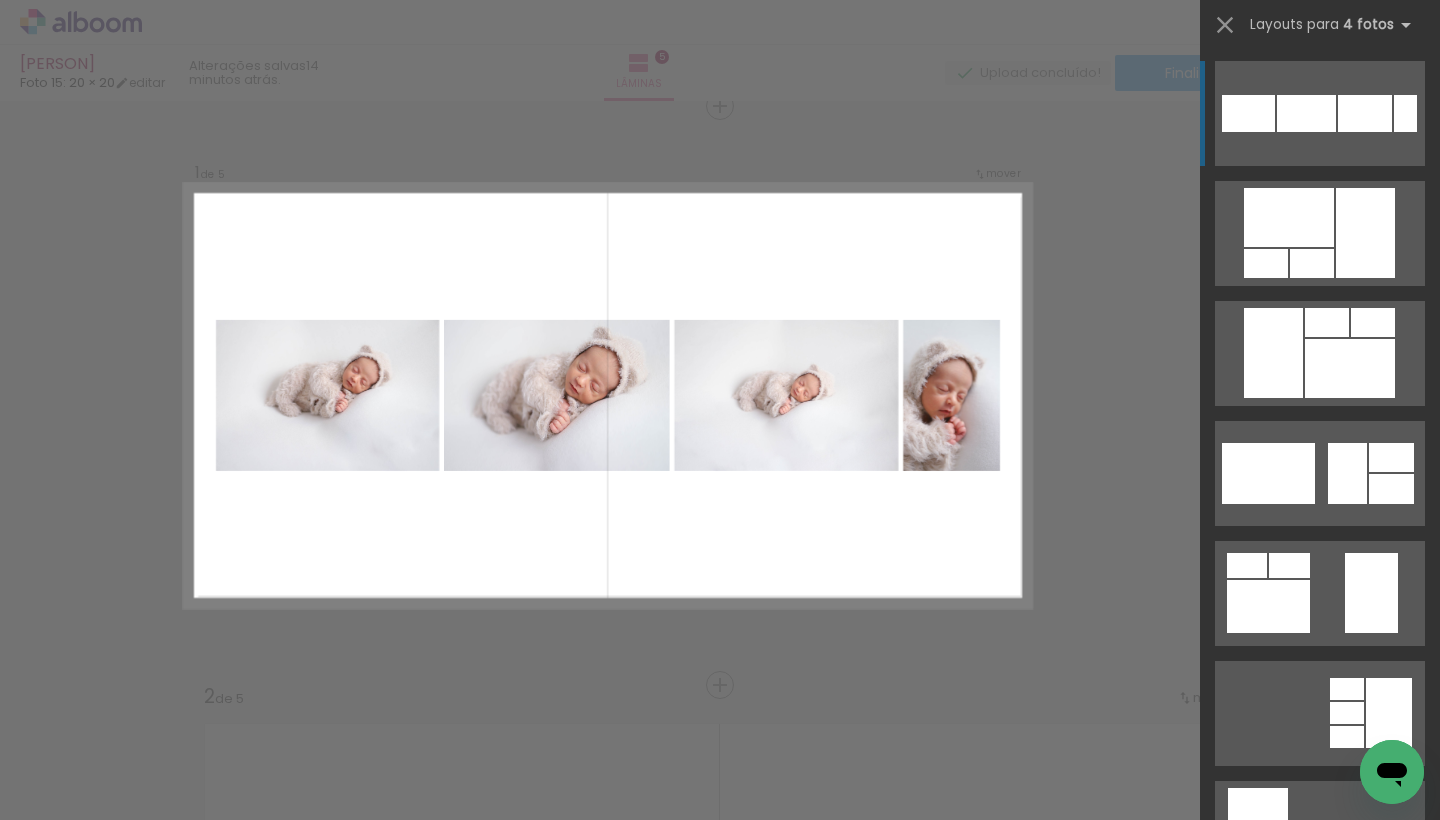 scroll, scrollTop: 25, scrollLeft: 0, axis: vertical 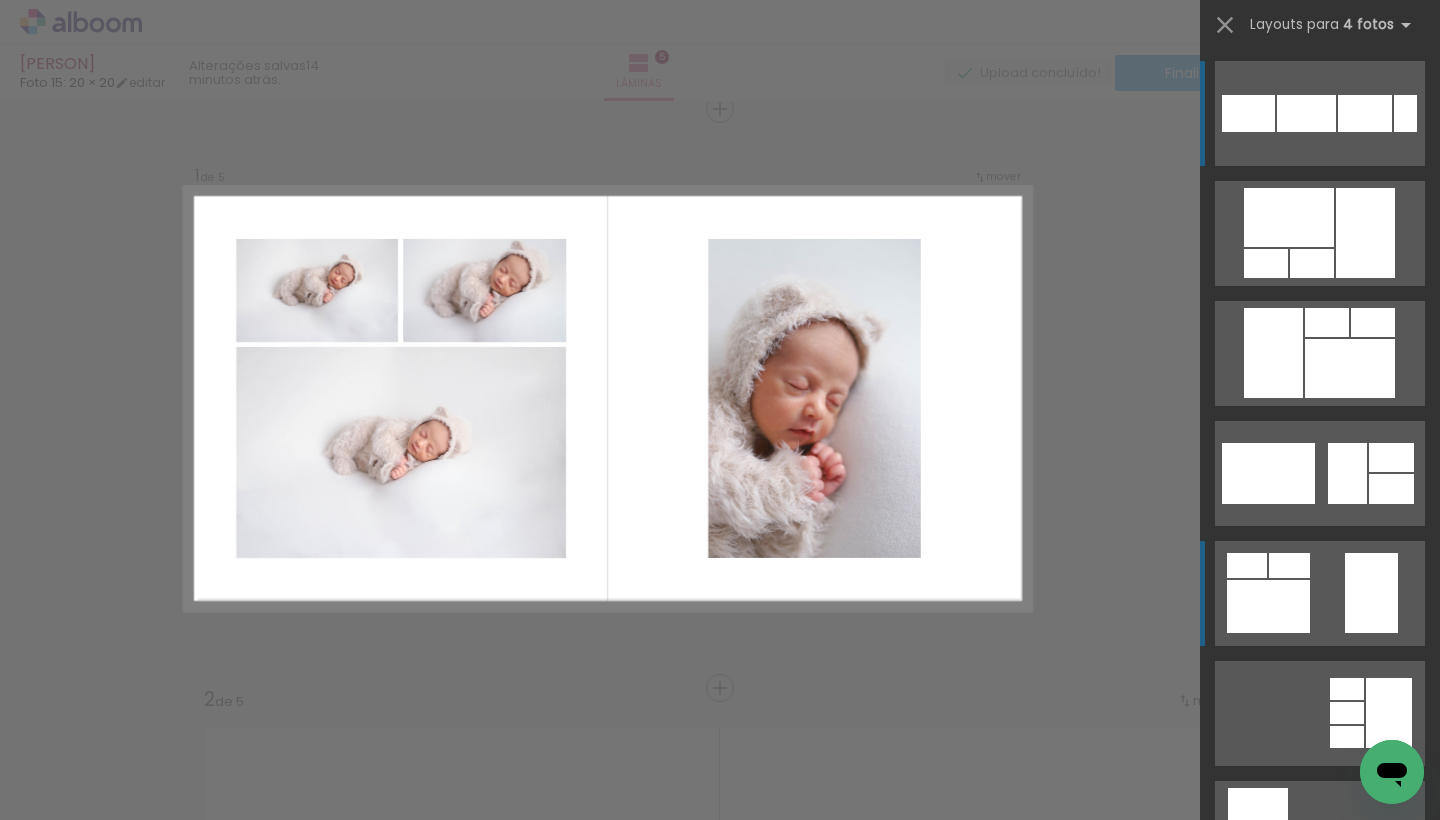 click at bounding box center [1266, 263] 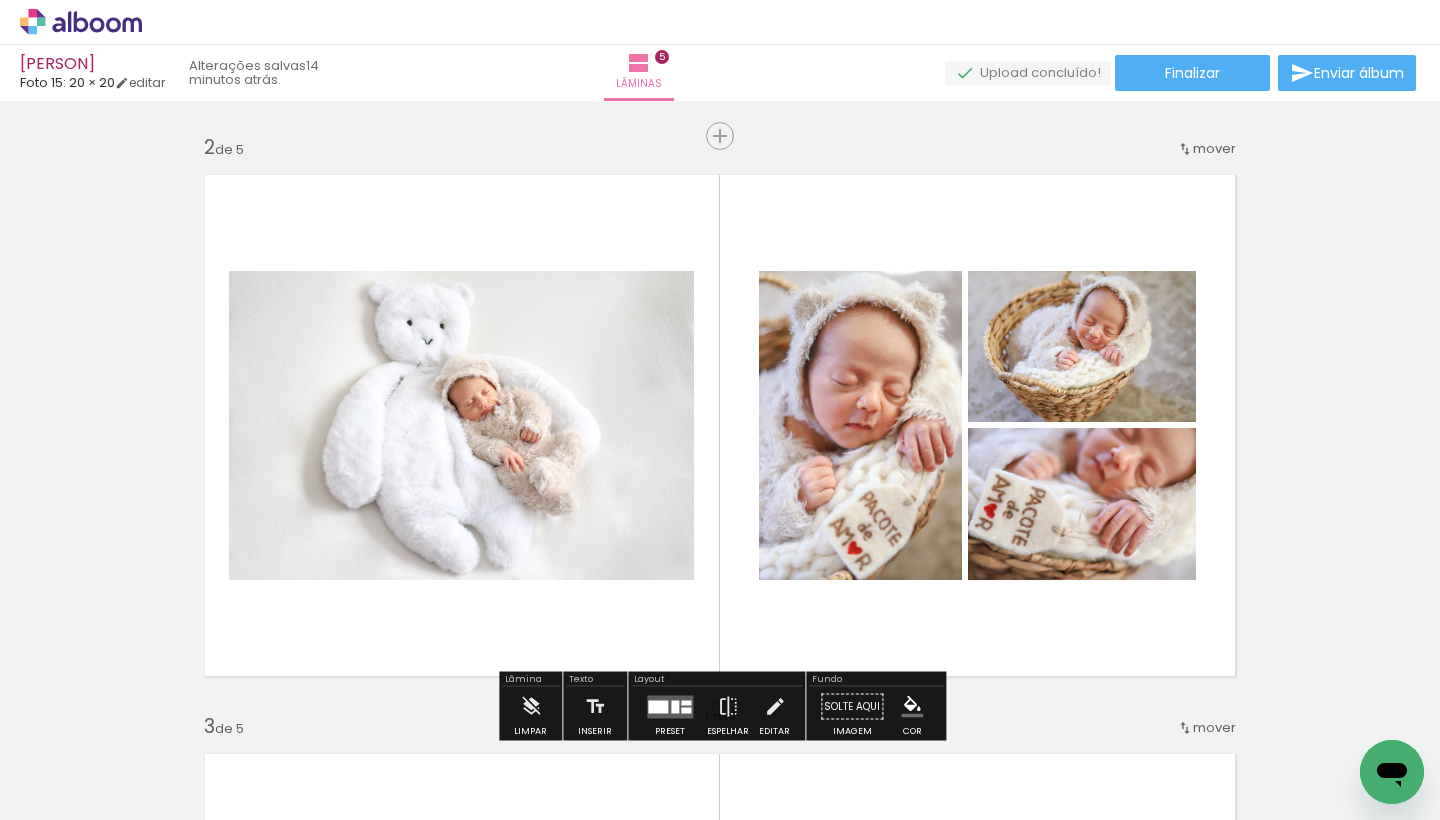 scroll, scrollTop: 597, scrollLeft: 0, axis: vertical 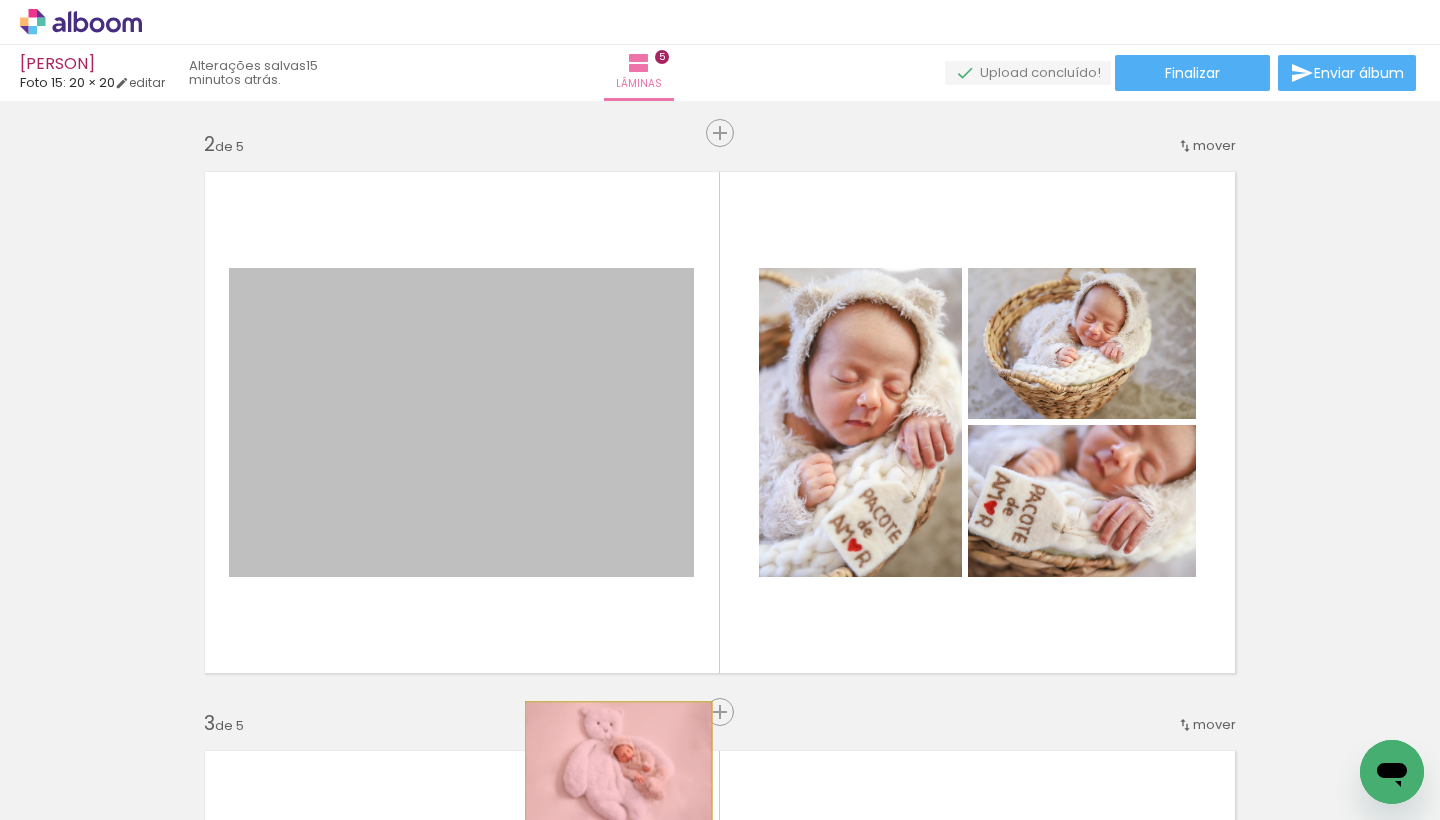 drag, startPoint x: 589, startPoint y: 457, endPoint x: 619, endPoint y: 762, distance: 306.47186 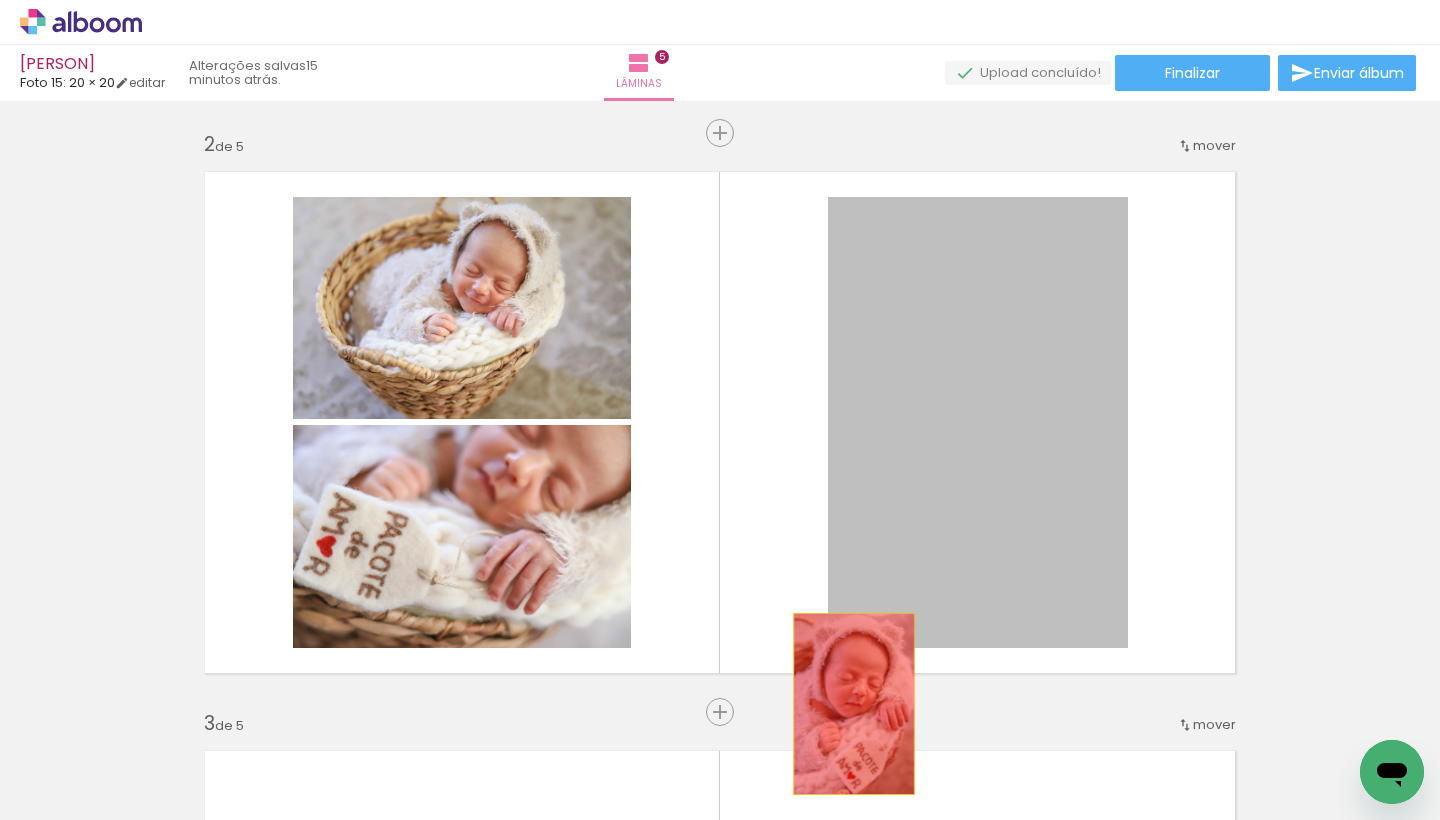 drag, startPoint x: 847, startPoint y: 479, endPoint x: 842, endPoint y: 805, distance: 326.03833 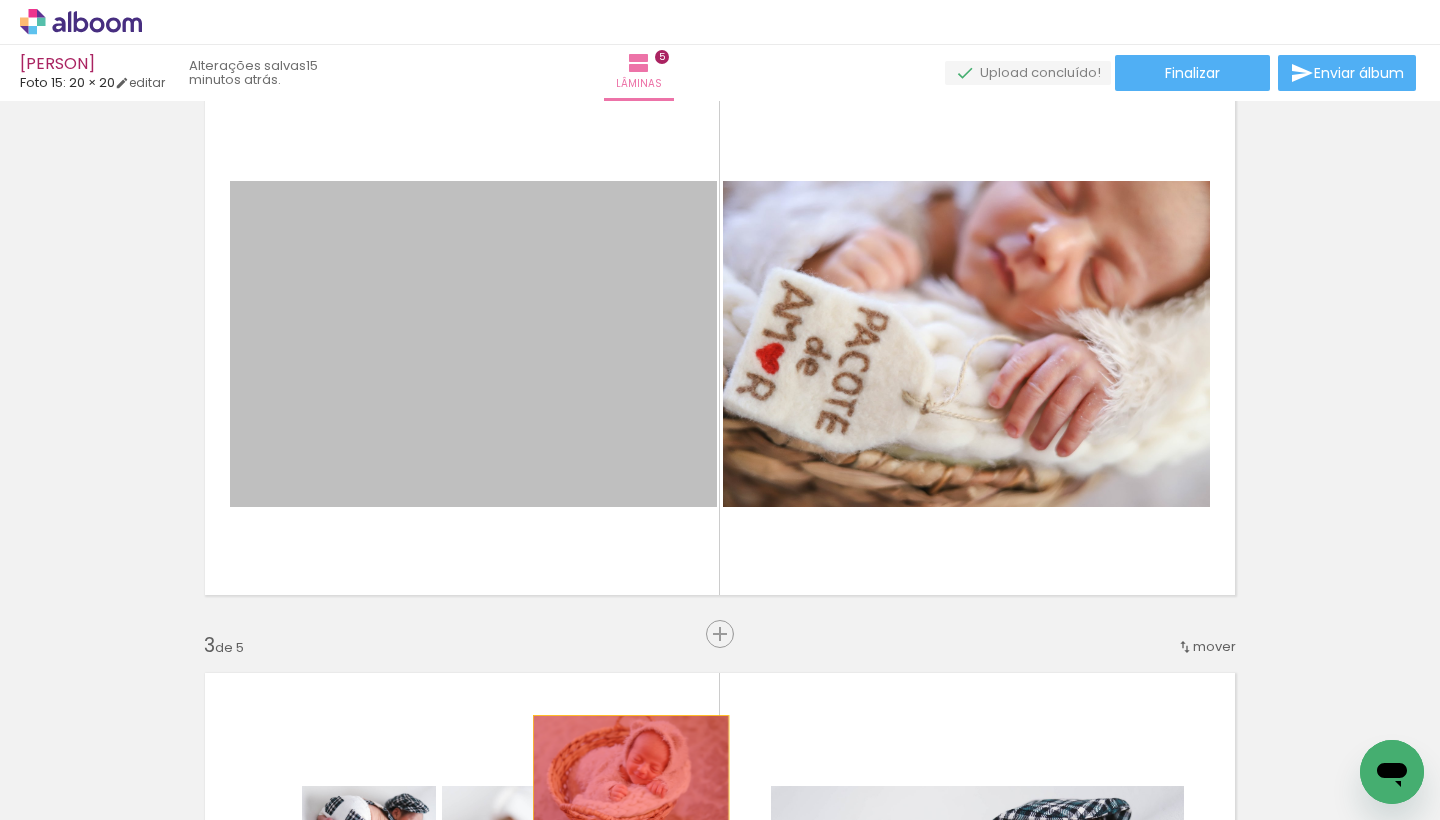 drag, startPoint x: 555, startPoint y: 512, endPoint x: 634, endPoint y: 819, distance: 317.0016 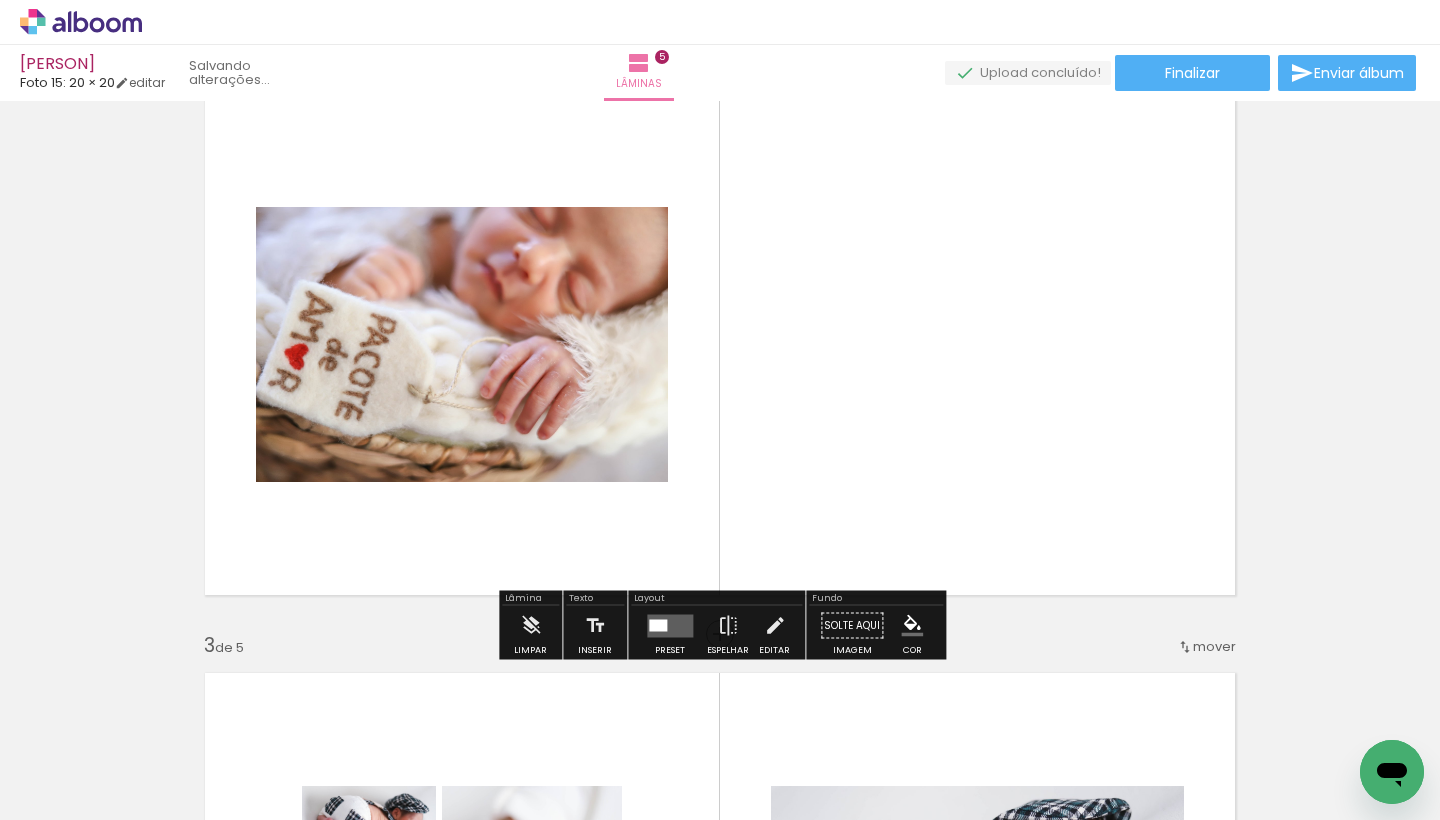 scroll, scrollTop: 696, scrollLeft: 0, axis: vertical 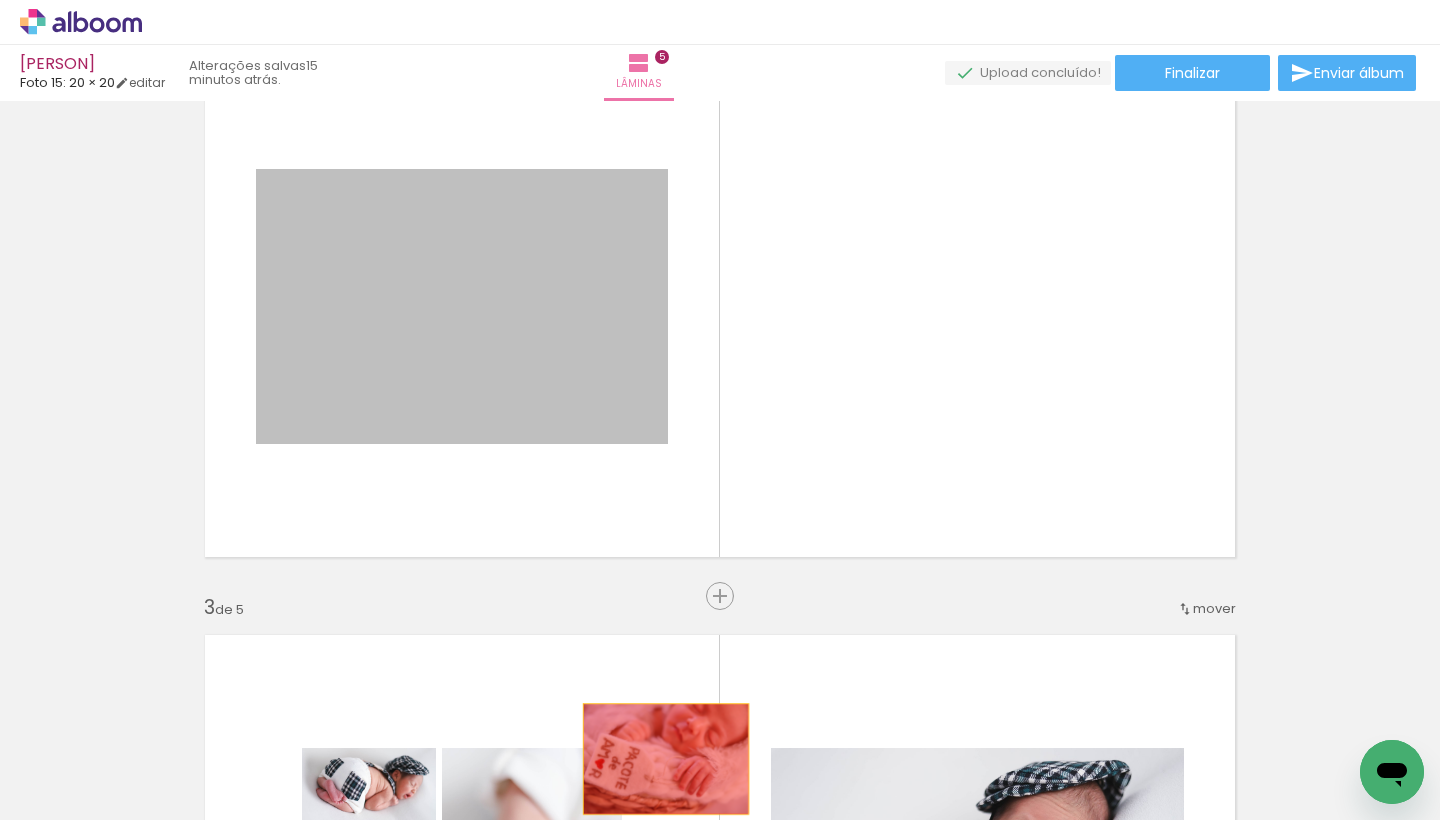 drag, startPoint x: 629, startPoint y: 317, endPoint x: 670, endPoint y: 781, distance: 465.8079 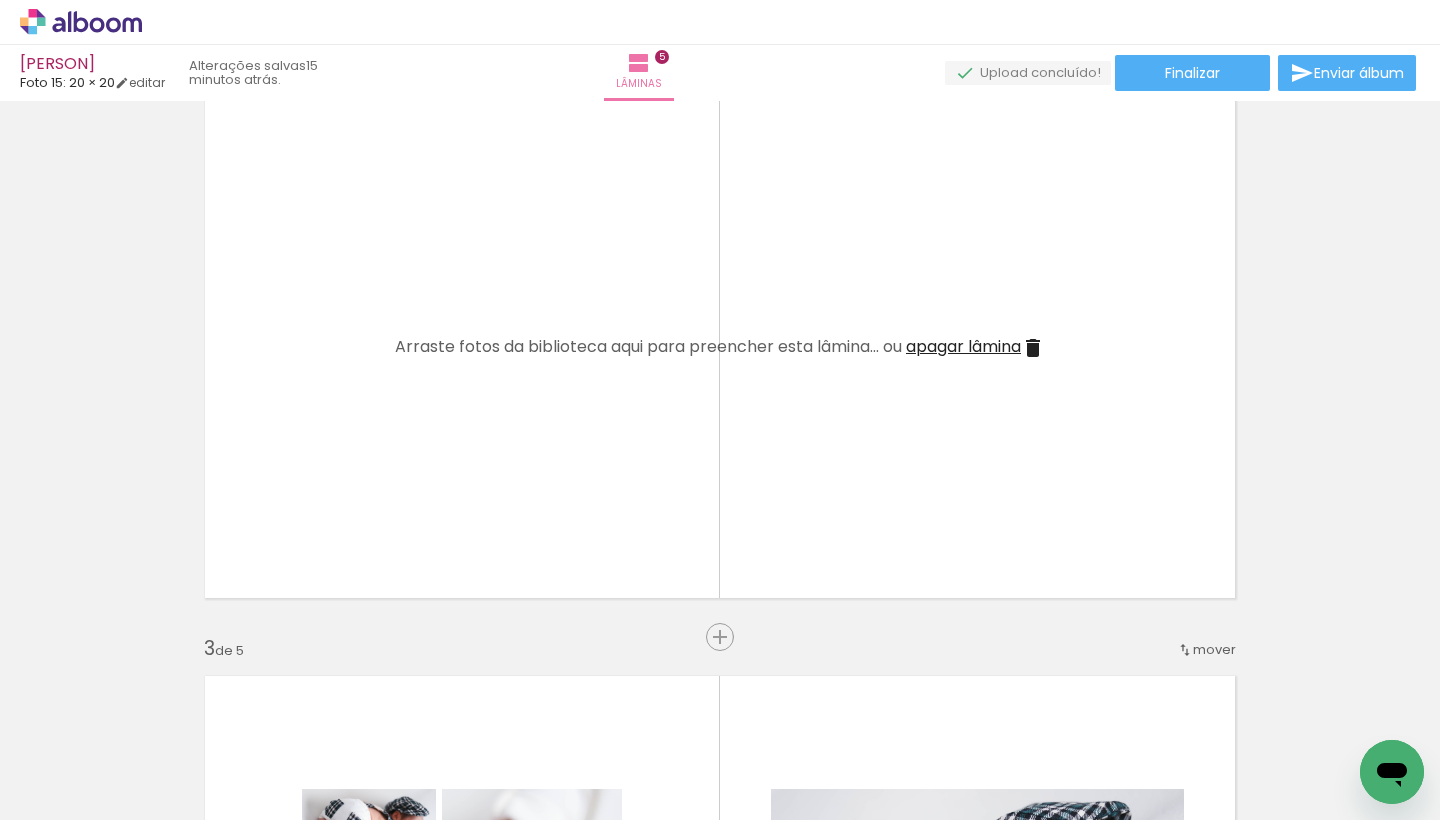 scroll, scrollTop: 662, scrollLeft: 0, axis: vertical 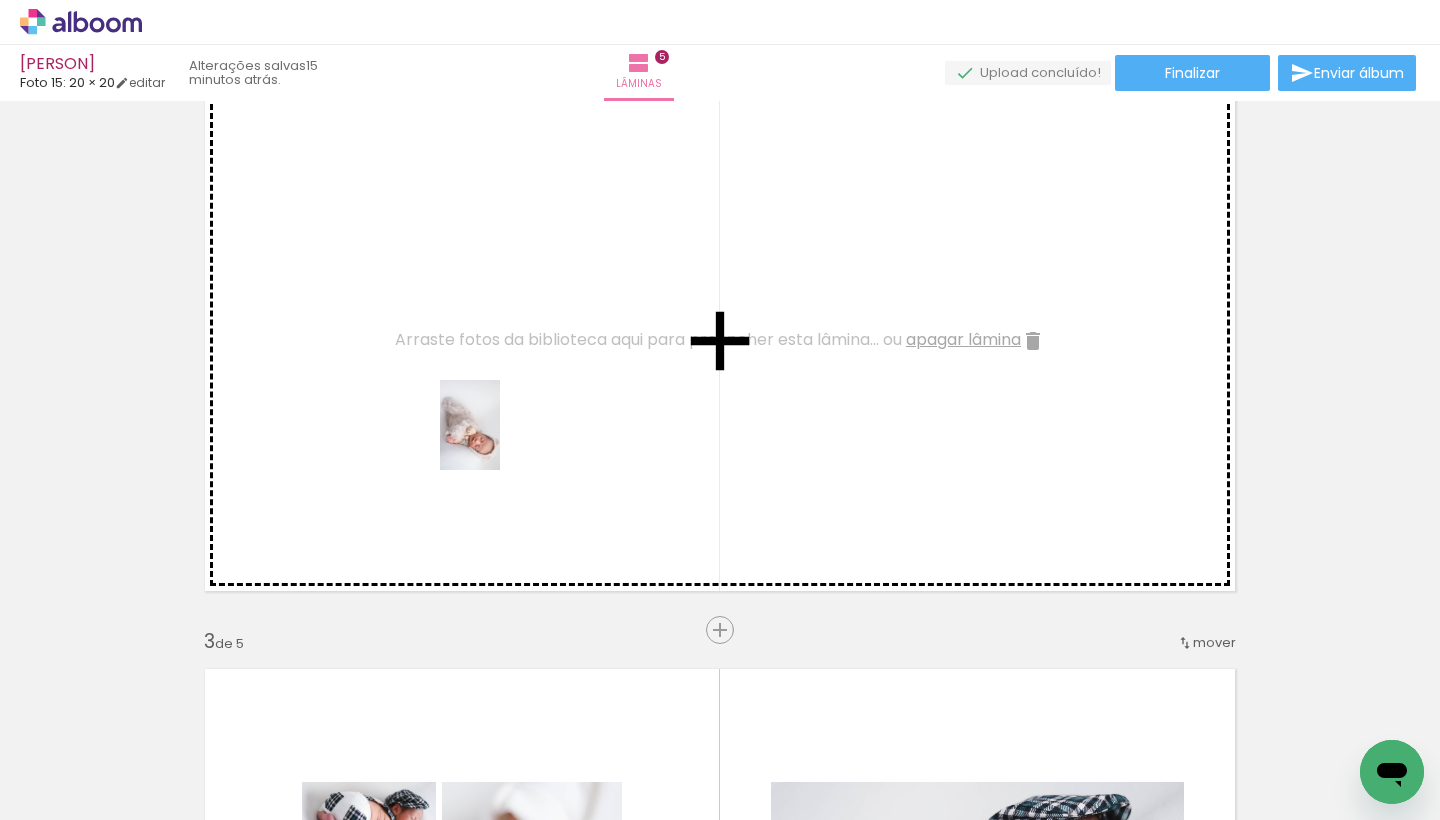 drag, startPoint x: 500, startPoint y: 791, endPoint x: 500, endPoint y: 440, distance: 351 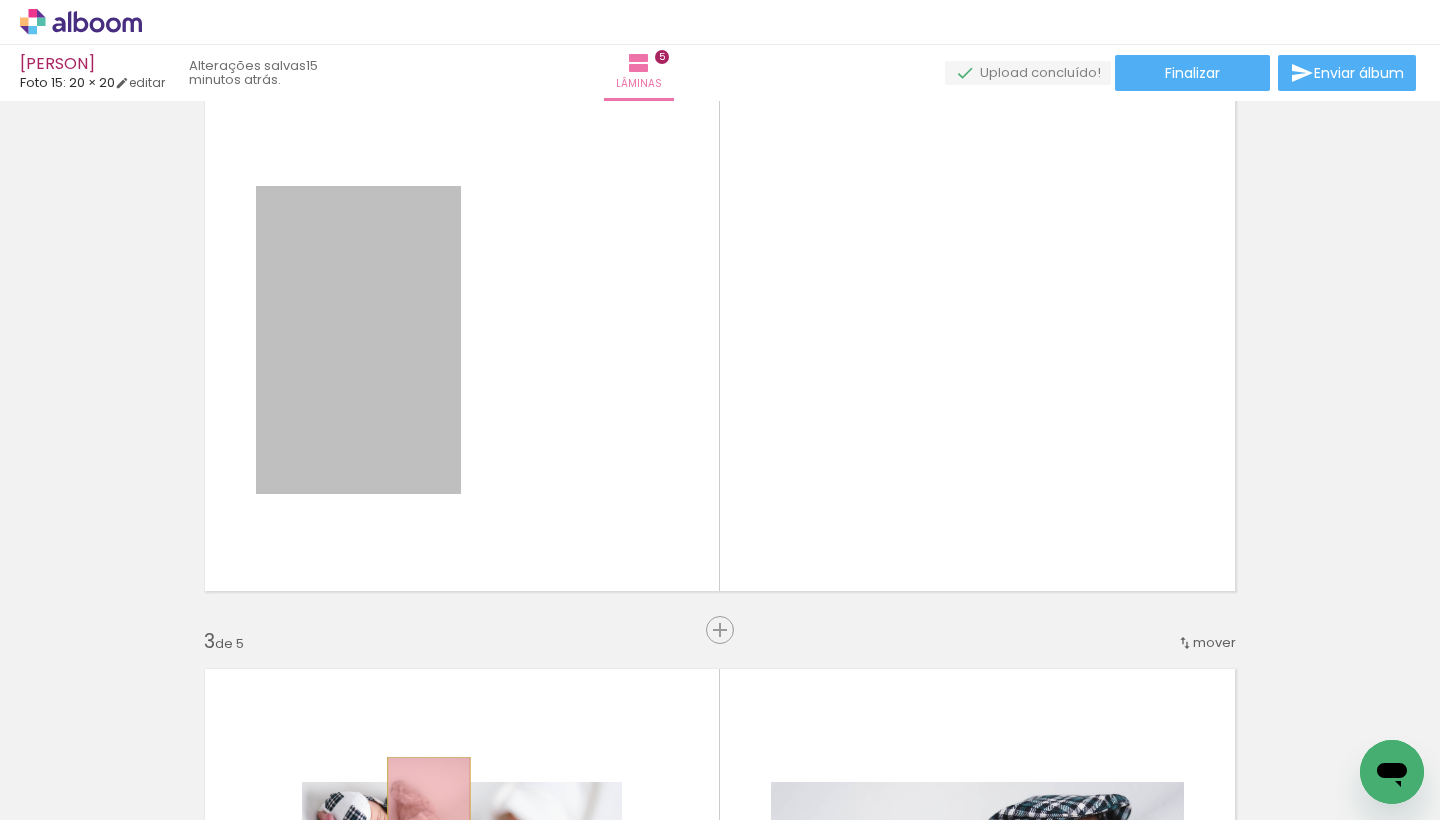 scroll, scrollTop: 756, scrollLeft: 0, axis: vertical 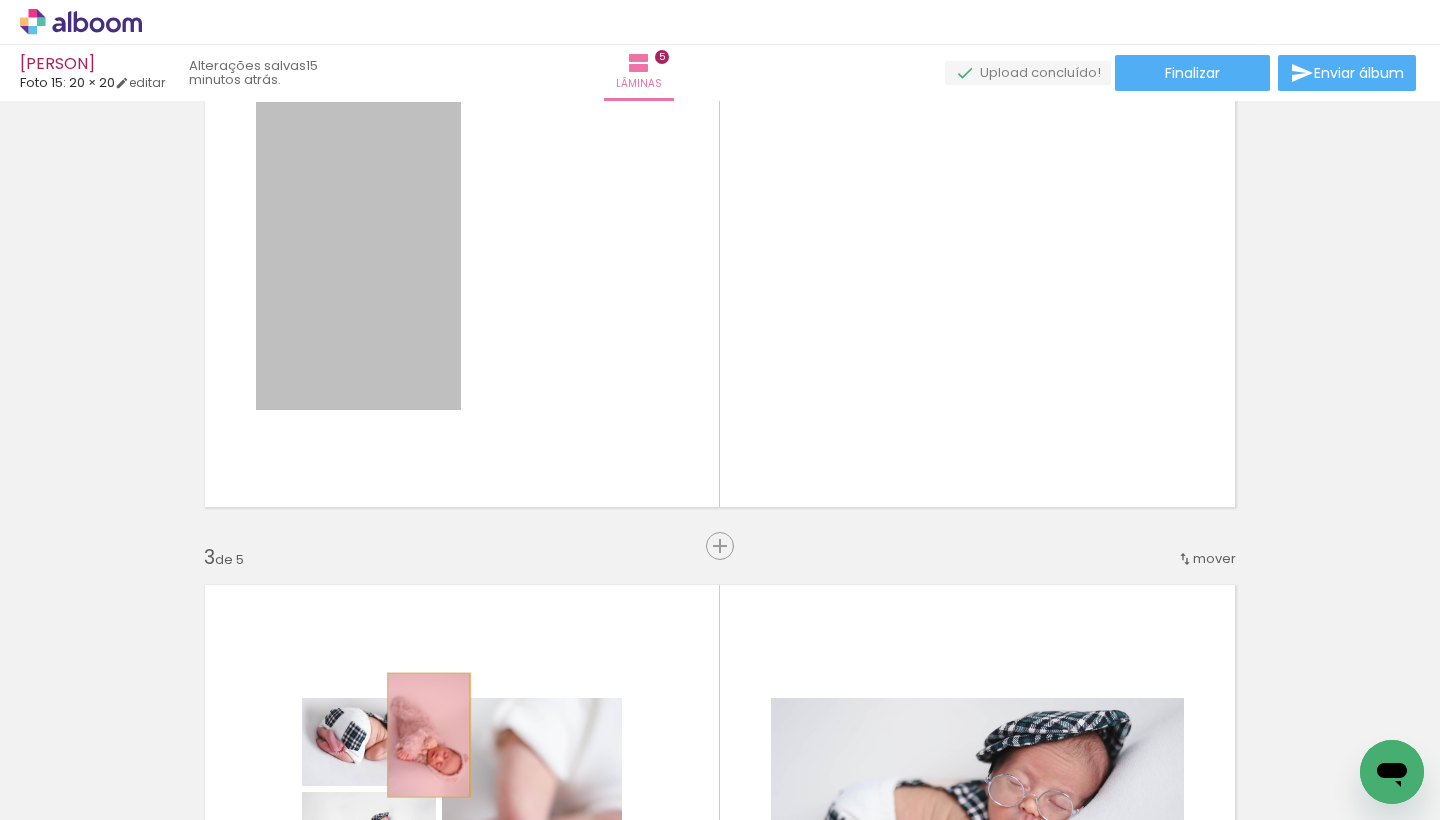 drag, startPoint x: 409, startPoint y: 432, endPoint x: 428, endPoint y: 818, distance: 386.46735 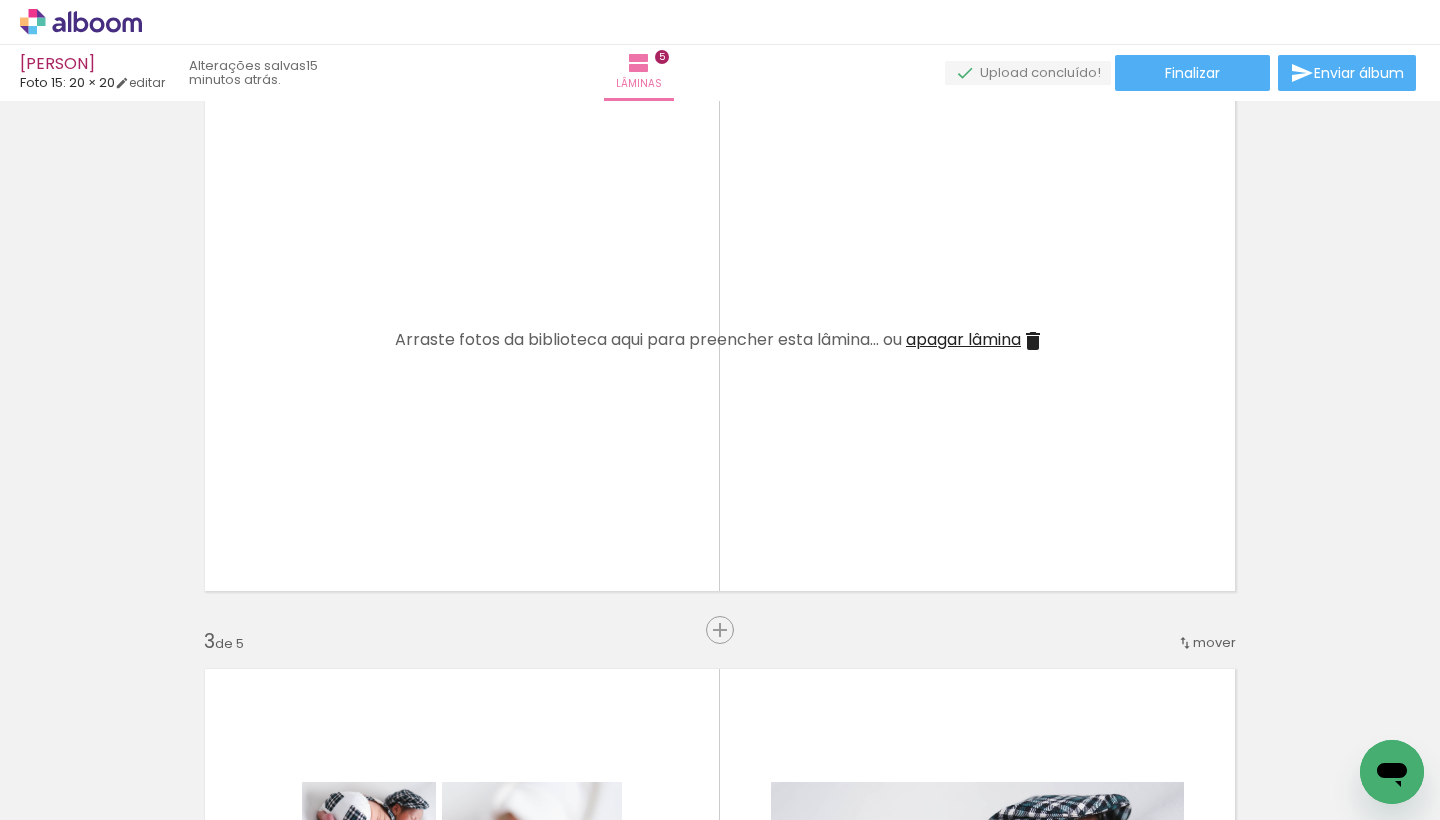 scroll, scrollTop: 650, scrollLeft: 0, axis: vertical 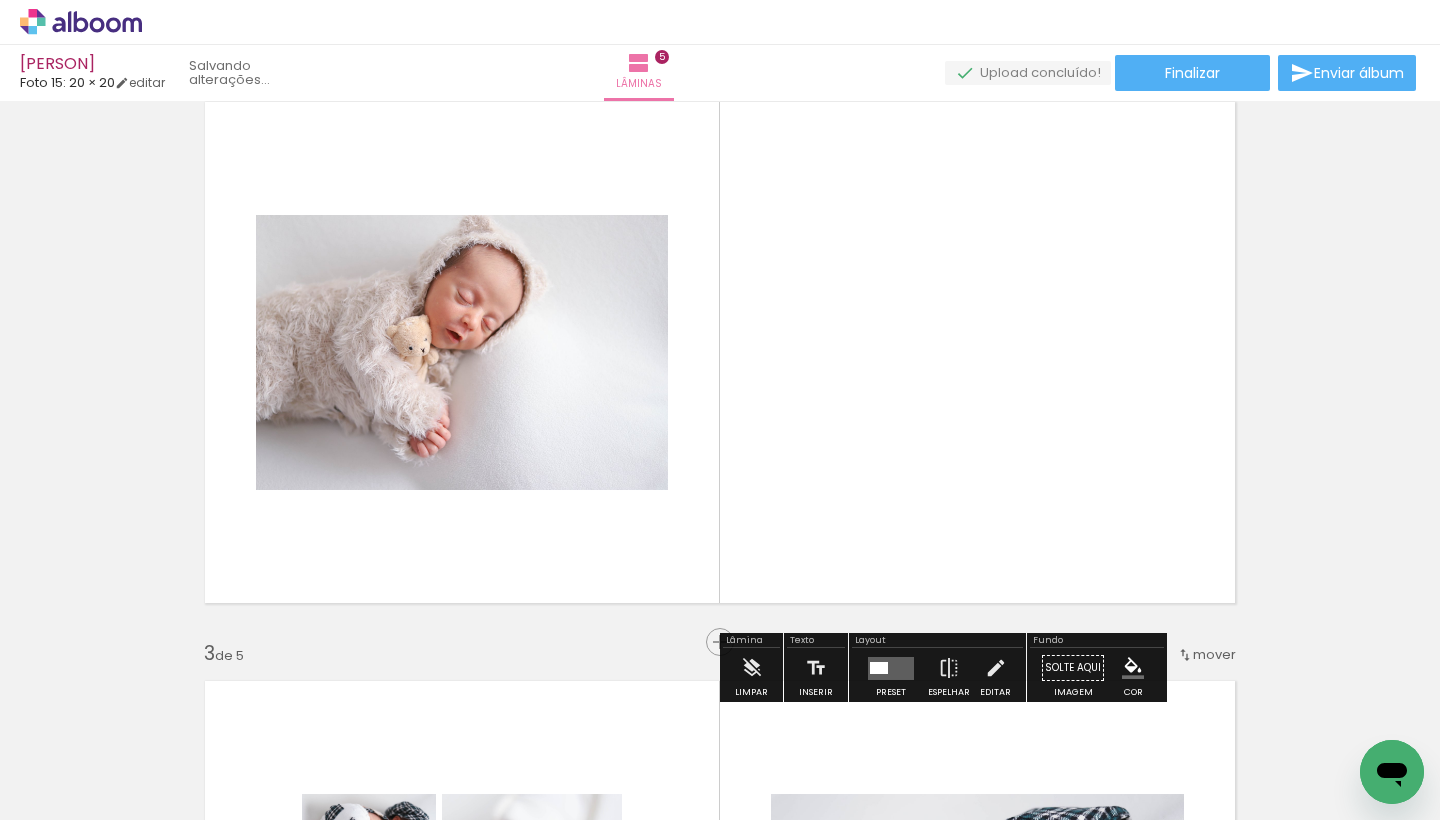 drag, startPoint x: 586, startPoint y: 752, endPoint x: 528, endPoint y: 491, distance: 267.3668 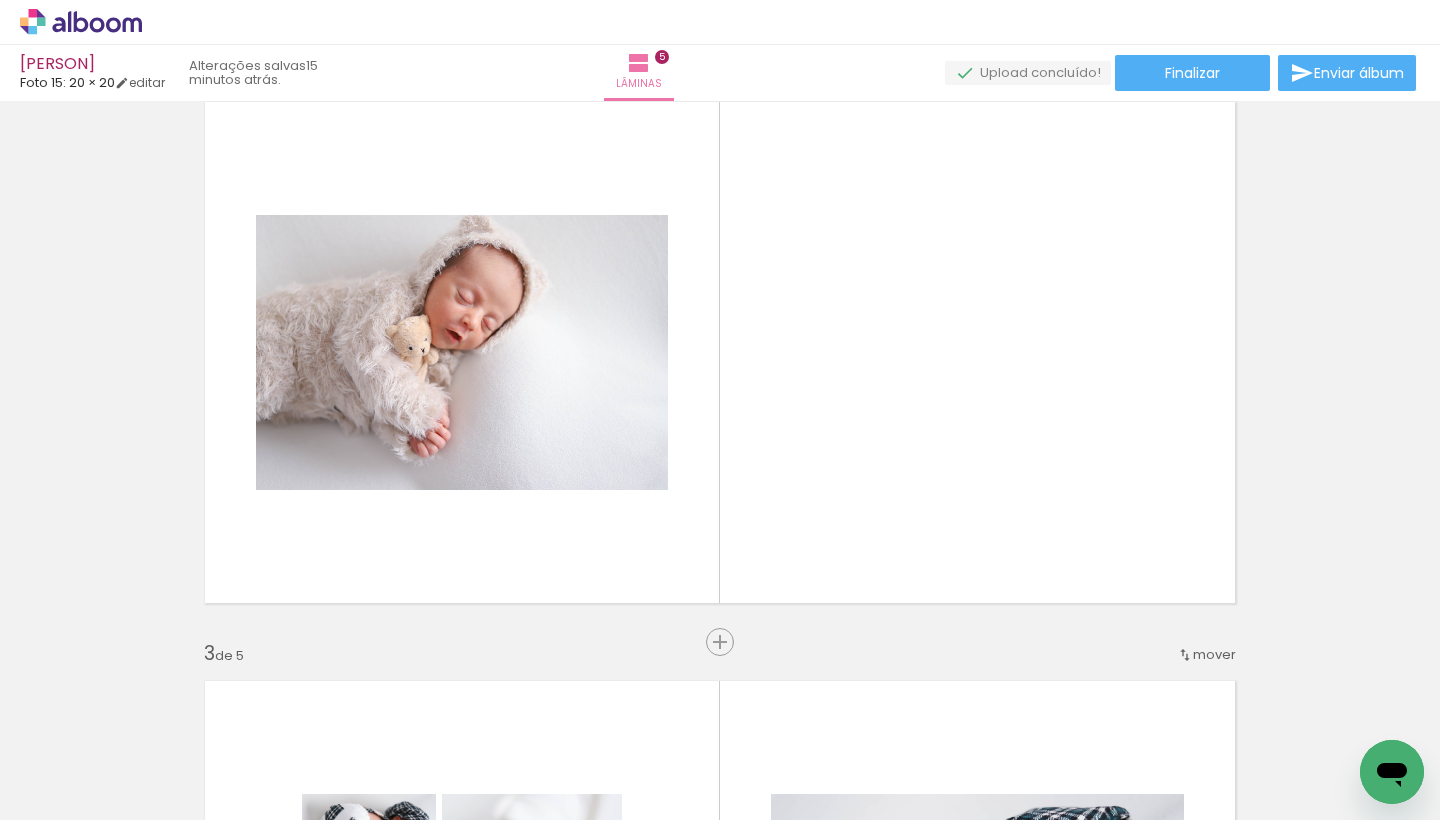 scroll, scrollTop: 0, scrollLeft: 1206, axis: horizontal 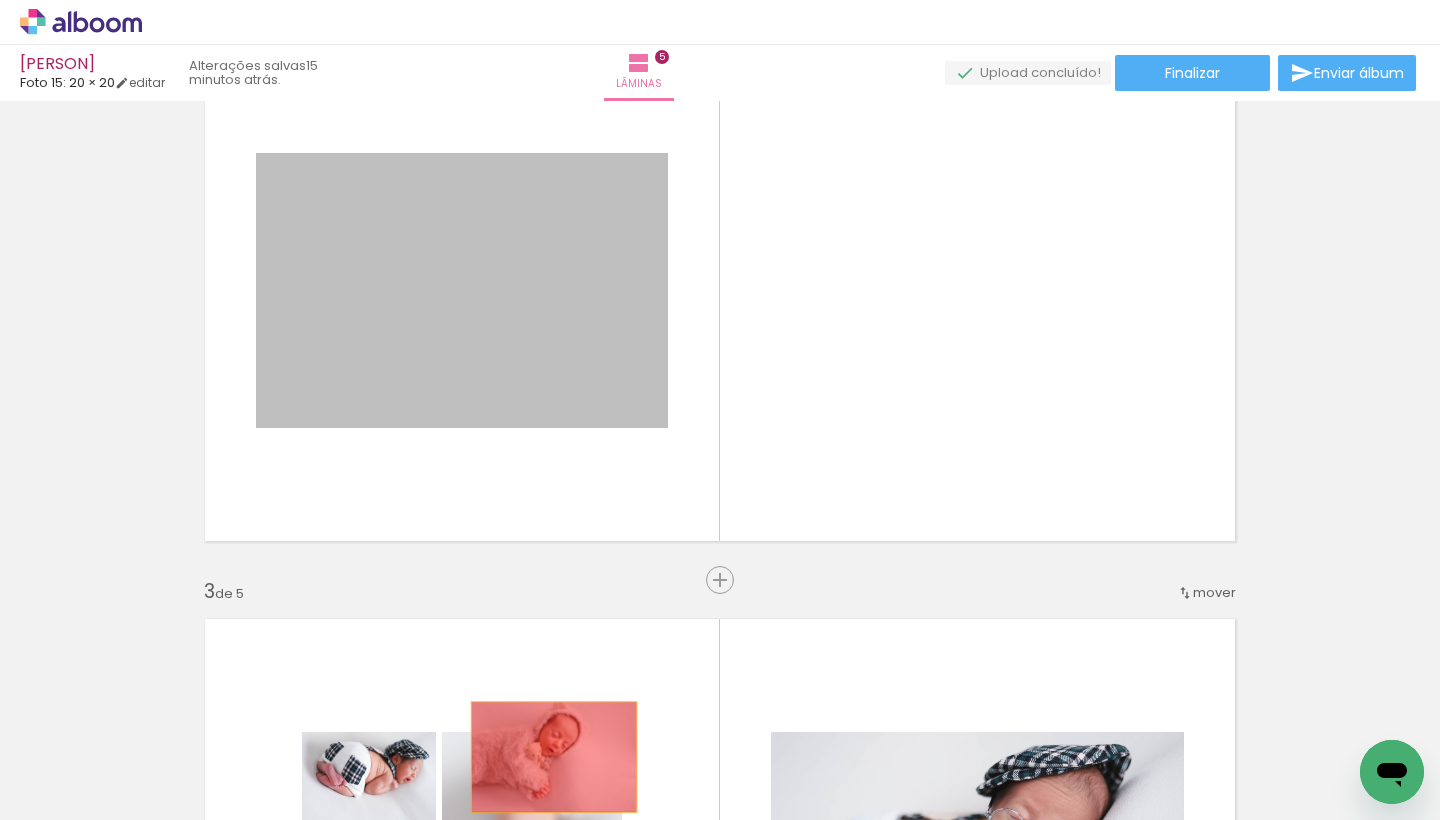 drag, startPoint x: 554, startPoint y: 464, endPoint x: 554, endPoint y: 819, distance: 355 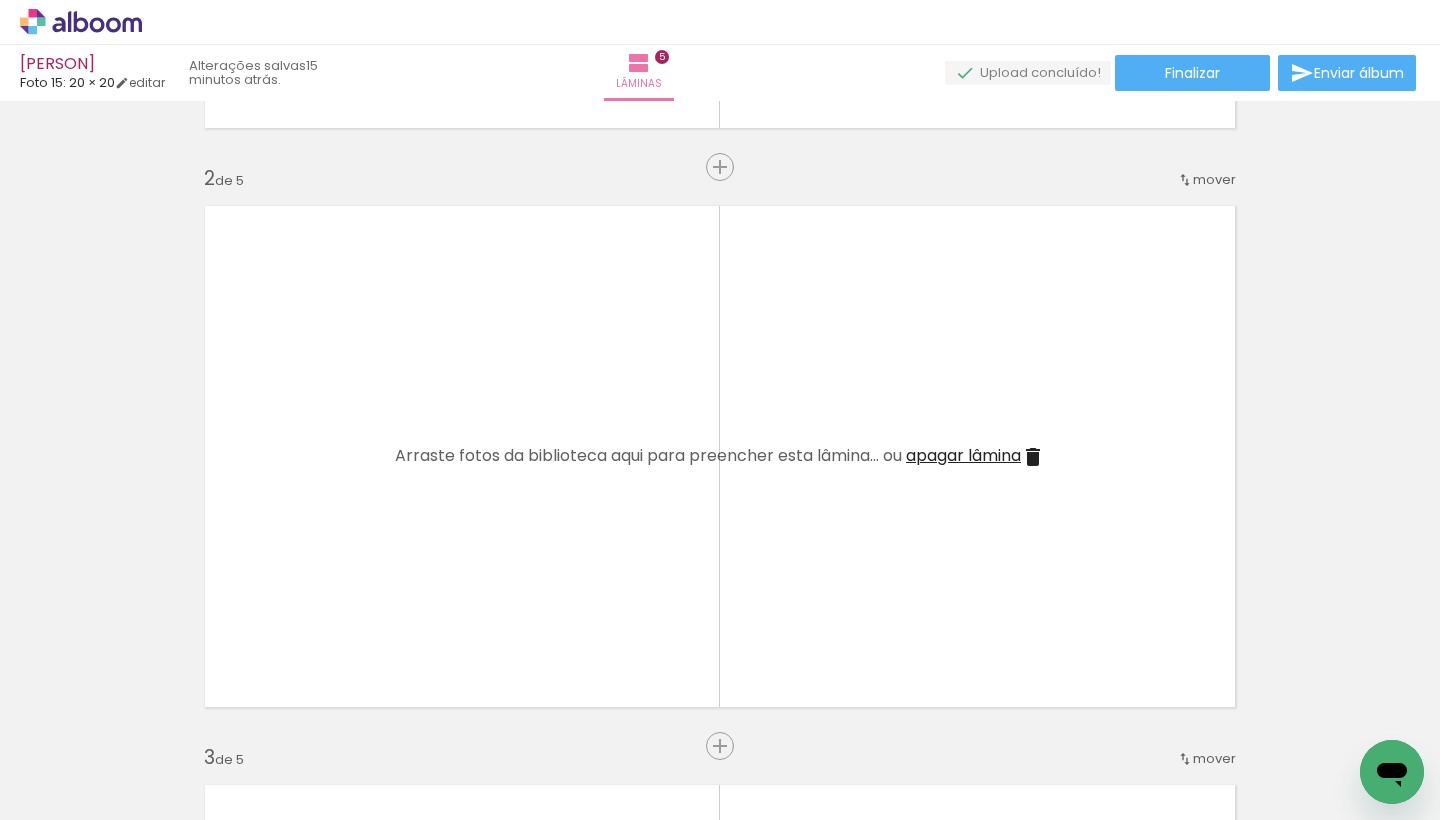 scroll, scrollTop: 505, scrollLeft: 0, axis: vertical 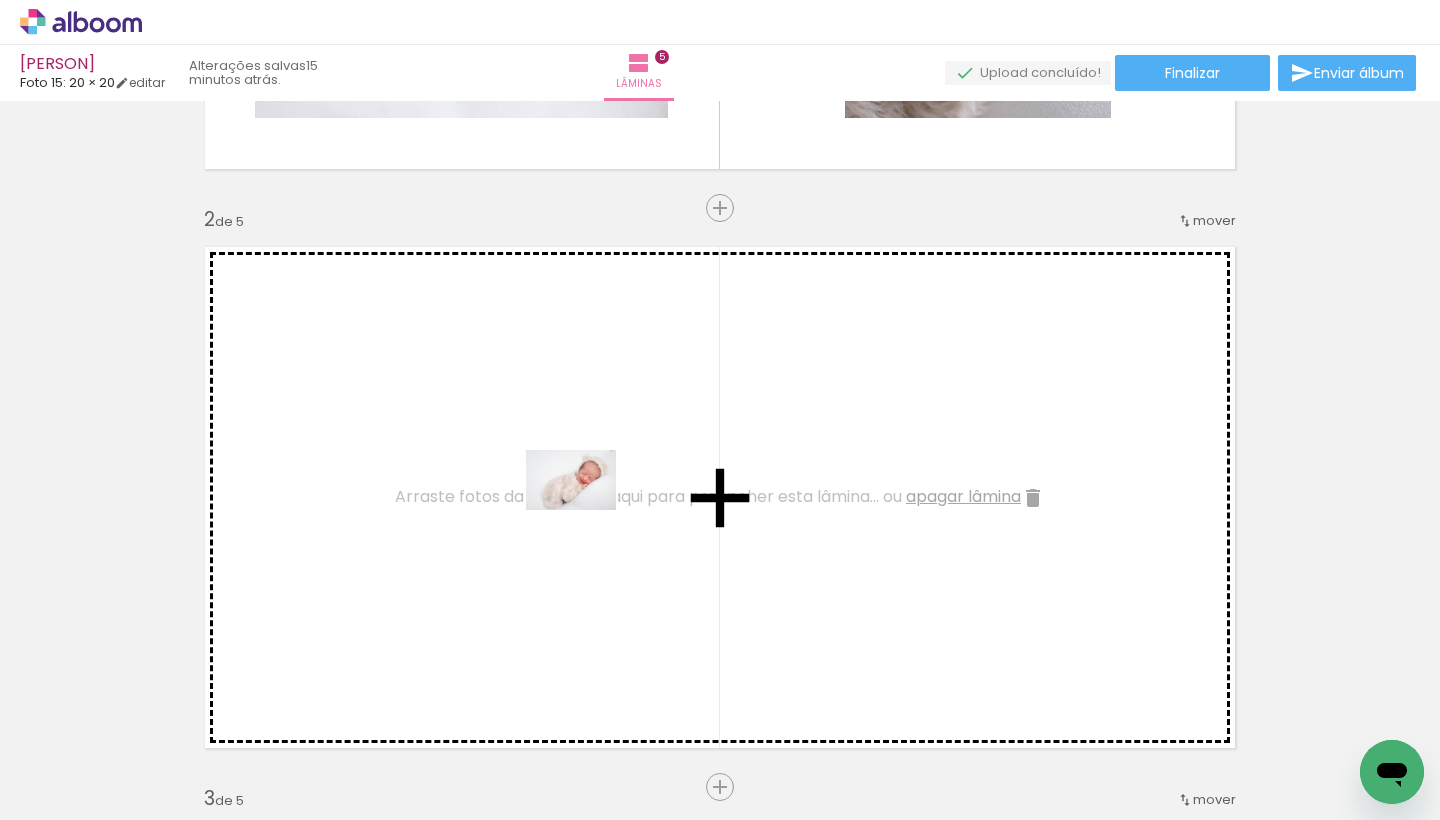 click at bounding box center [720, 410] 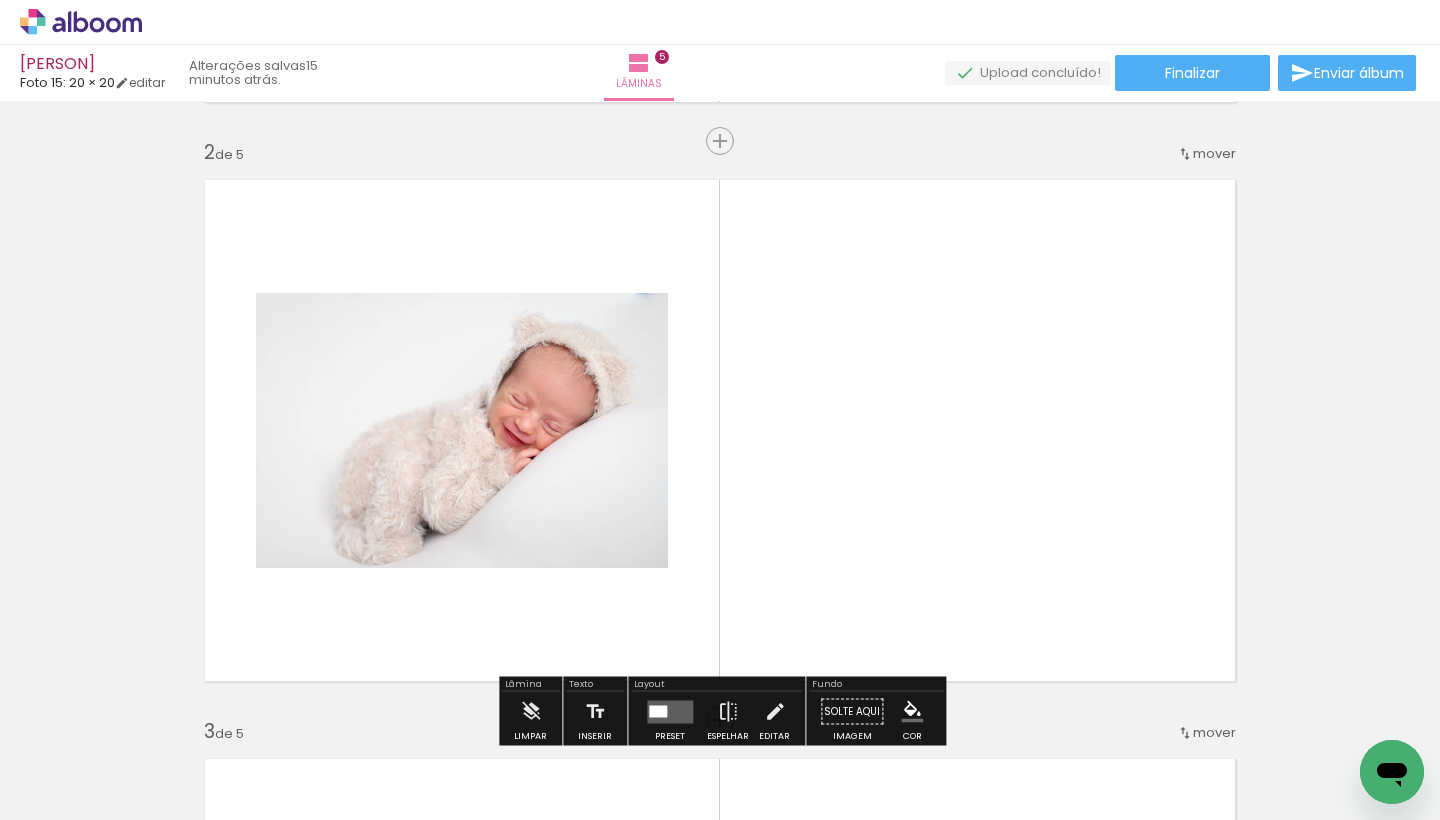 scroll, scrollTop: 585, scrollLeft: 0, axis: vertical 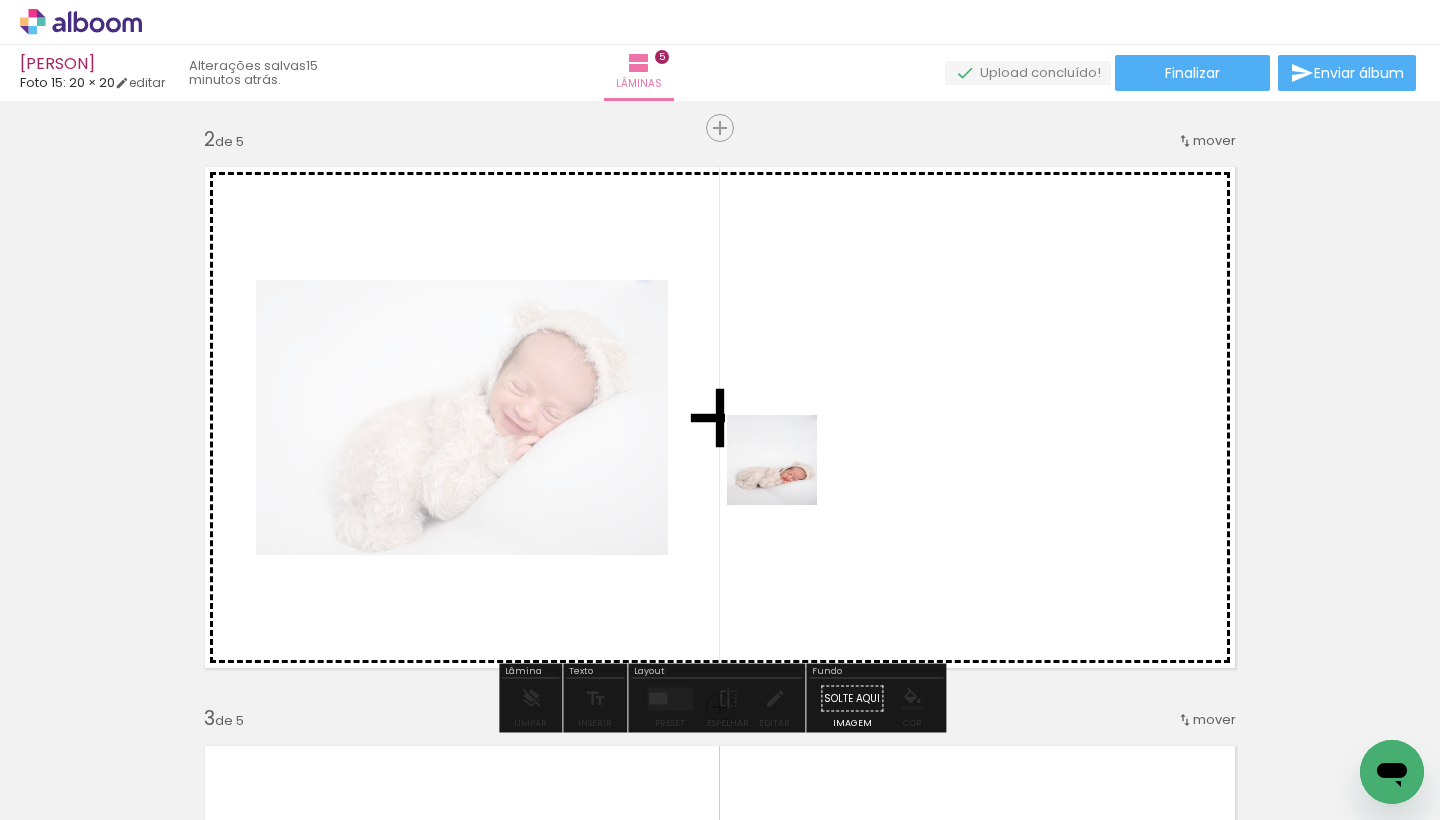 drag, startPoint x: 677, startPoint y: 781, endPoint x: 786, endPoint y: 474, distance: 325.776 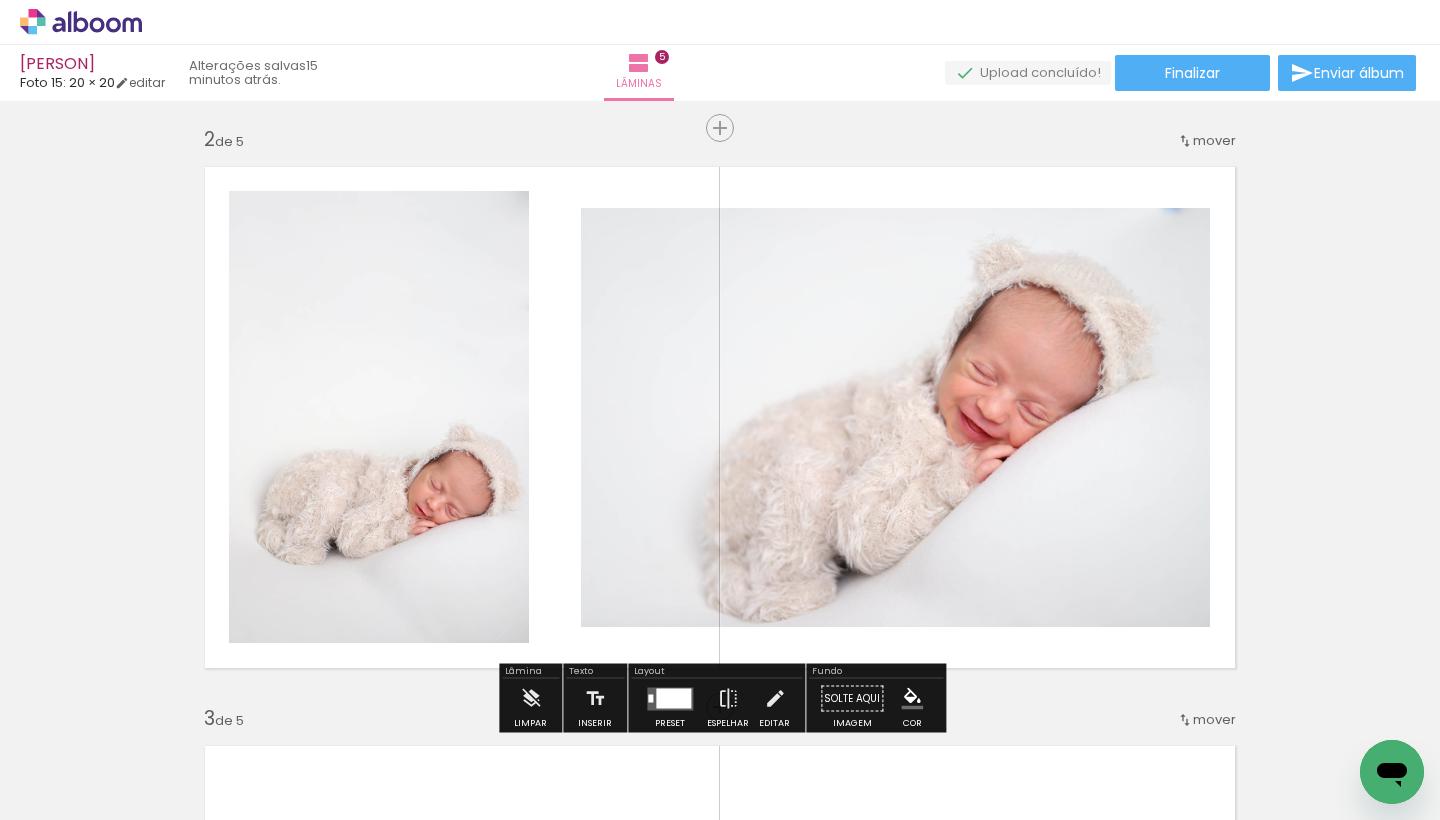 scroll, scrollTop: 606, scrollLeft: 0, axis: vertical 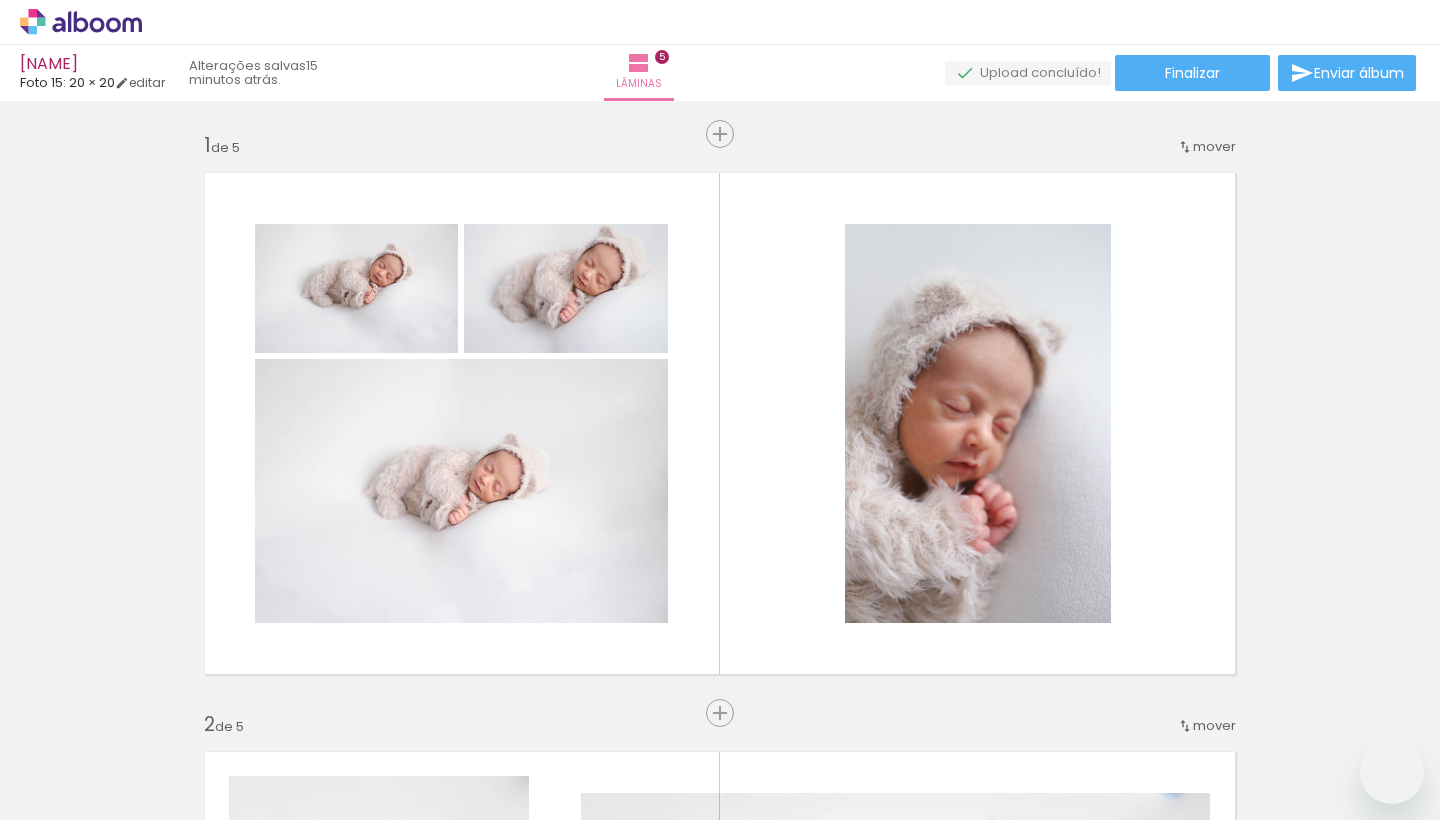 click at bounding box center [673, 1283] 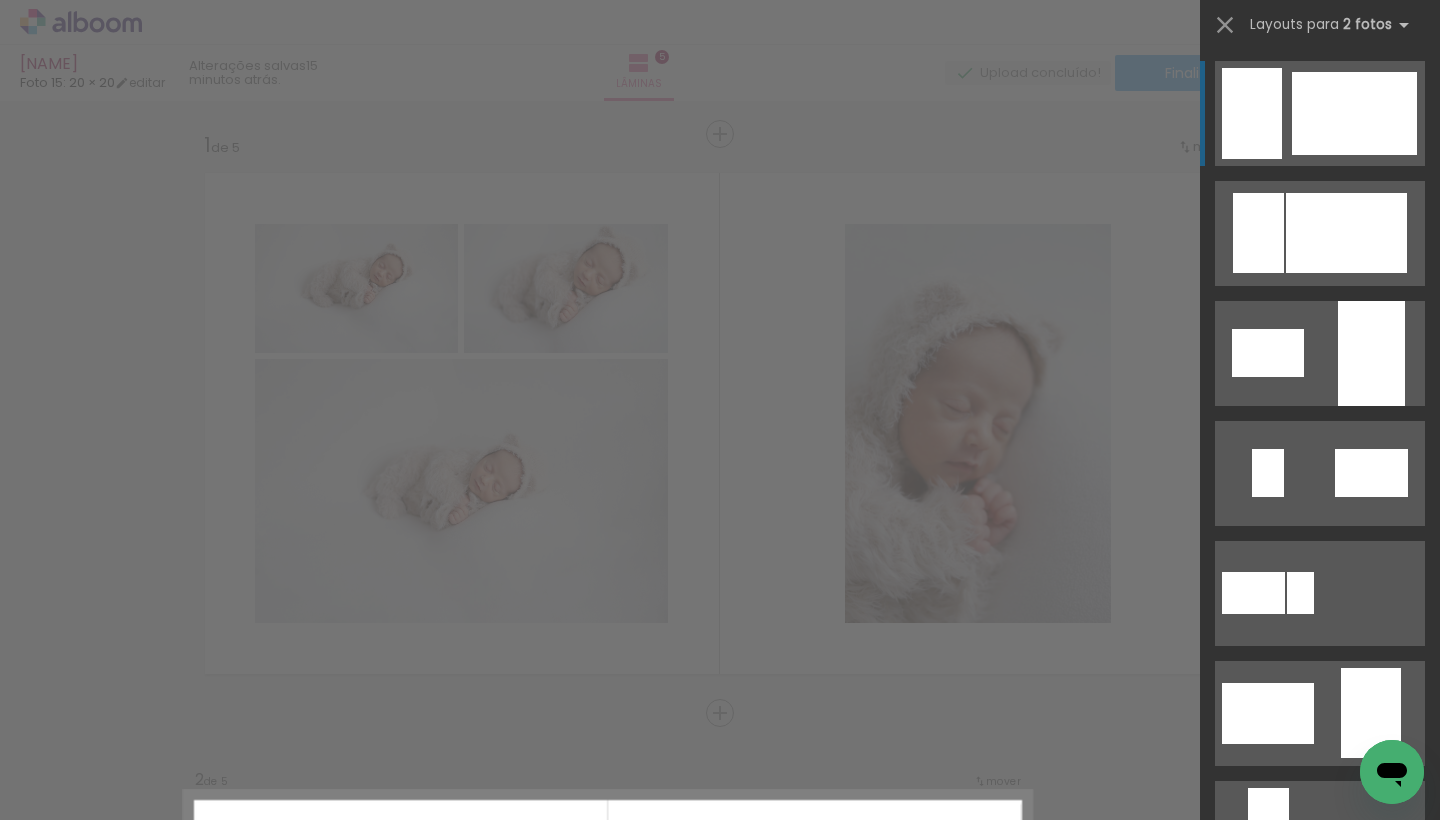 scroll, scrollTop: 606, scrollLeft: 0, axis: vertical 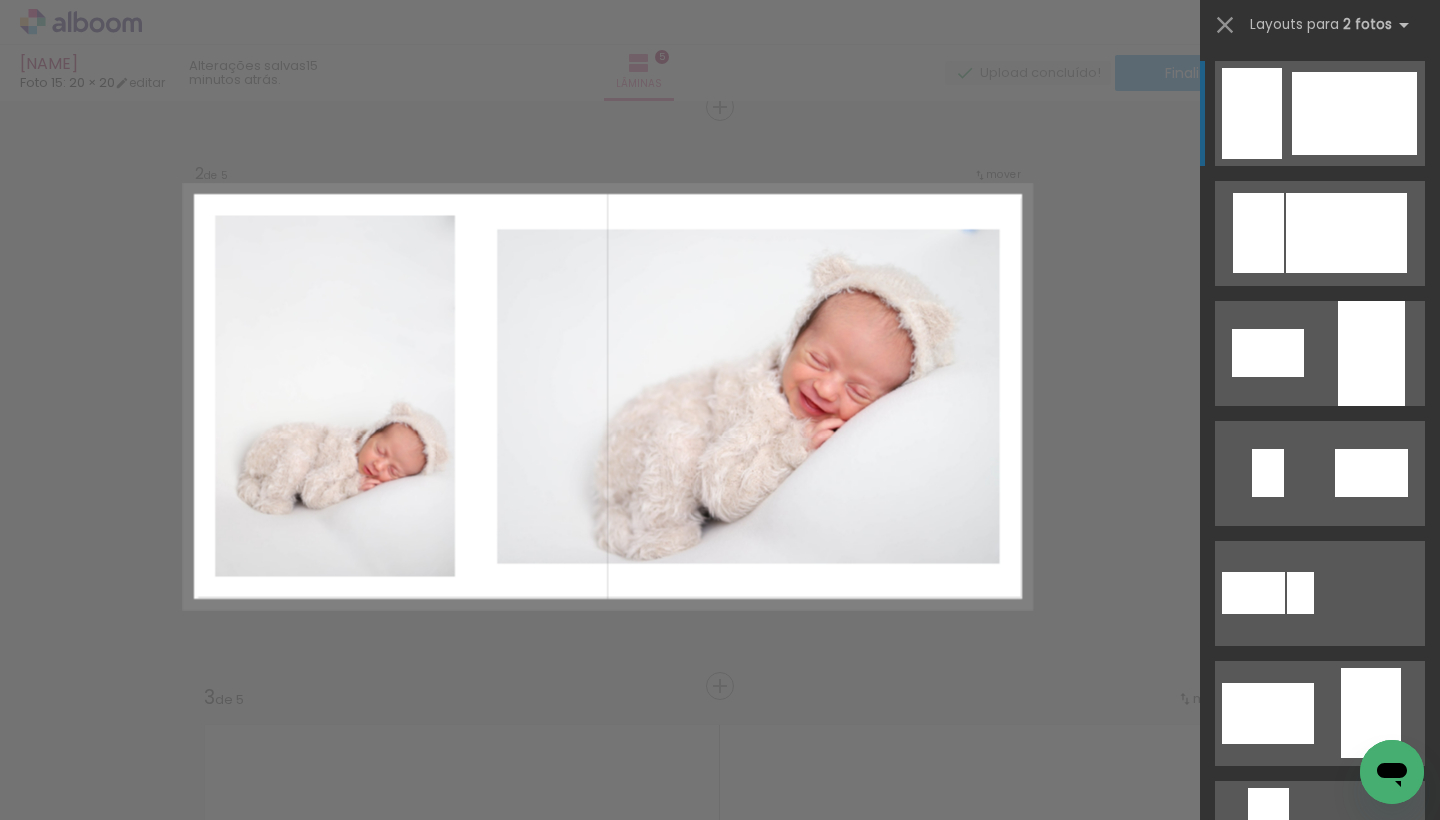 click on "Confirmar Cancelar" at bounding box center [720, 1256] 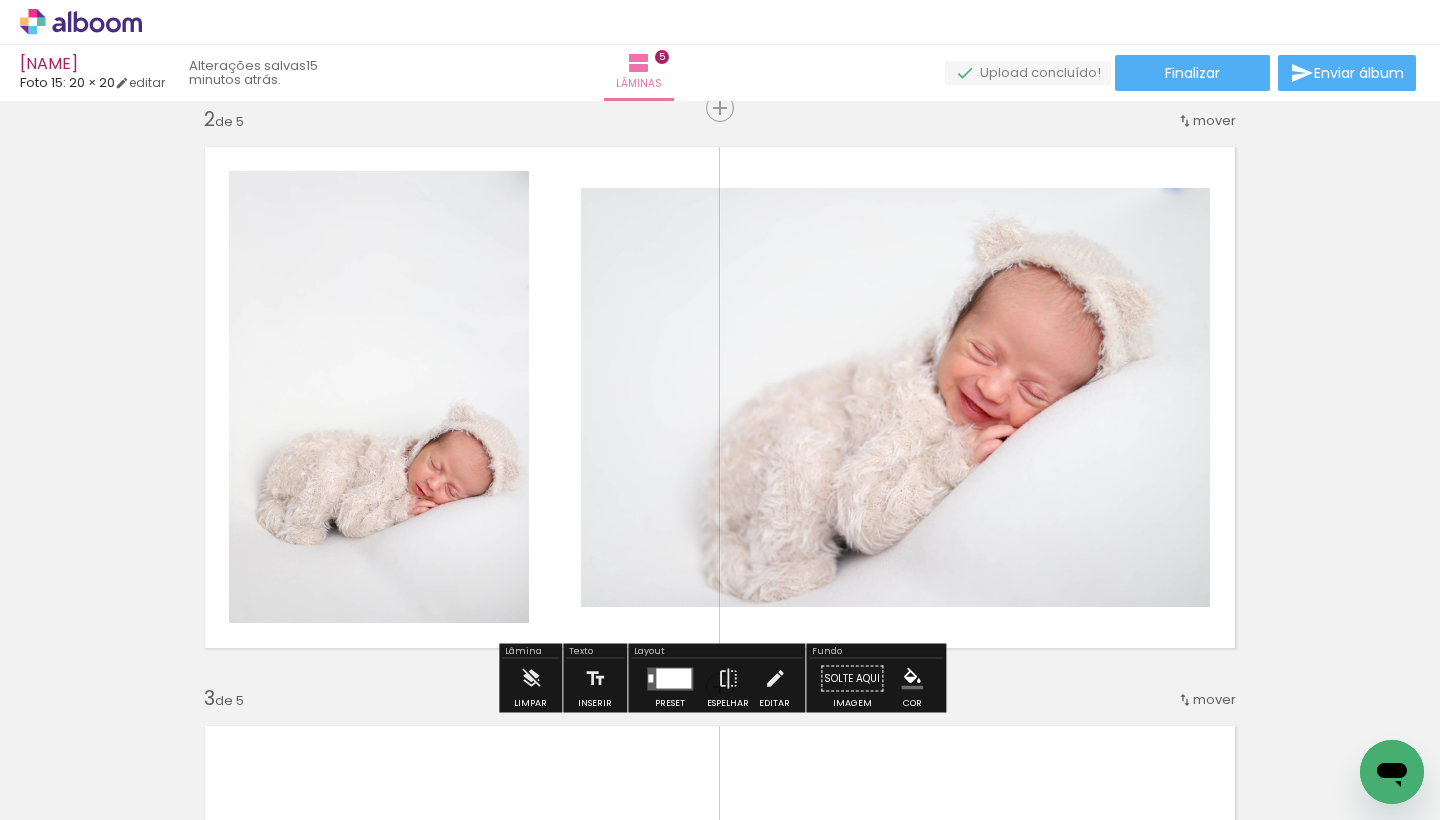 scroll, scrollTop: 604, scrollLeft: 0, axis: vertical 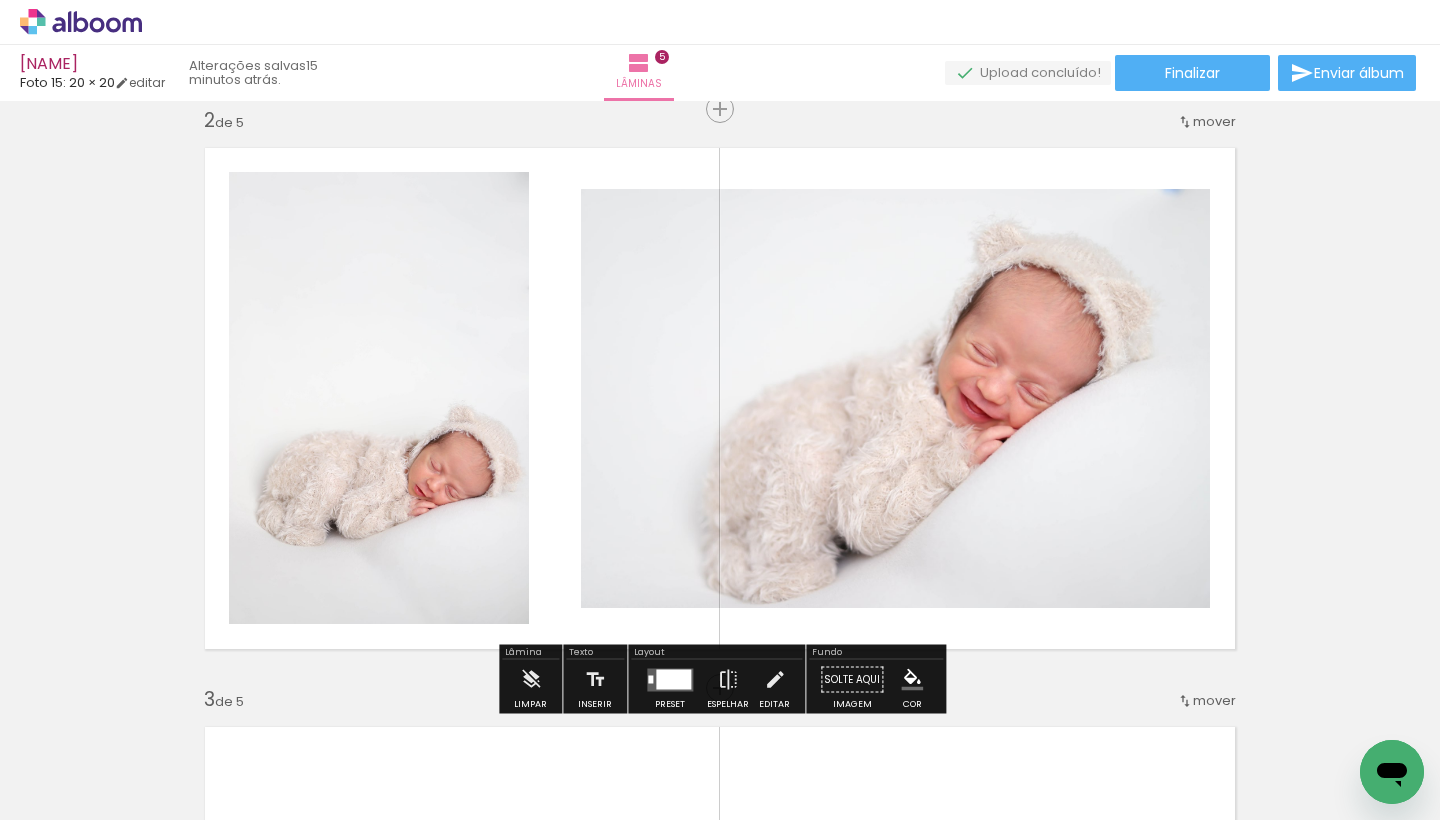 click at bounding box center (673, 679) 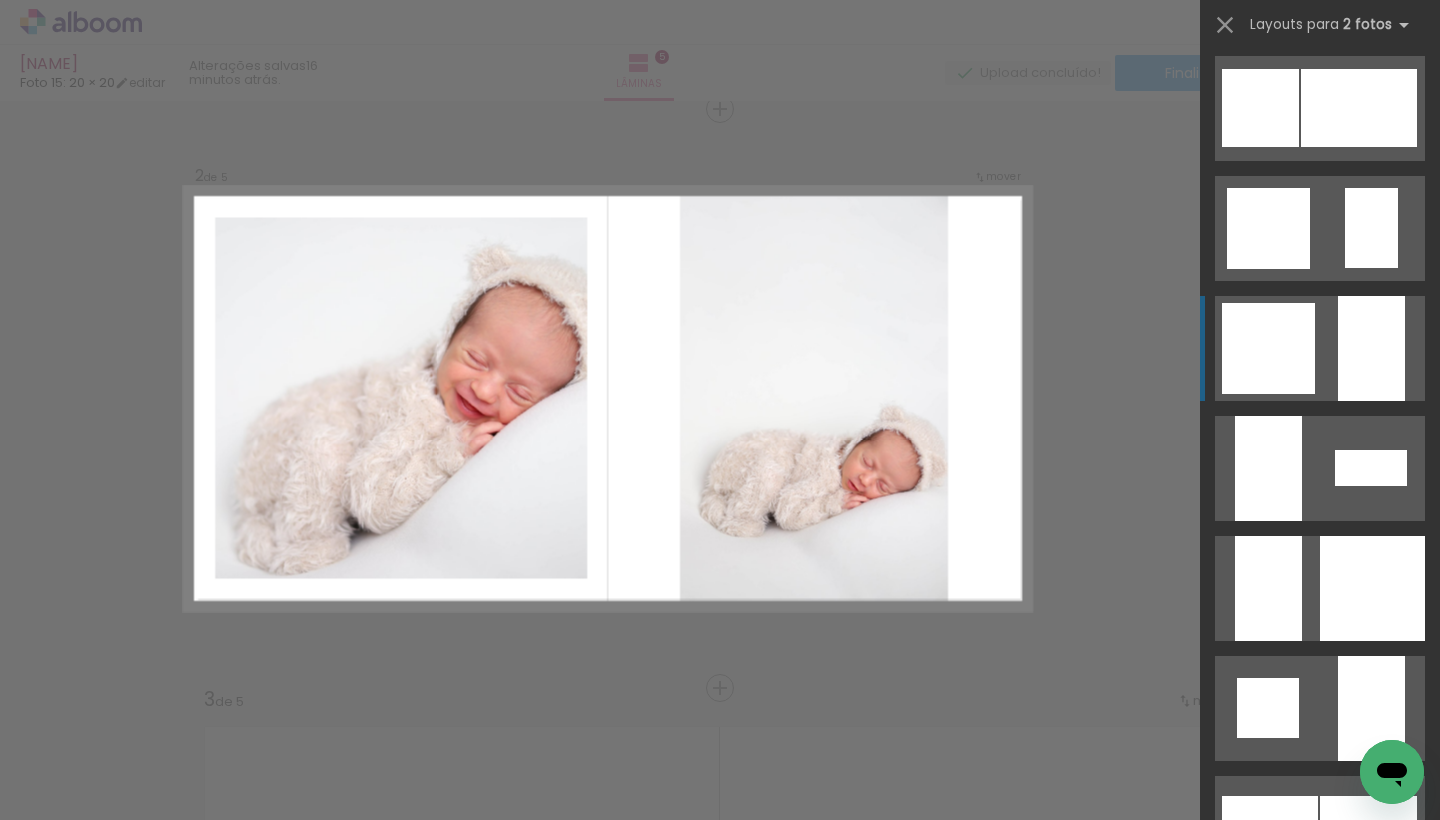 scroll, scrollTop: 1806, scrollLeft: 0, axis: vertical 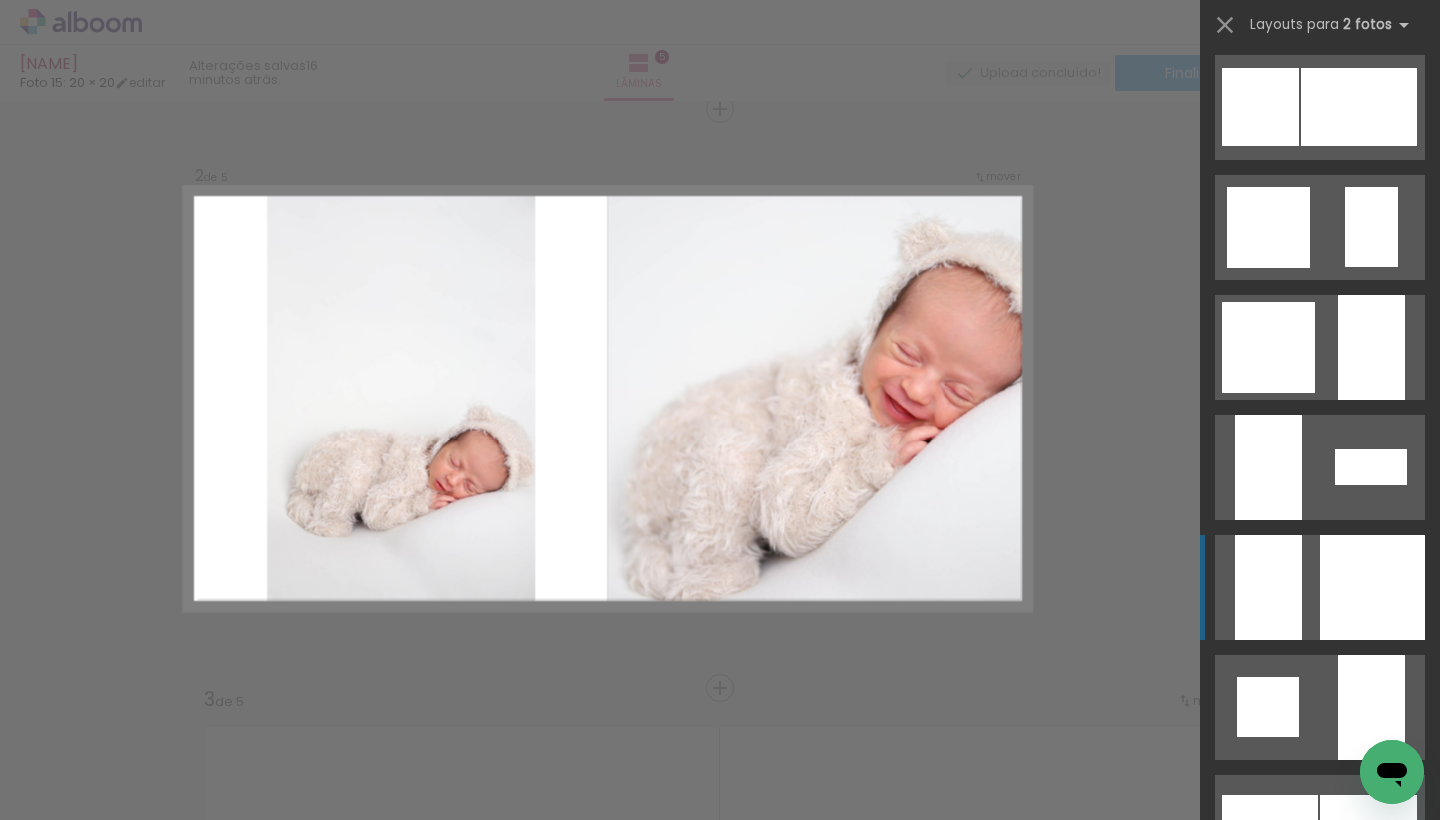 click at bounding box center [1320, 587] 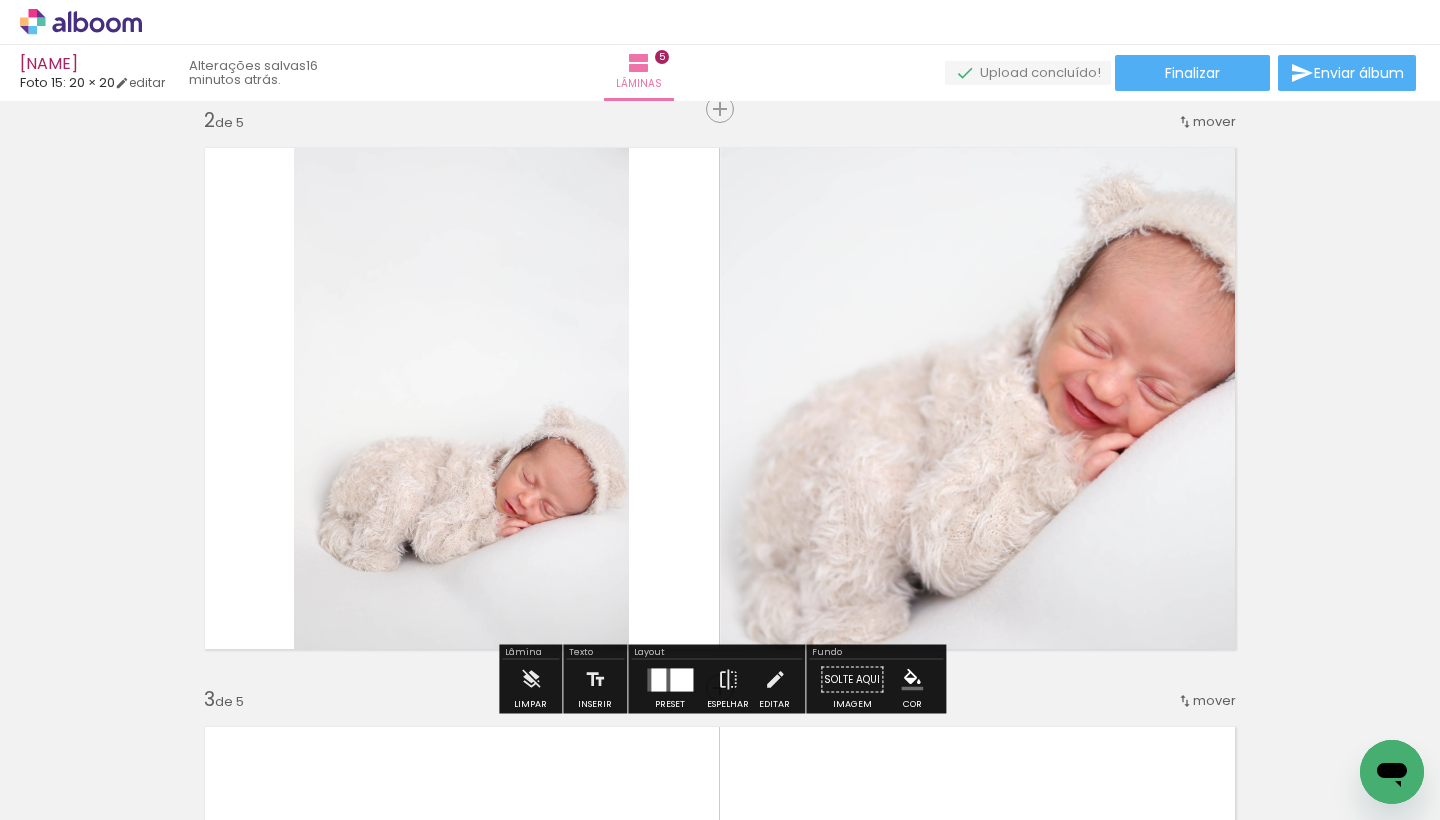 click 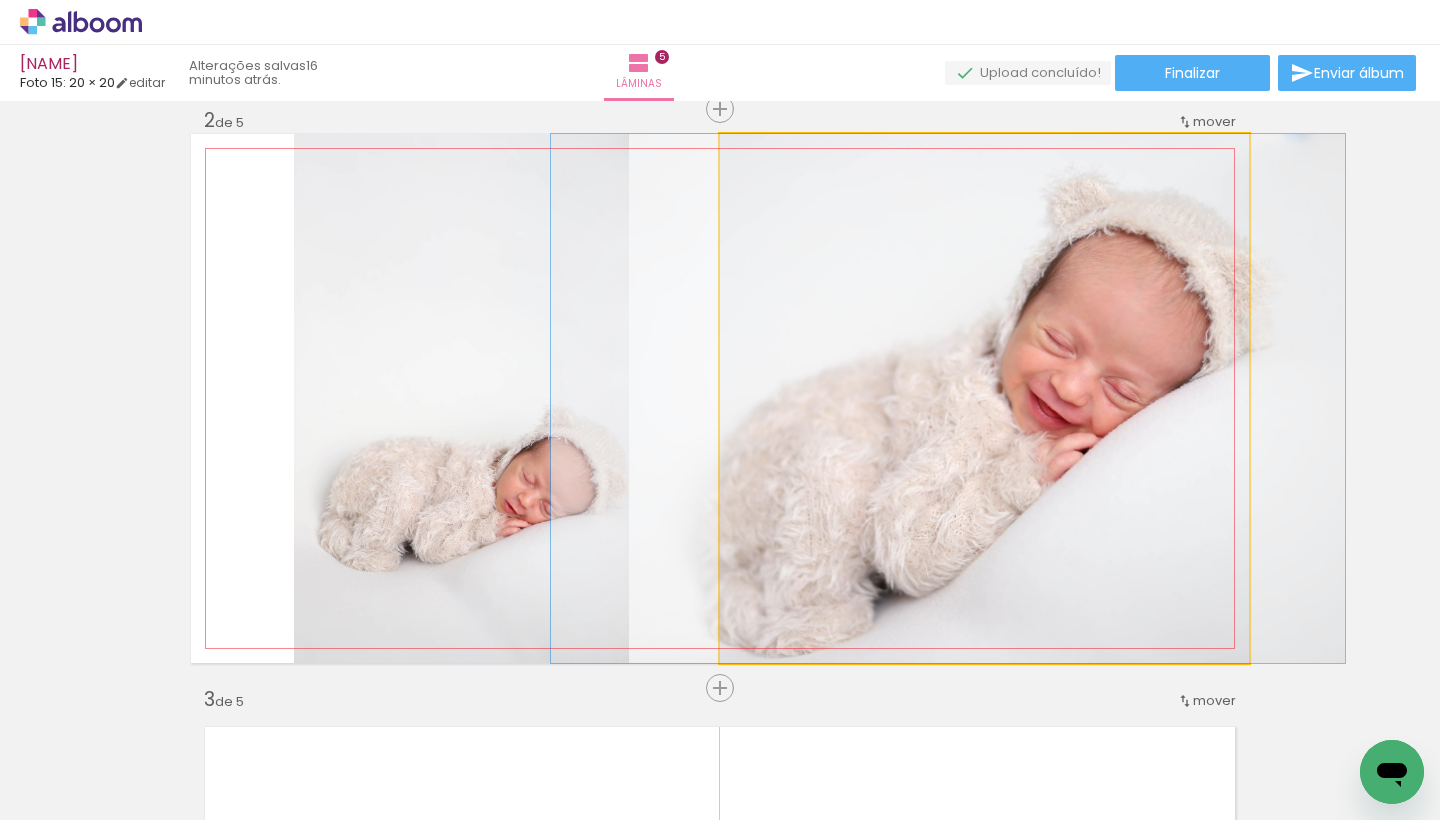 drag, startPoint x: 1014, startPoint y: 421, endPoint x: 979, endPoint y: 421, distance: 35 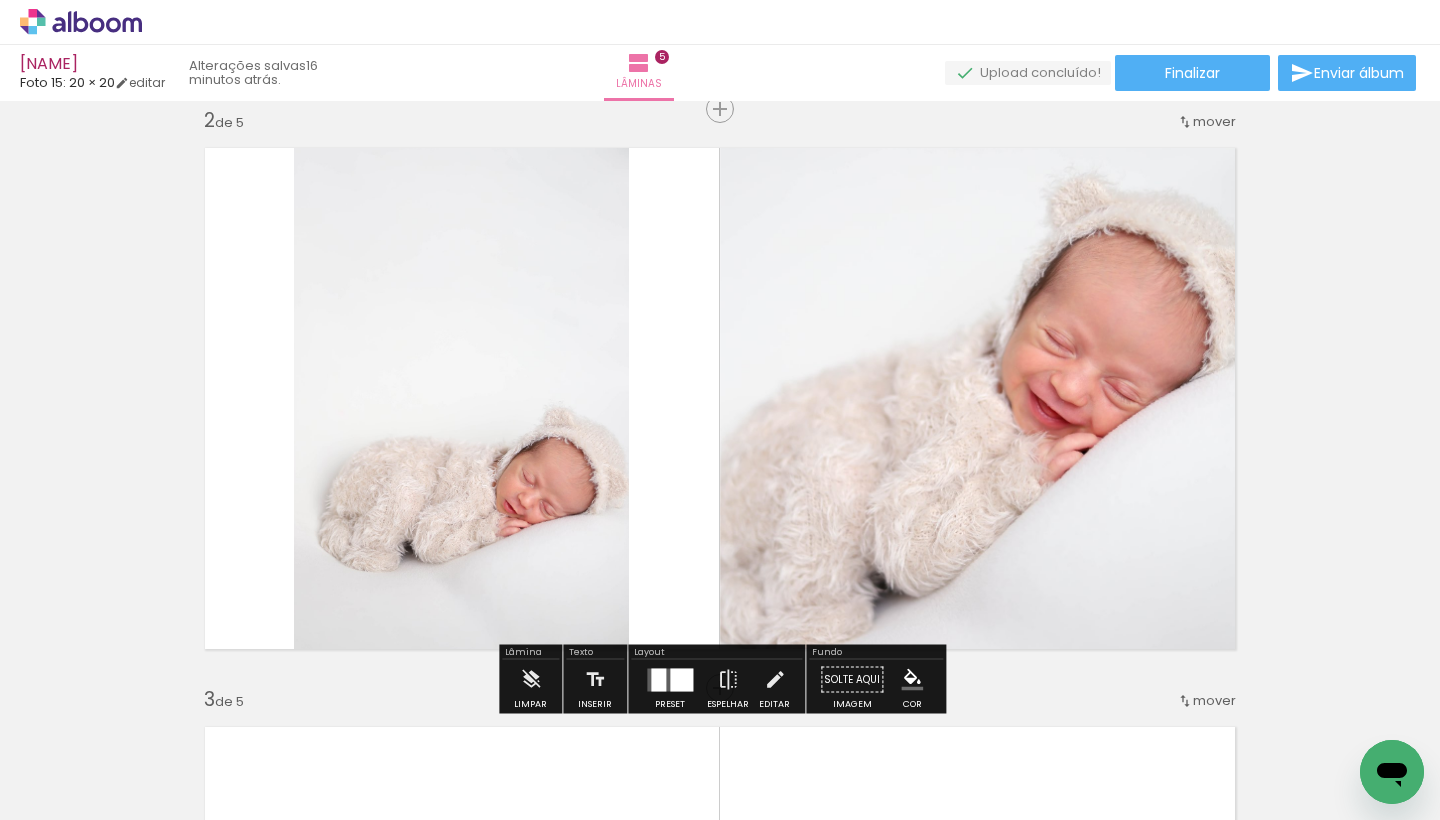 click on "Inserir lâmina 1  de 5  Inserir lâmina 2  de 5  Inserir lâmina 3  de 5  Inserir lâmina 4  de 5  Inserir lâmina 5  de 5" at bounding box center (720, 1241) 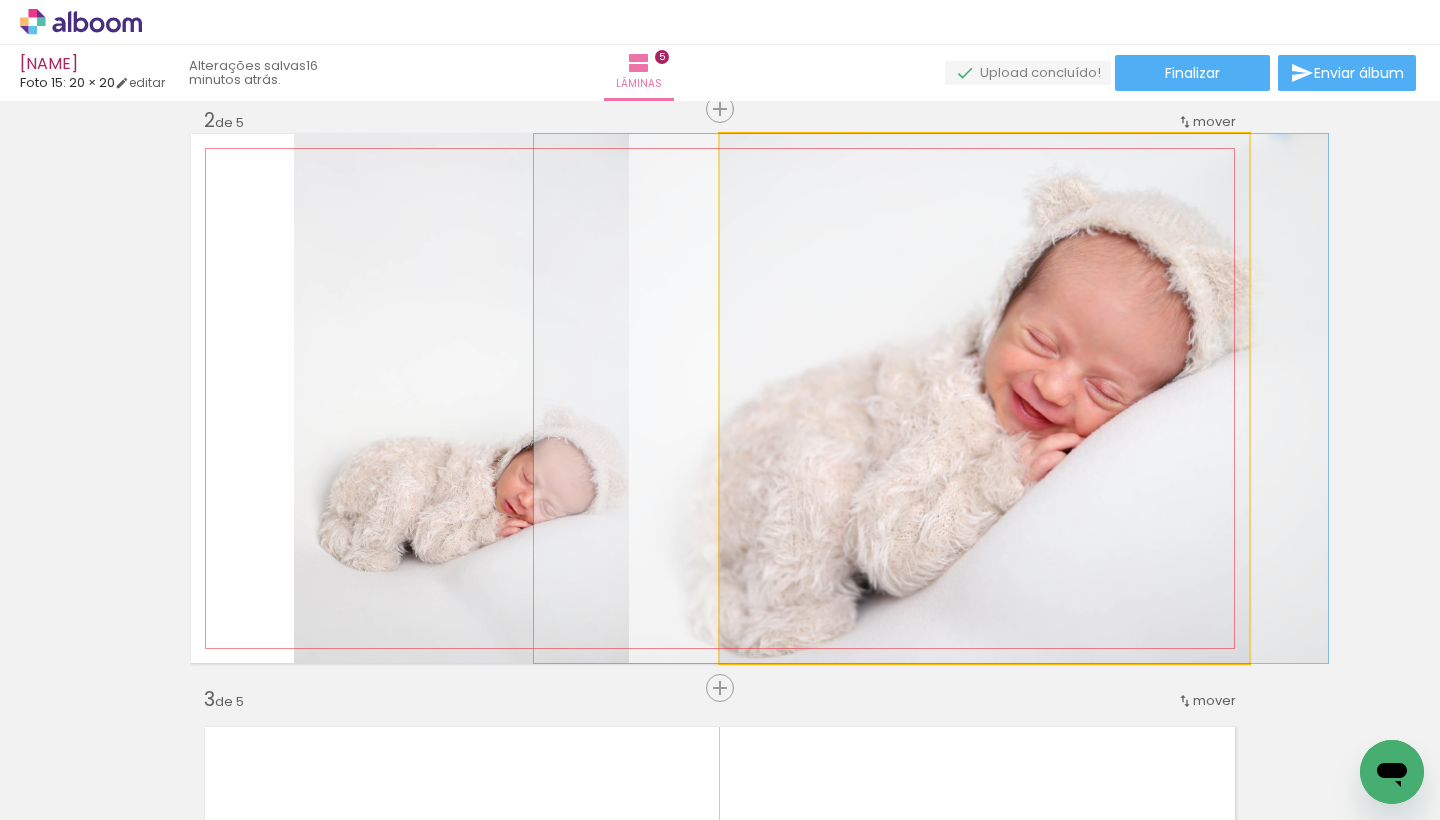 drag, startPoint x: 1026, startPoint y: 399, endPoint x: 1009, endPoint y: 399, distance: 17 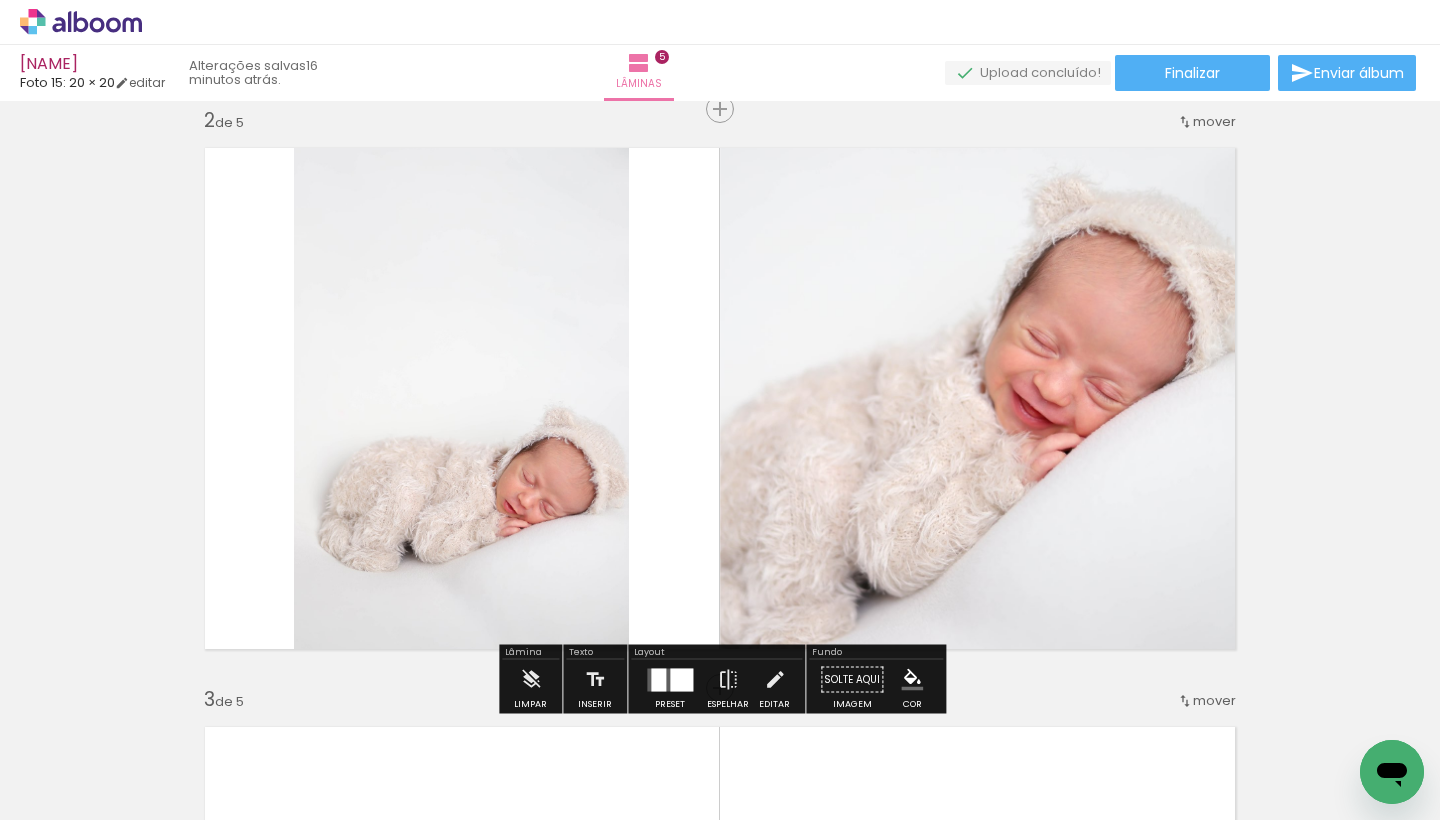 click on "Inserir lâmina 1  de 5  Inserir lâmina 2  de 5  Inserir lâmina 3  de 5  Inserir lâmina 4  de 5  Inserir lâmina 5  de 5" at bounding box center (720, 1241) 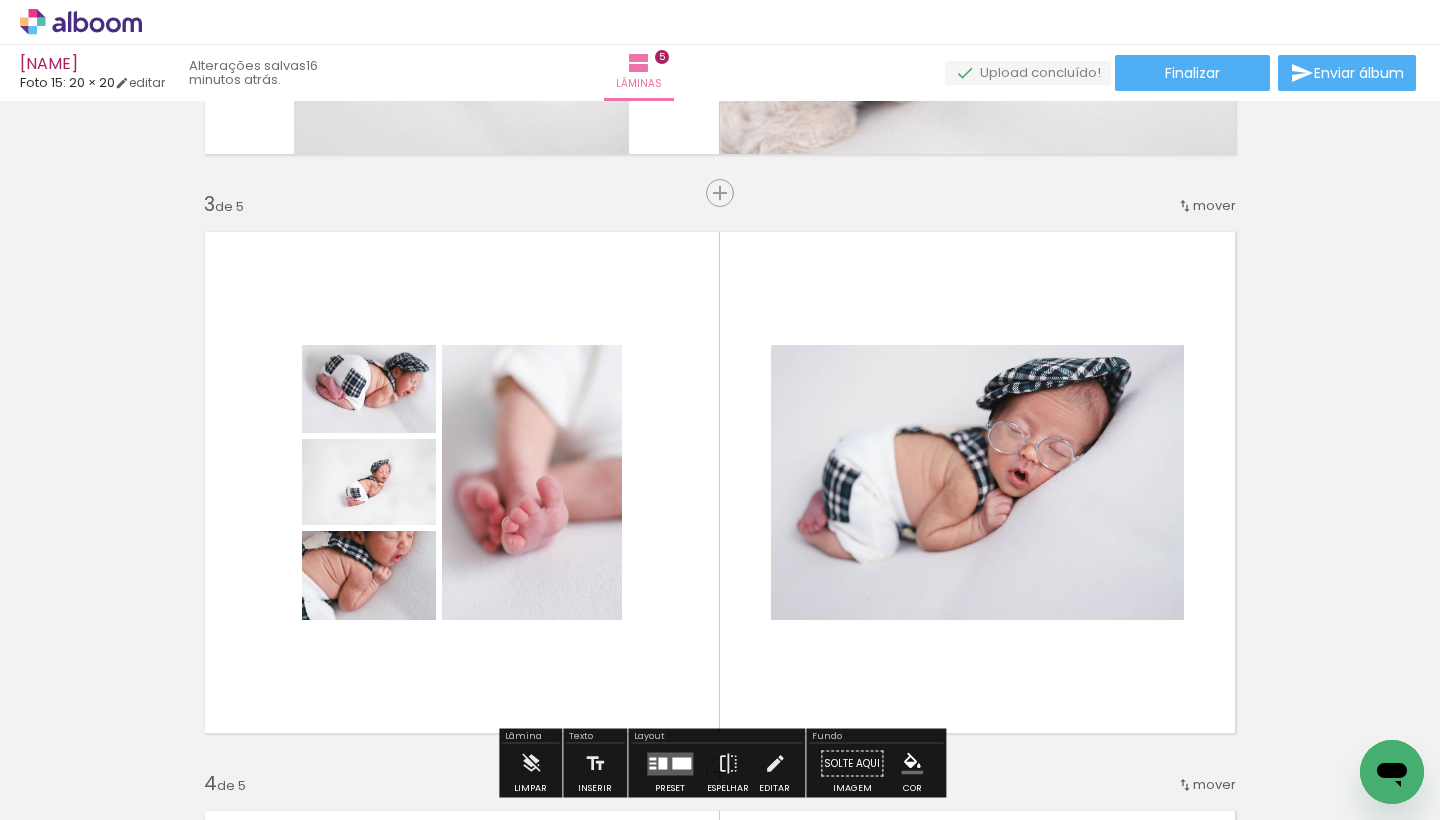 scroll, scrollTop: 1100, scrollLeft: 0, axis: vertical 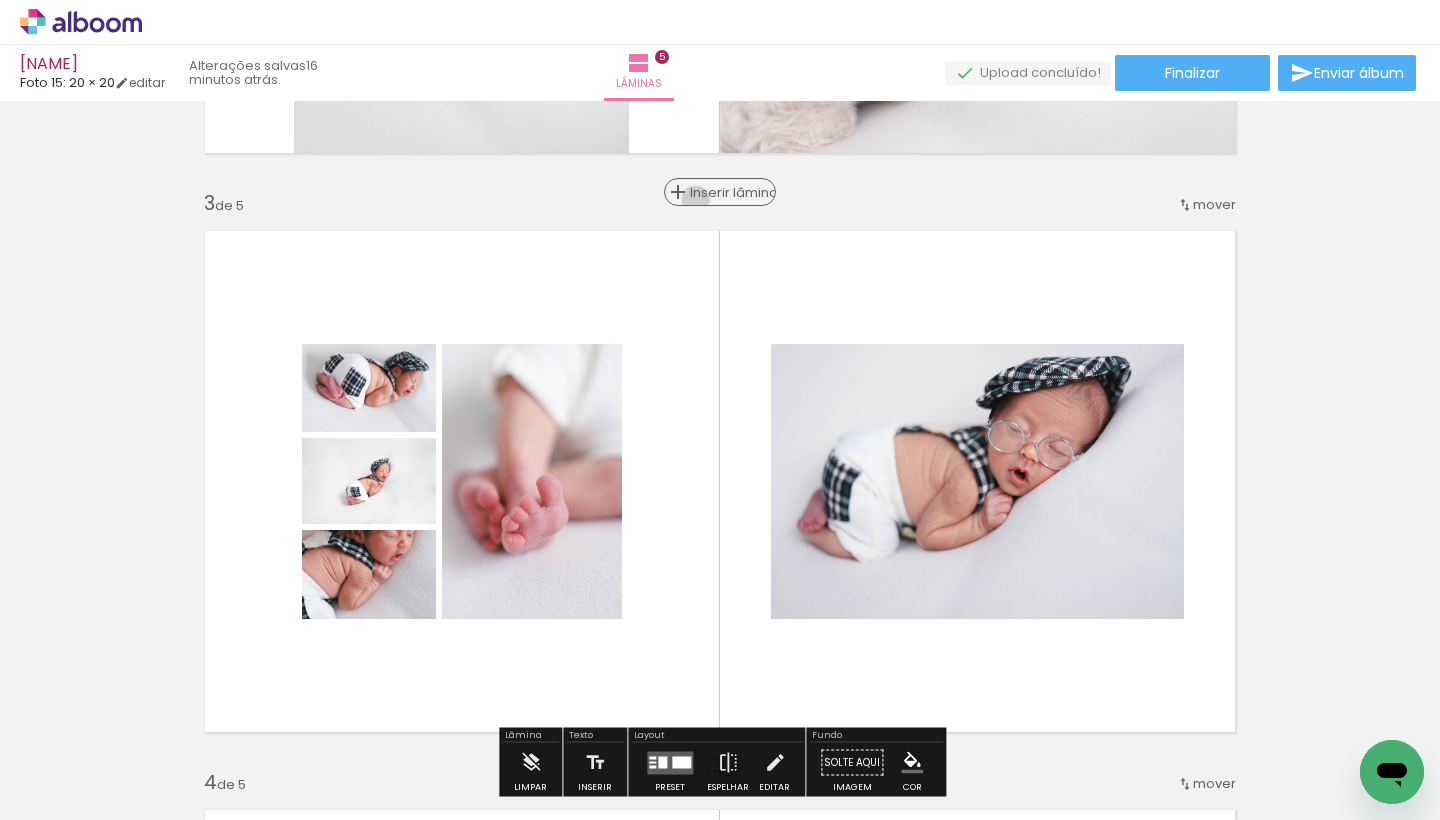 click on "Inserir lâmina" at bounding box center [729, 192] 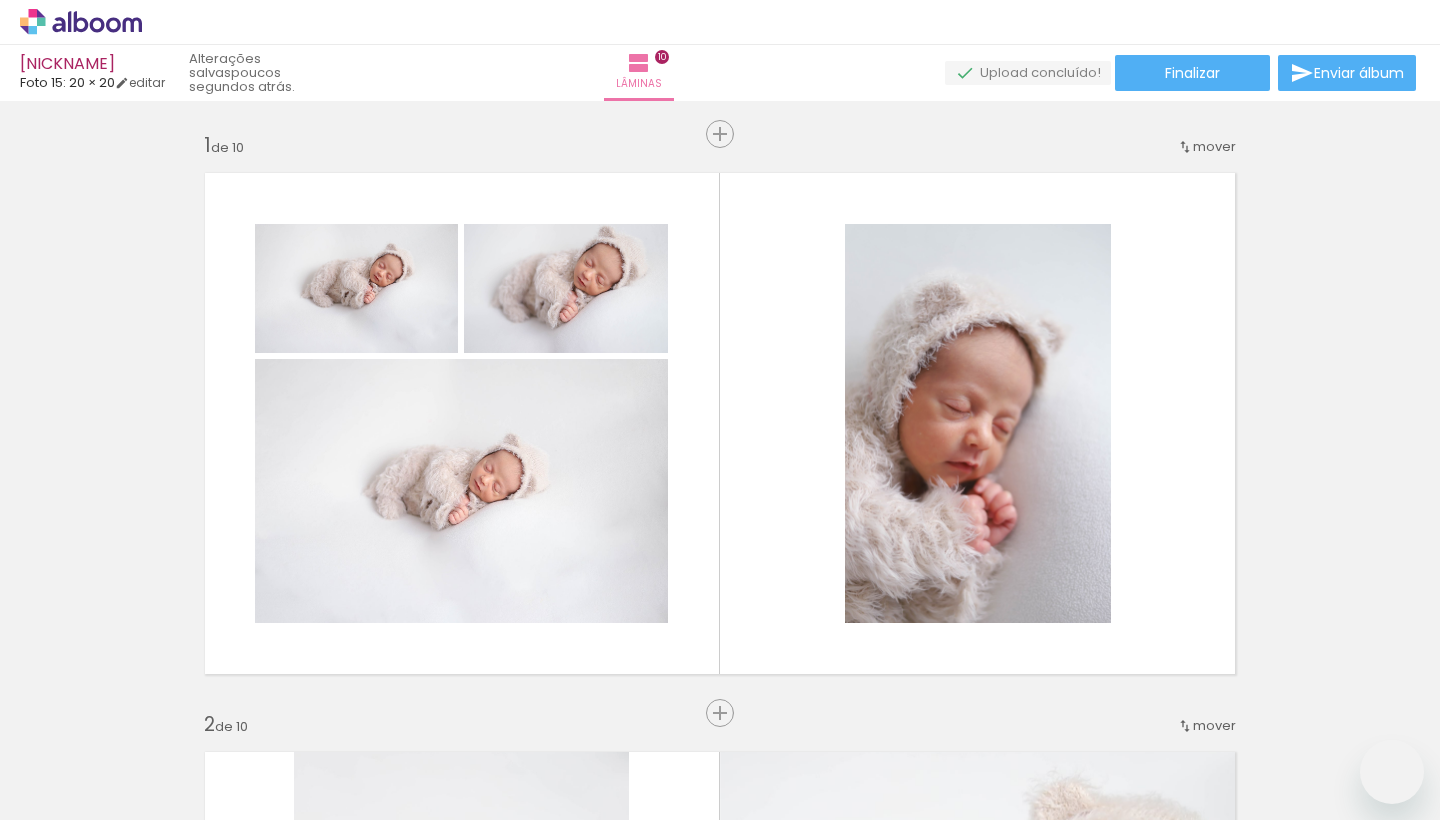 scroll, scrollTop: 0, scrollLeft: 0, axis: both 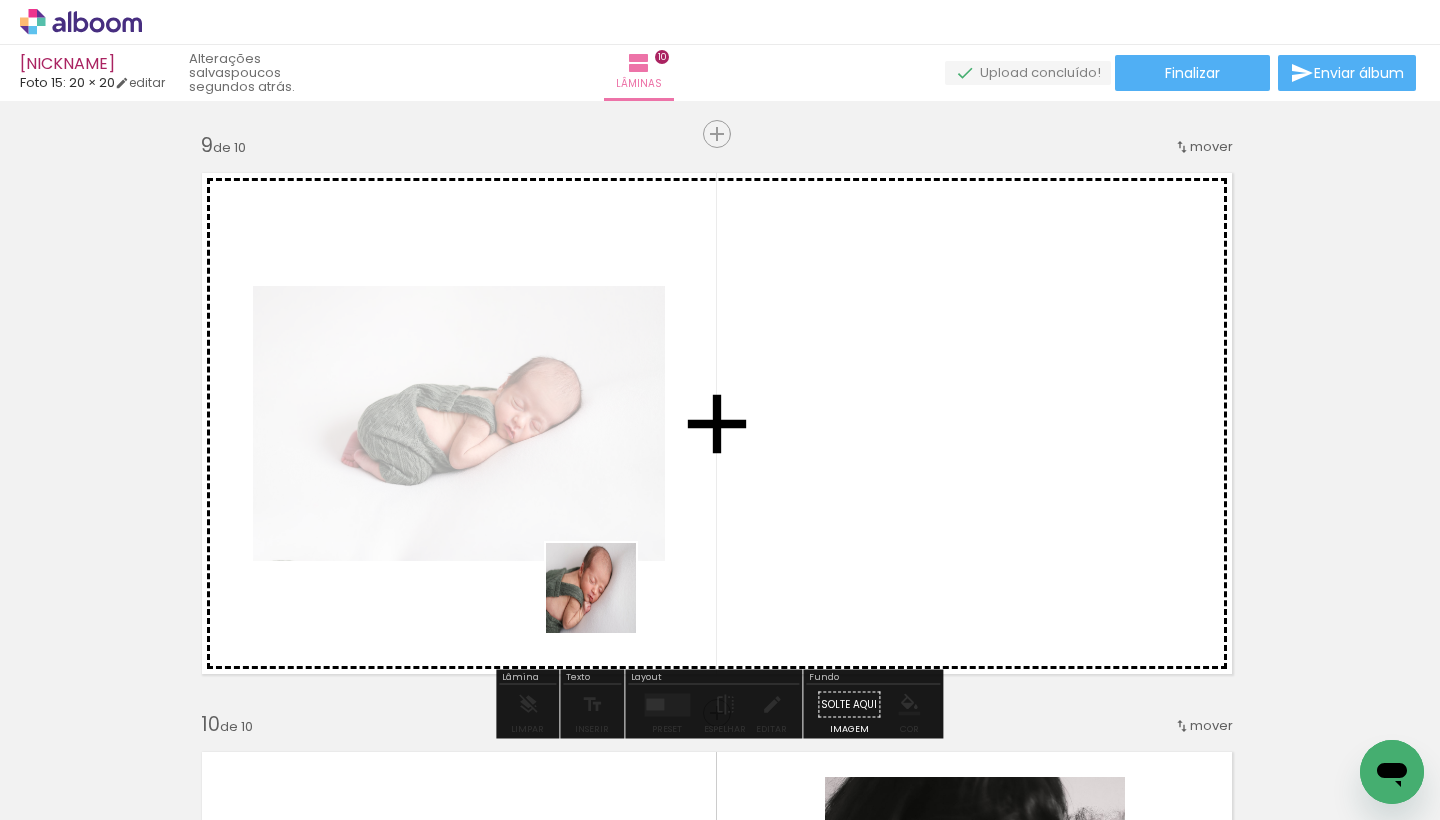 drag, startPoint x: 781, startPoint y: 771, endPoint x: 606, endPoint y: 603, distance: 242.58813 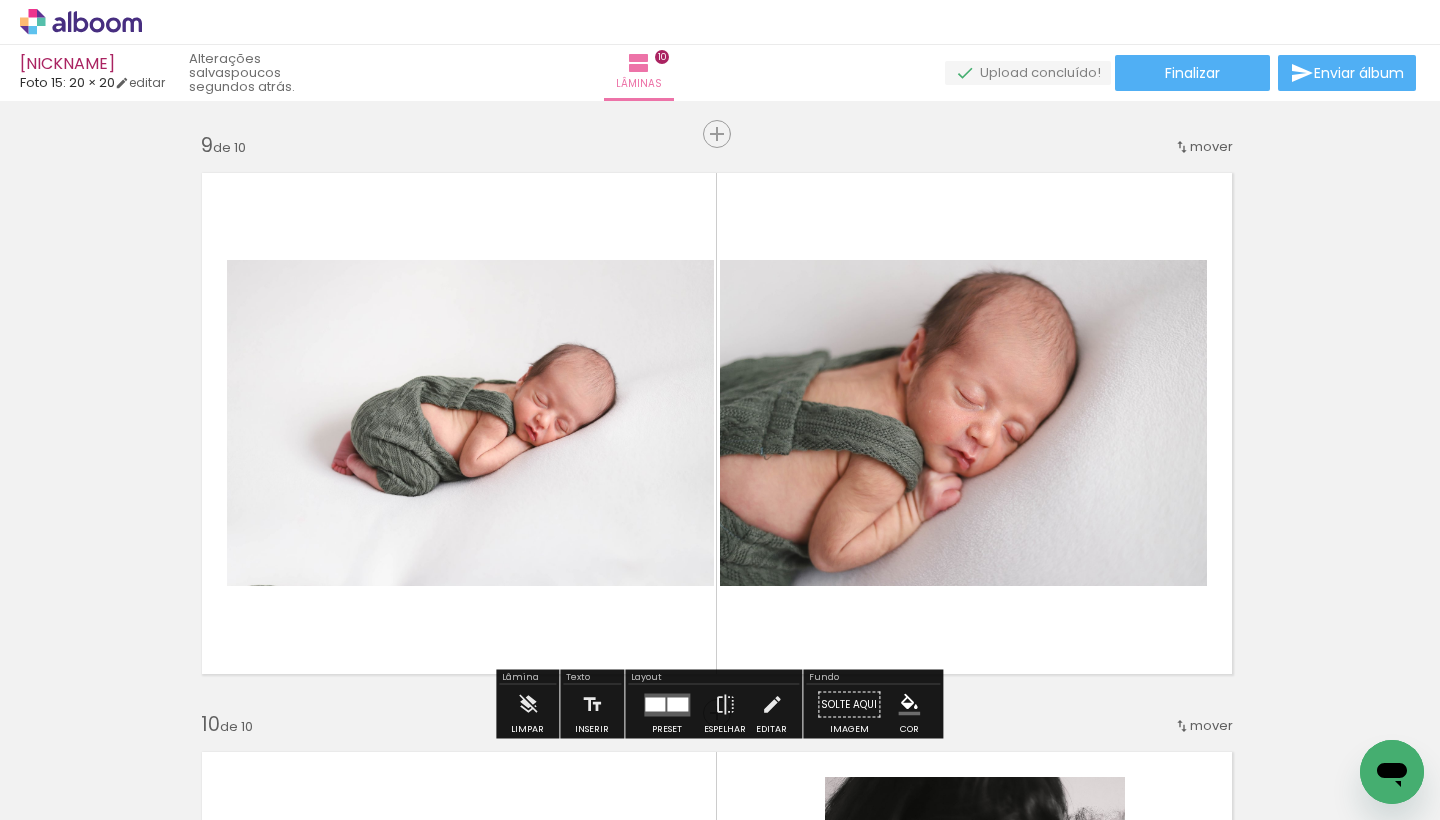scroll, scrollTop: 0, scrollLeft: 7005, axis: horizontal 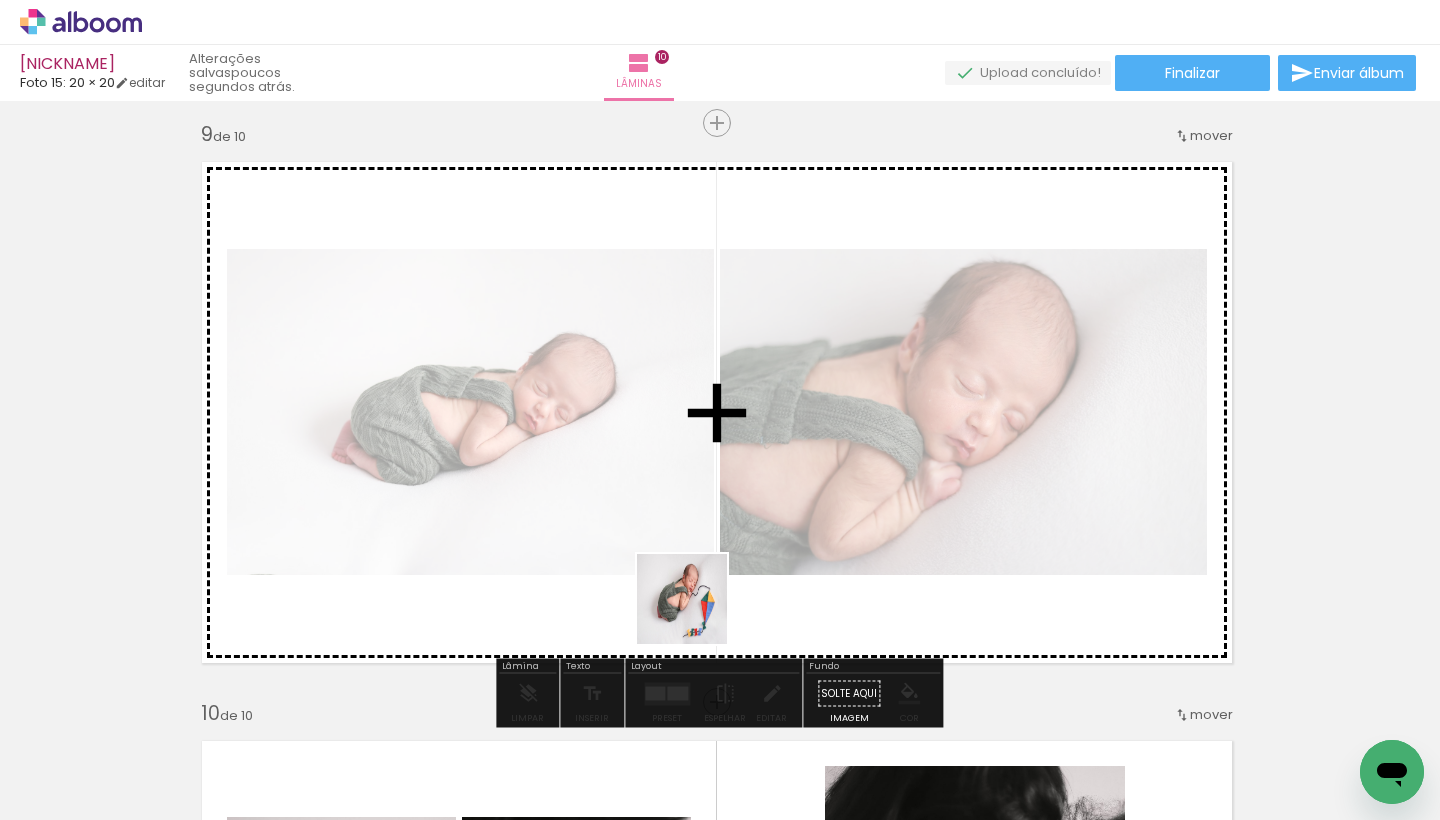 drag, startPoint x: 503, startPoint y: 780, endPoint x: 669, endPoint y: 666, distance: 201.37527 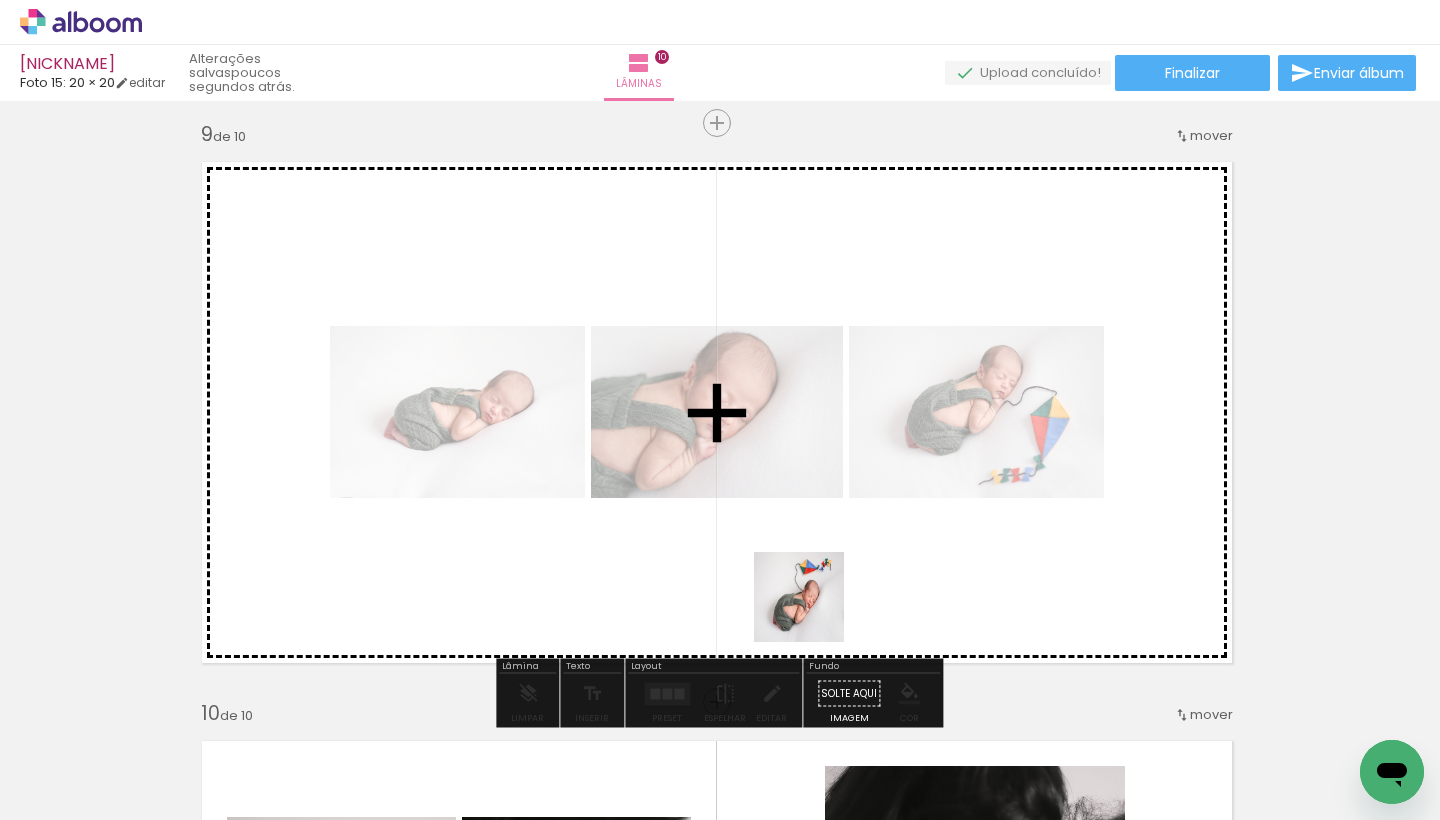 click at bounding box center [720, 410] 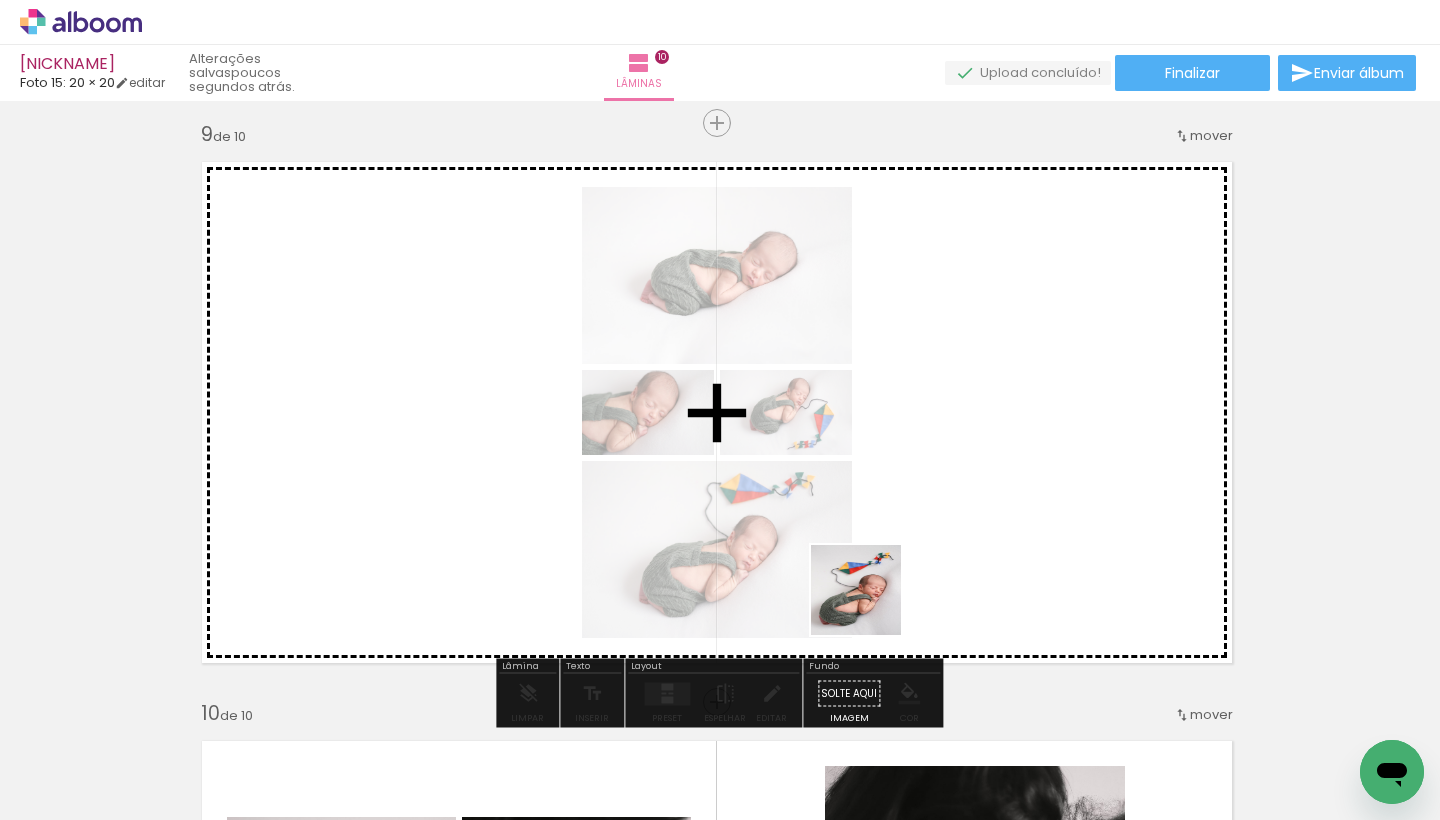 drag, startPoint x: 724, startPoint y: 794, endPoint x: 952, endPoint y: 564, distance: 323.858 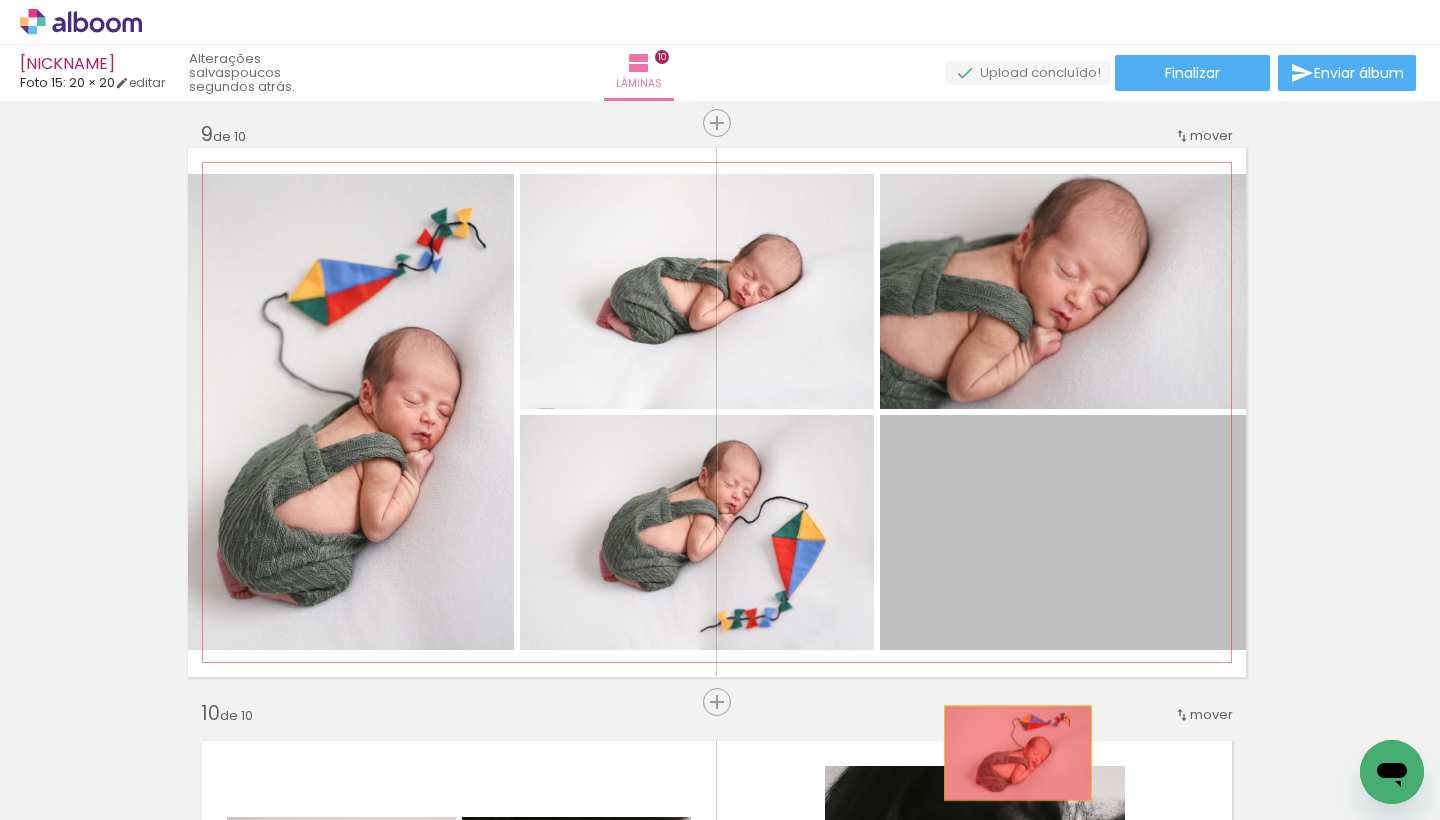 drag, startPoint x: 1074, startPoint y: 574, endPoint x: 1018, endPoint y: 753, distance: 187.55533 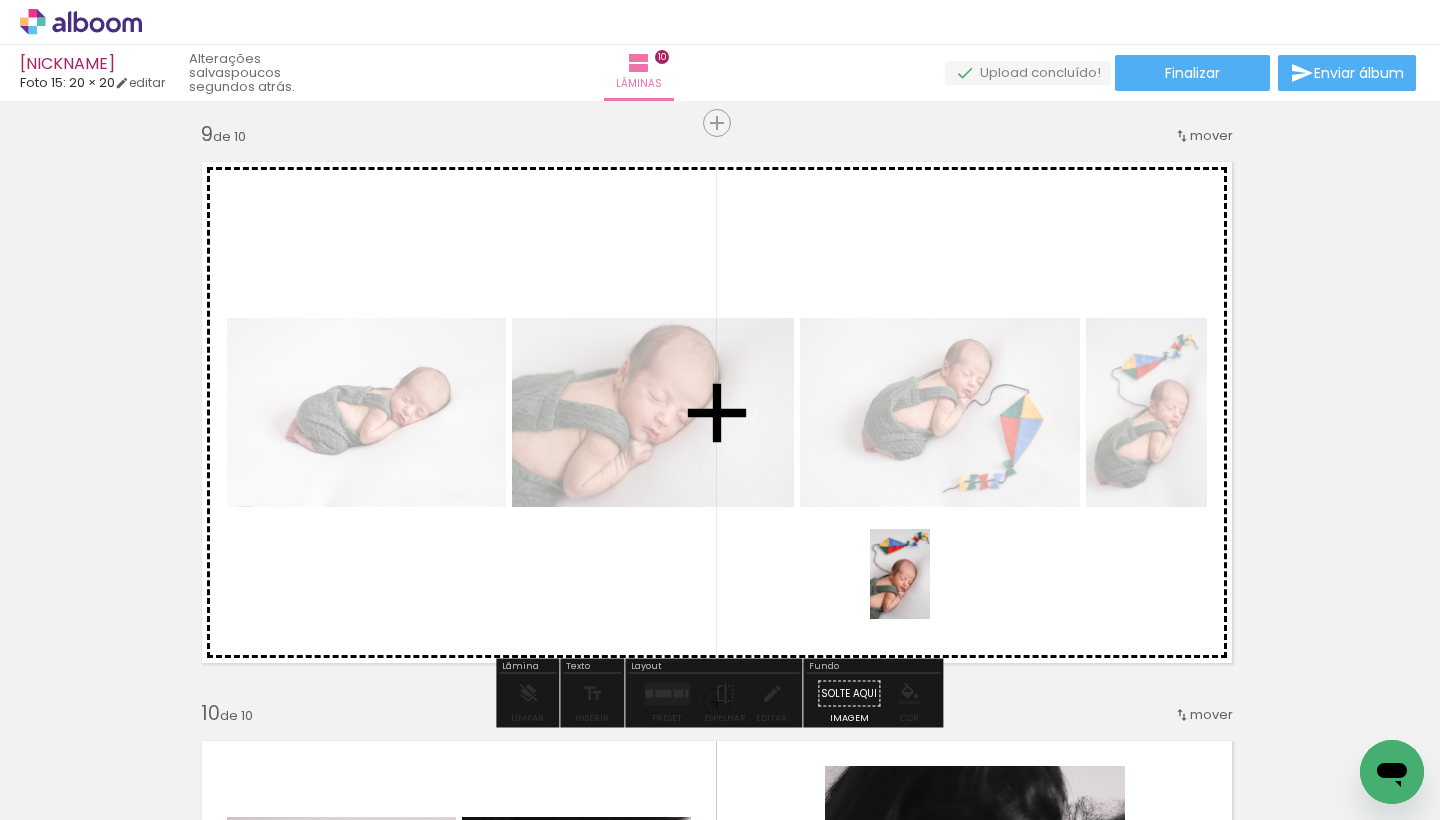 drag, startPoint x: 825, startPoint y: 778, endPoint x: 929, endPoint y: 589, distance: 215.72437 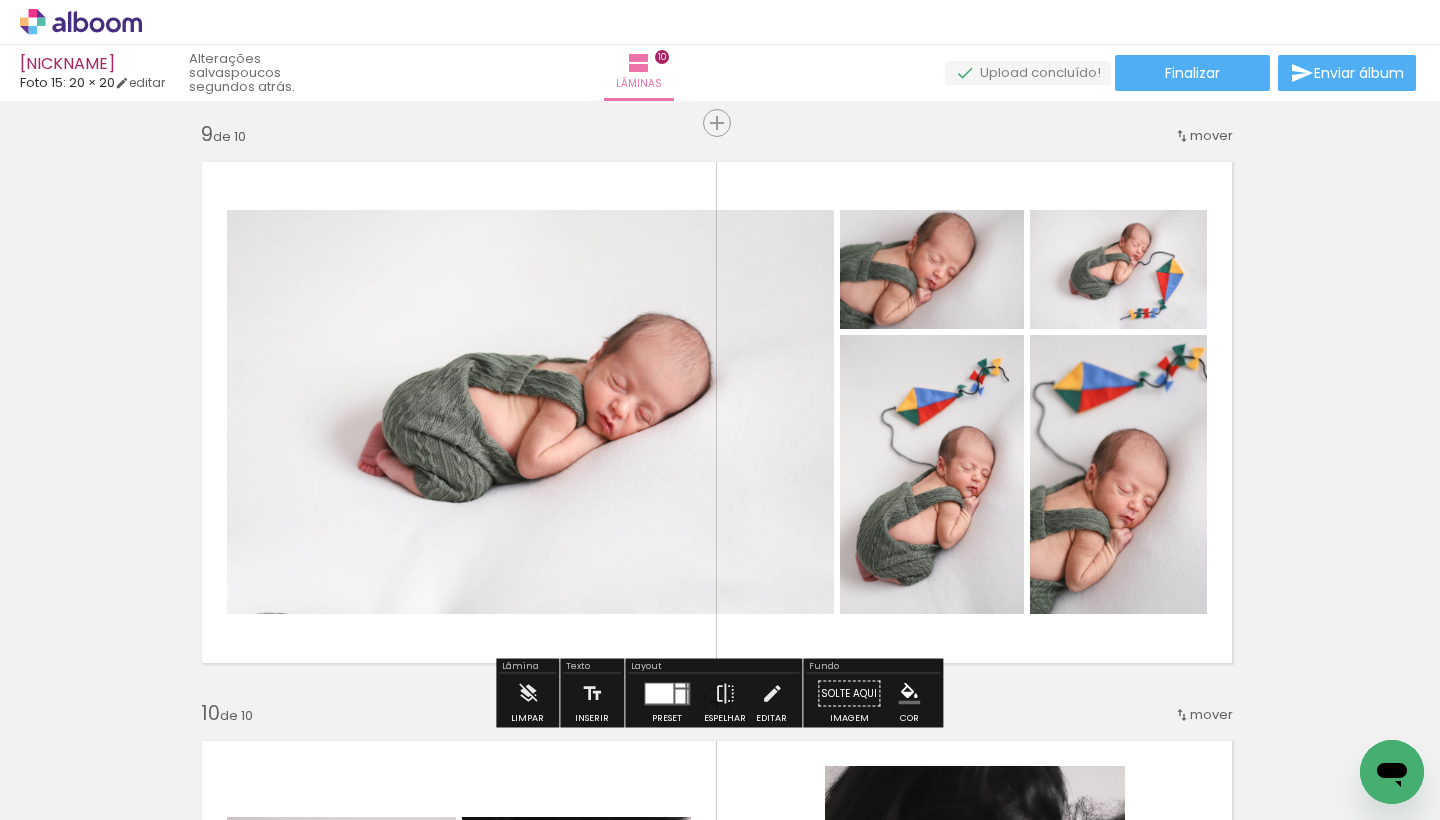 click at bounding box center (659, 693) 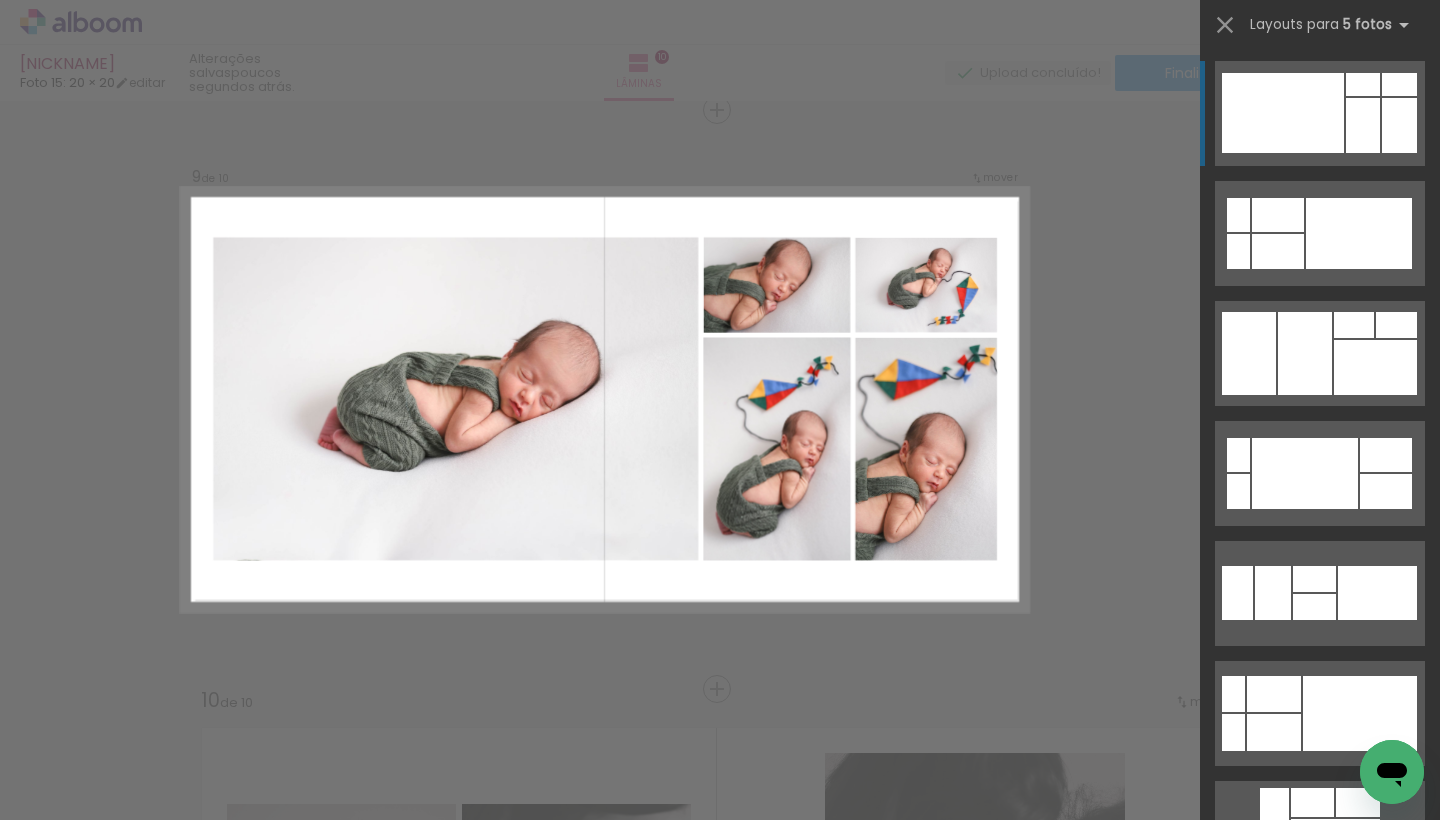 scroll, scrollTop: 4657, scrollLeft: 3, axis: both 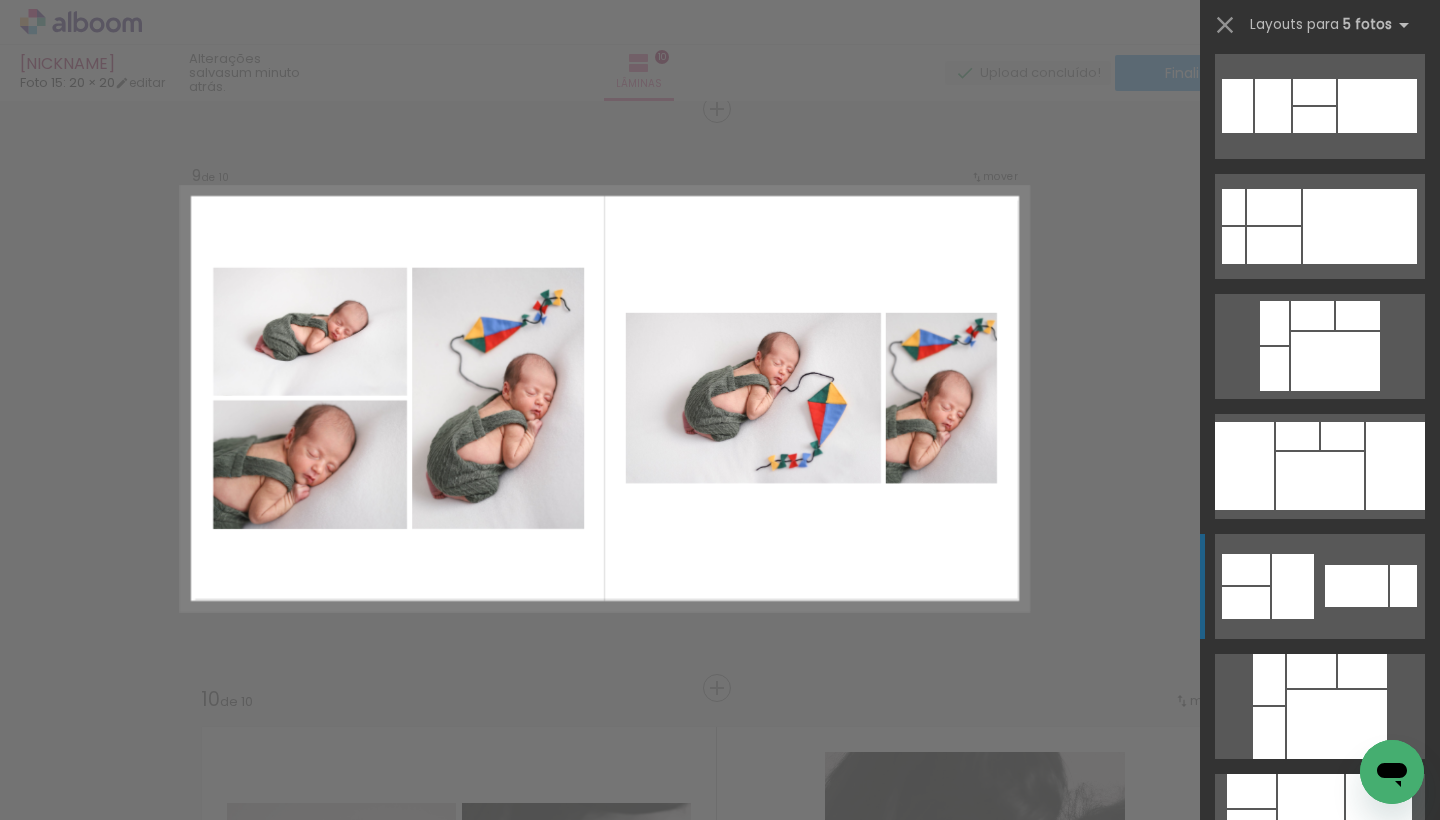 click at bounding box center [1238, -236] 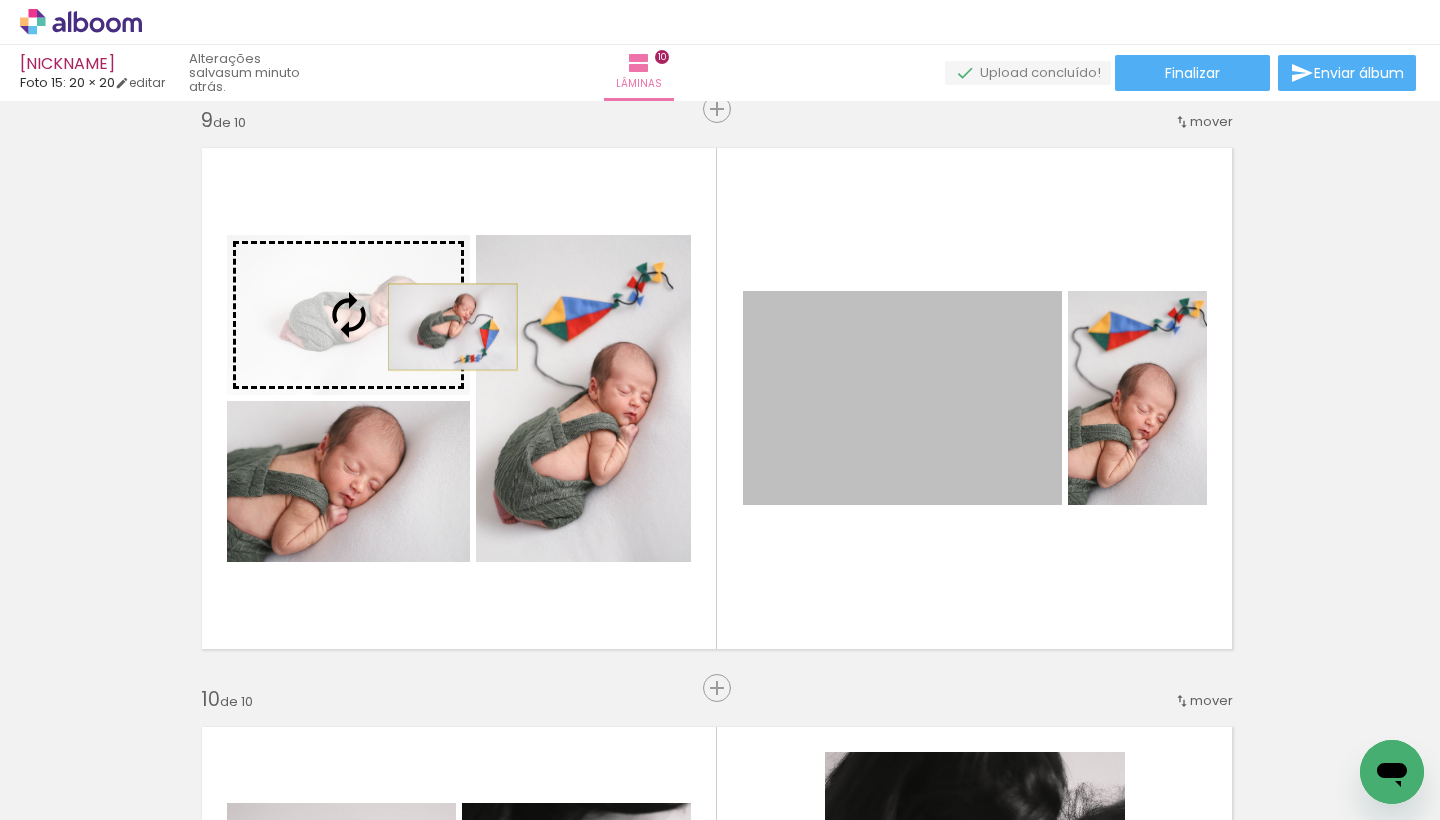 drag, startPoint x: 859, startPoint y: 391, endPoint x: 437, endPoint y: 327, distance: 426.8255 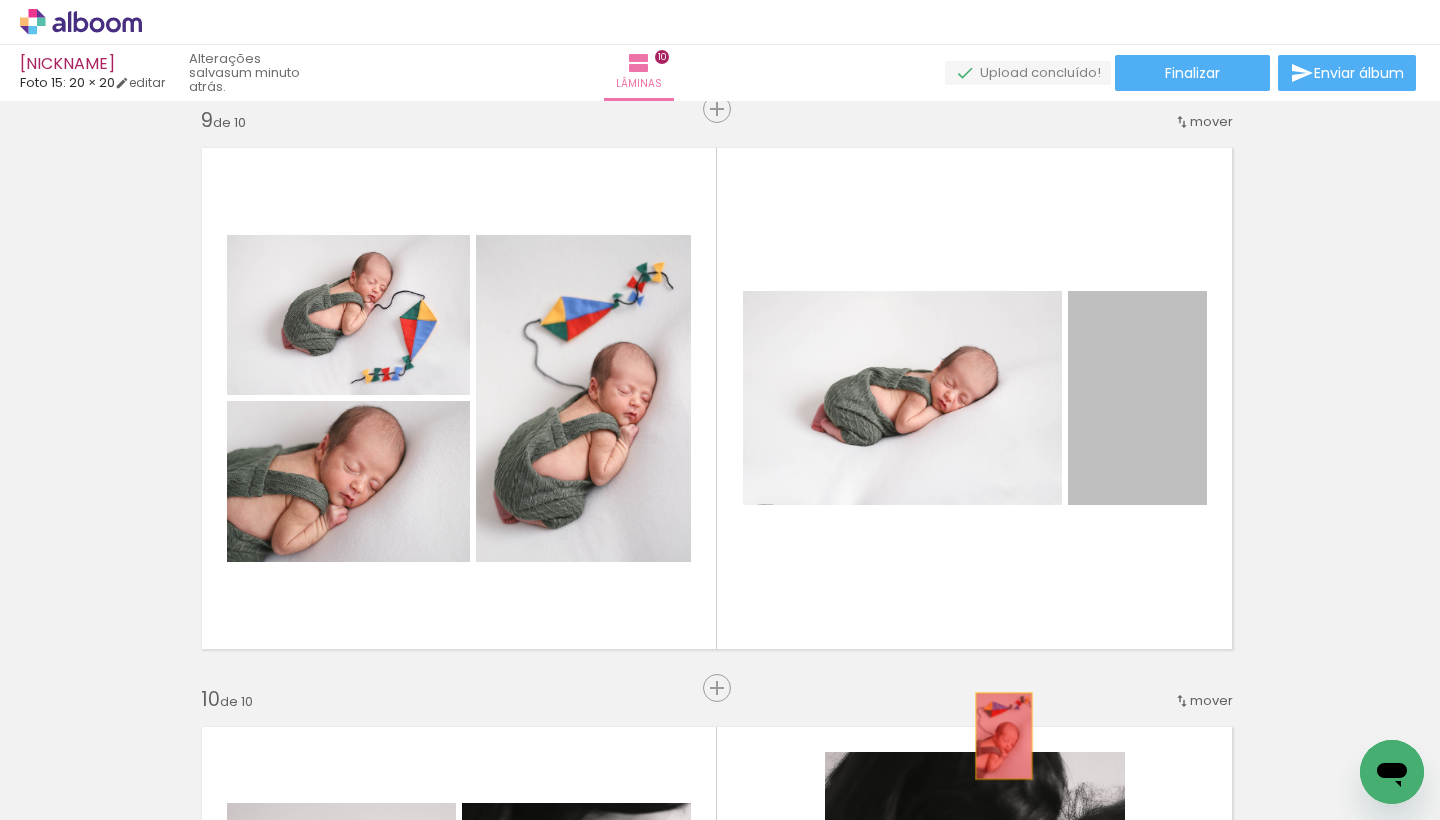drag, startPoint x: 1137, startPoint y: 450, endPoint x: 1000, endPoint y: 744, distance: 324.3532 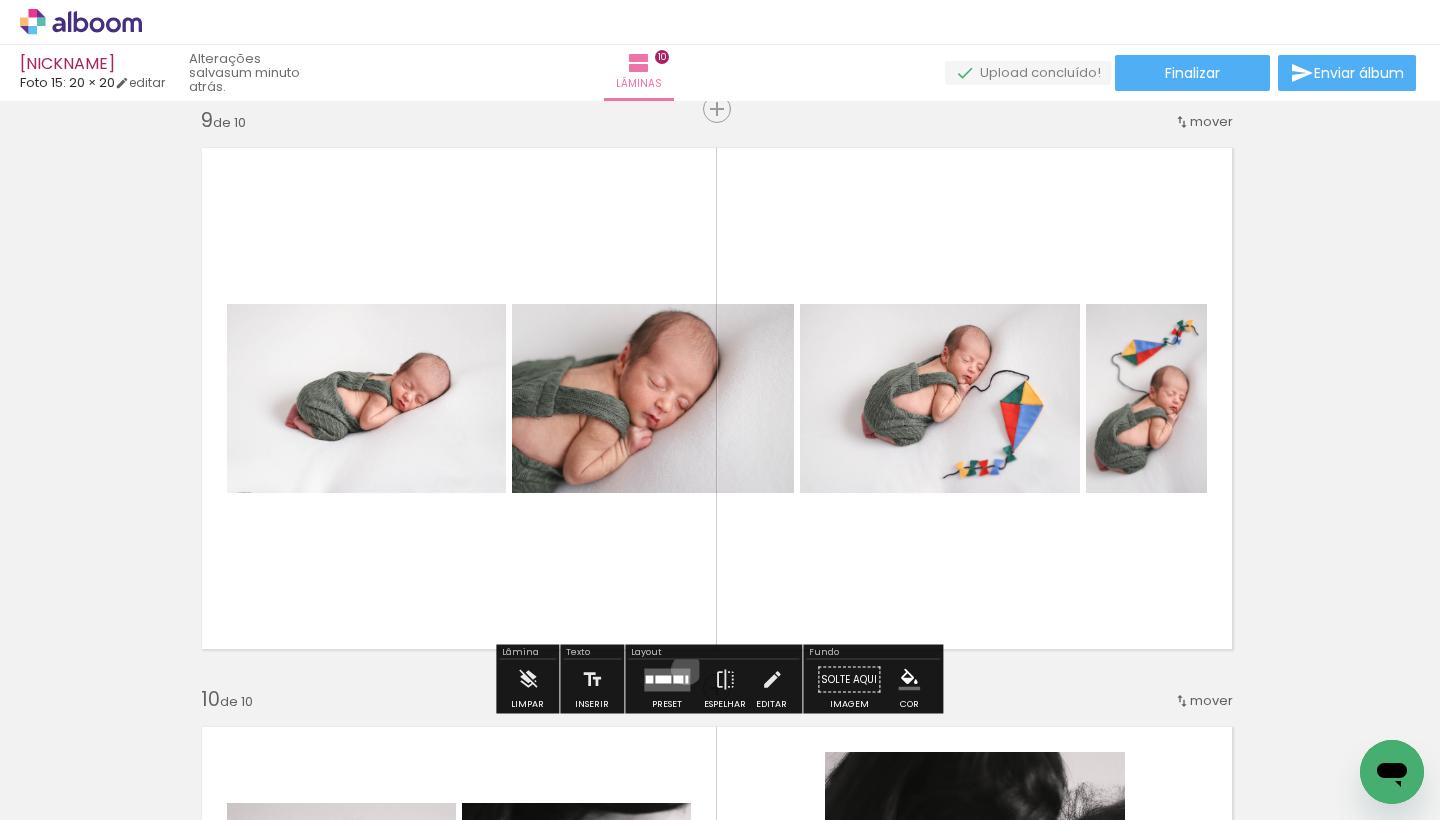 click at bounding box center (667, 679) 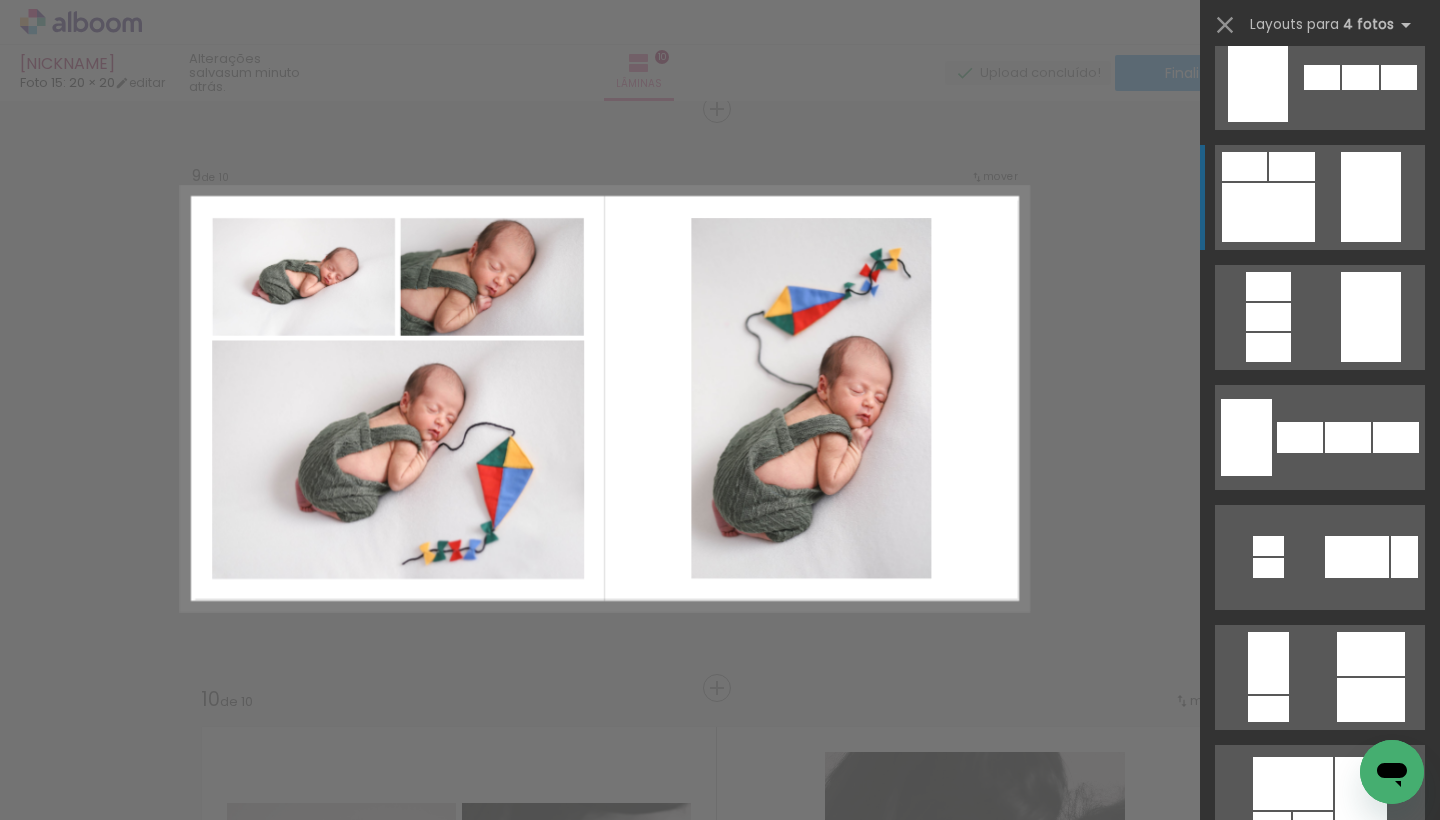 scroll, scrollTop: 757, scrollLeft: 0, axis: vertical 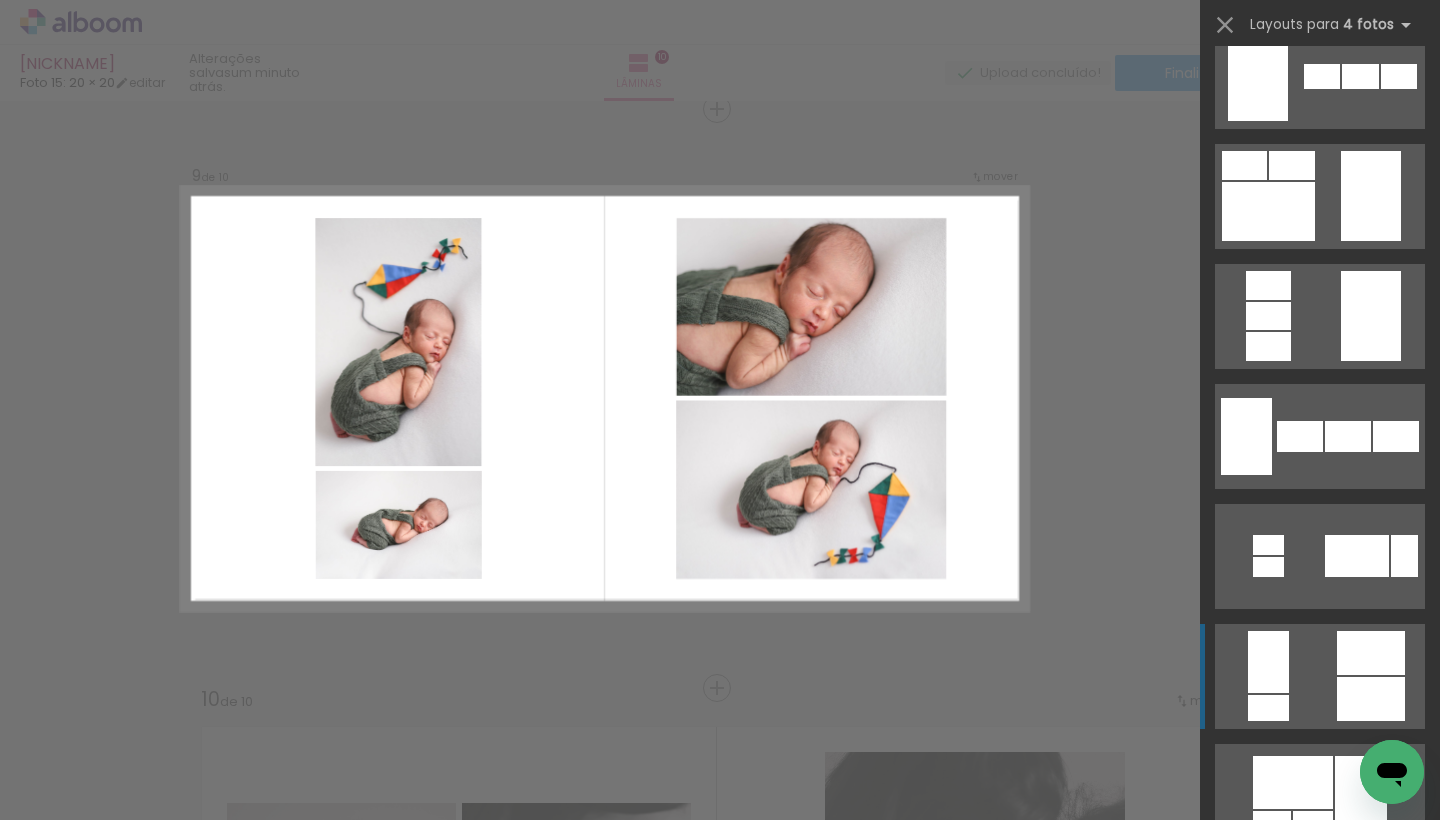 click at bounding box center [1289, -540] 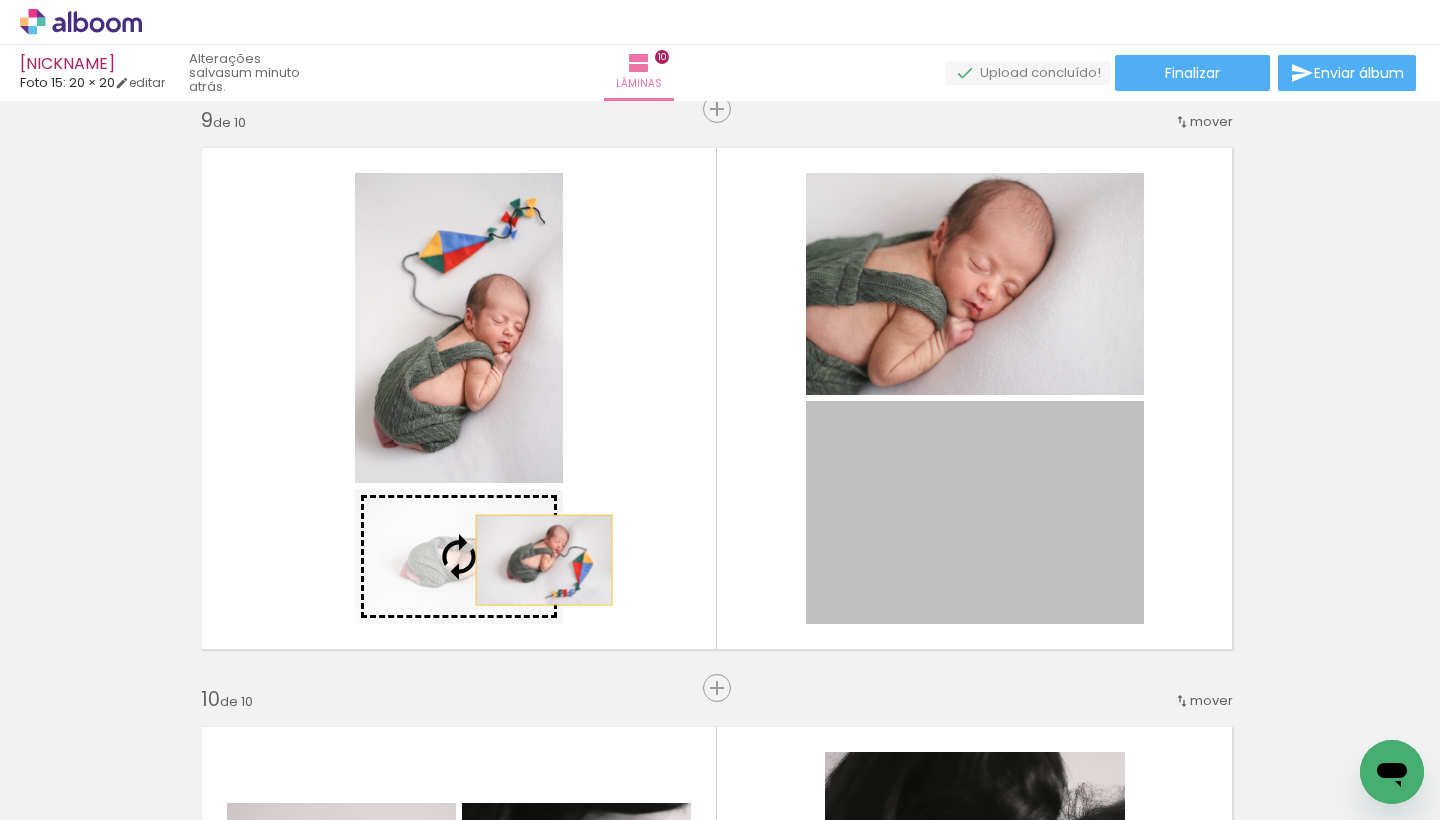 drag, startPoint x: 974, startPoint y: 555, endPoint x: 530, endPoint y: 560, distance: 444.02814 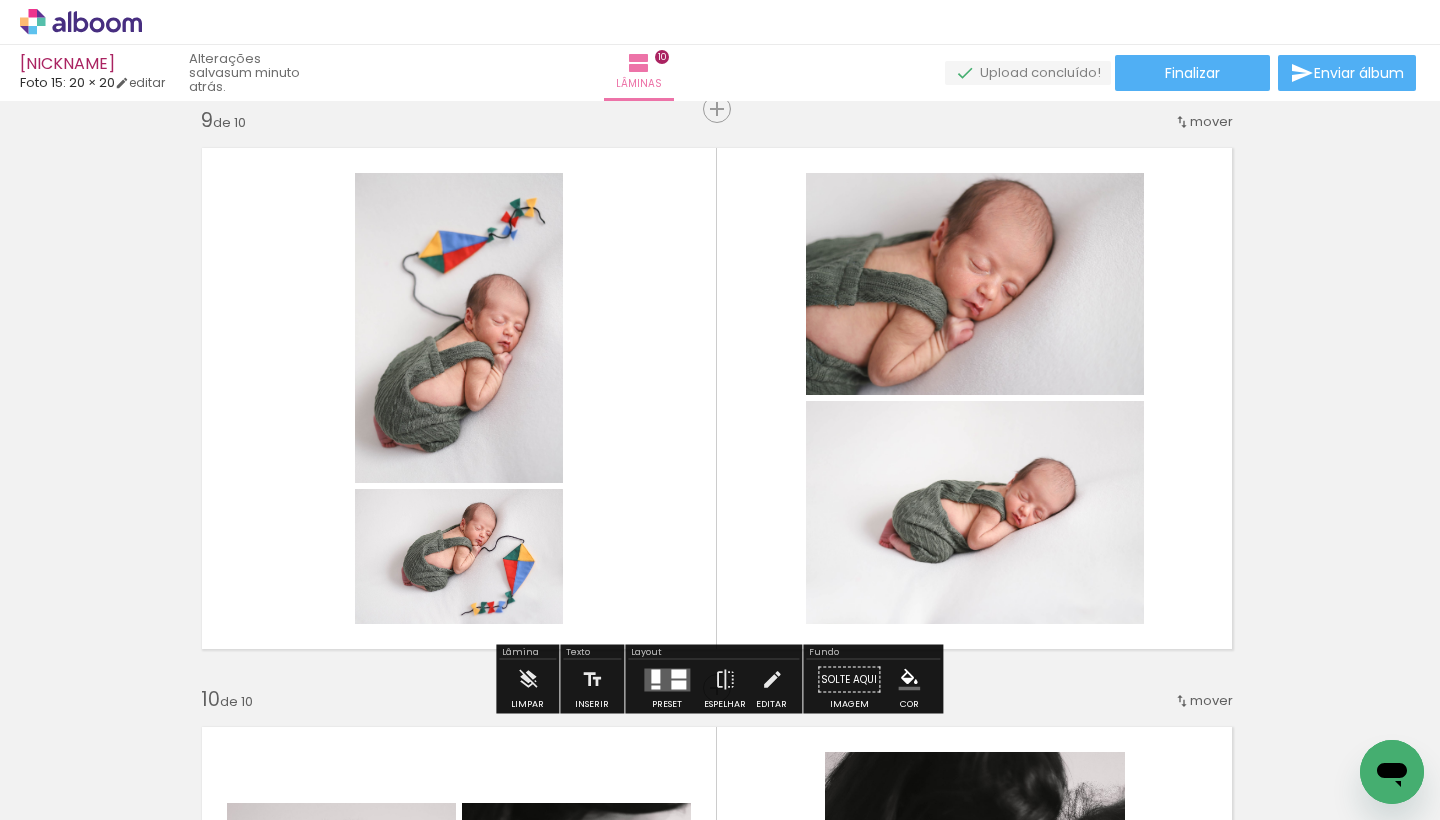 click at bounding box center (717, 398) 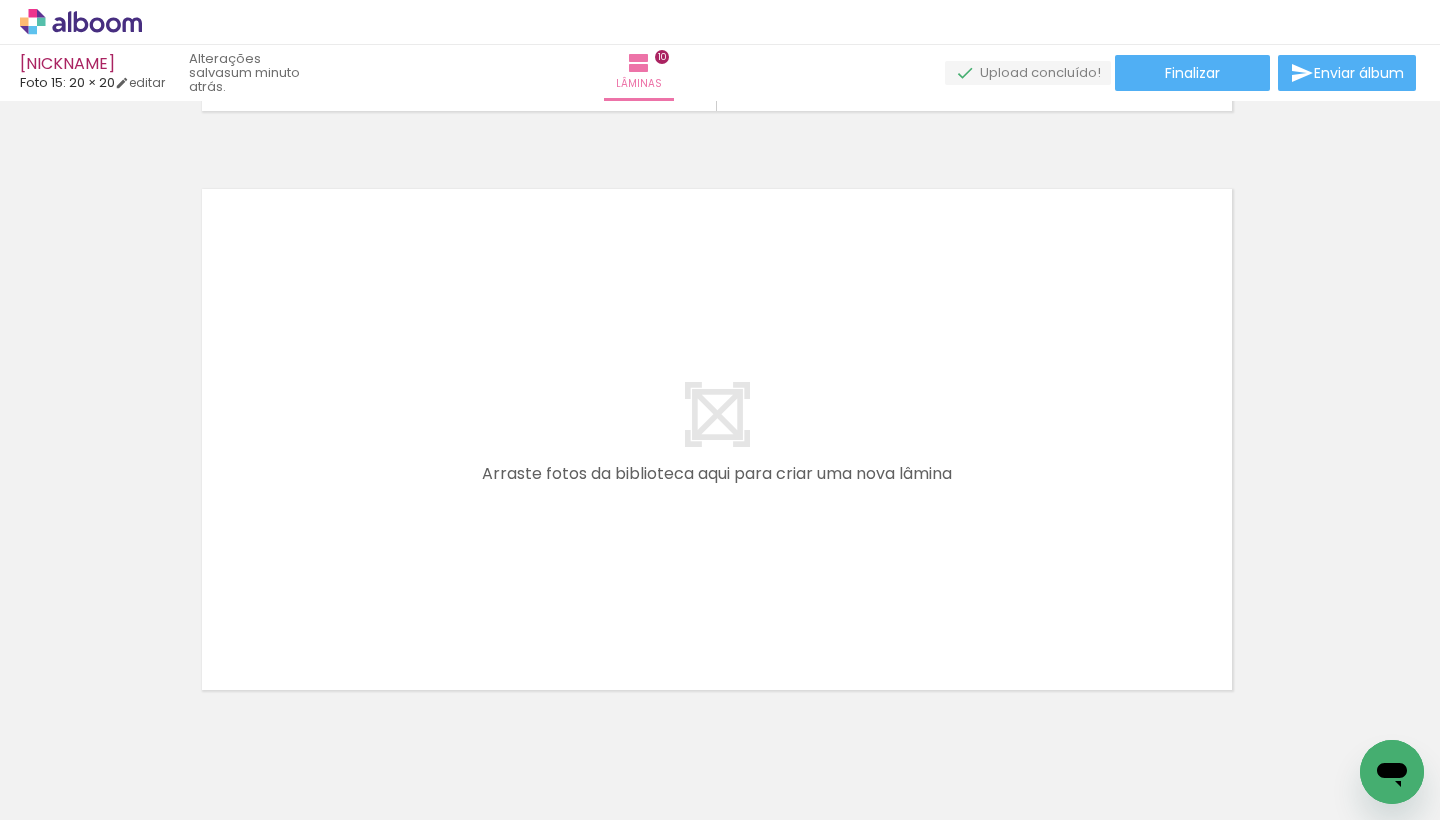 scroll, scrollTop: 5108, scrollLeft: 3, axis: both 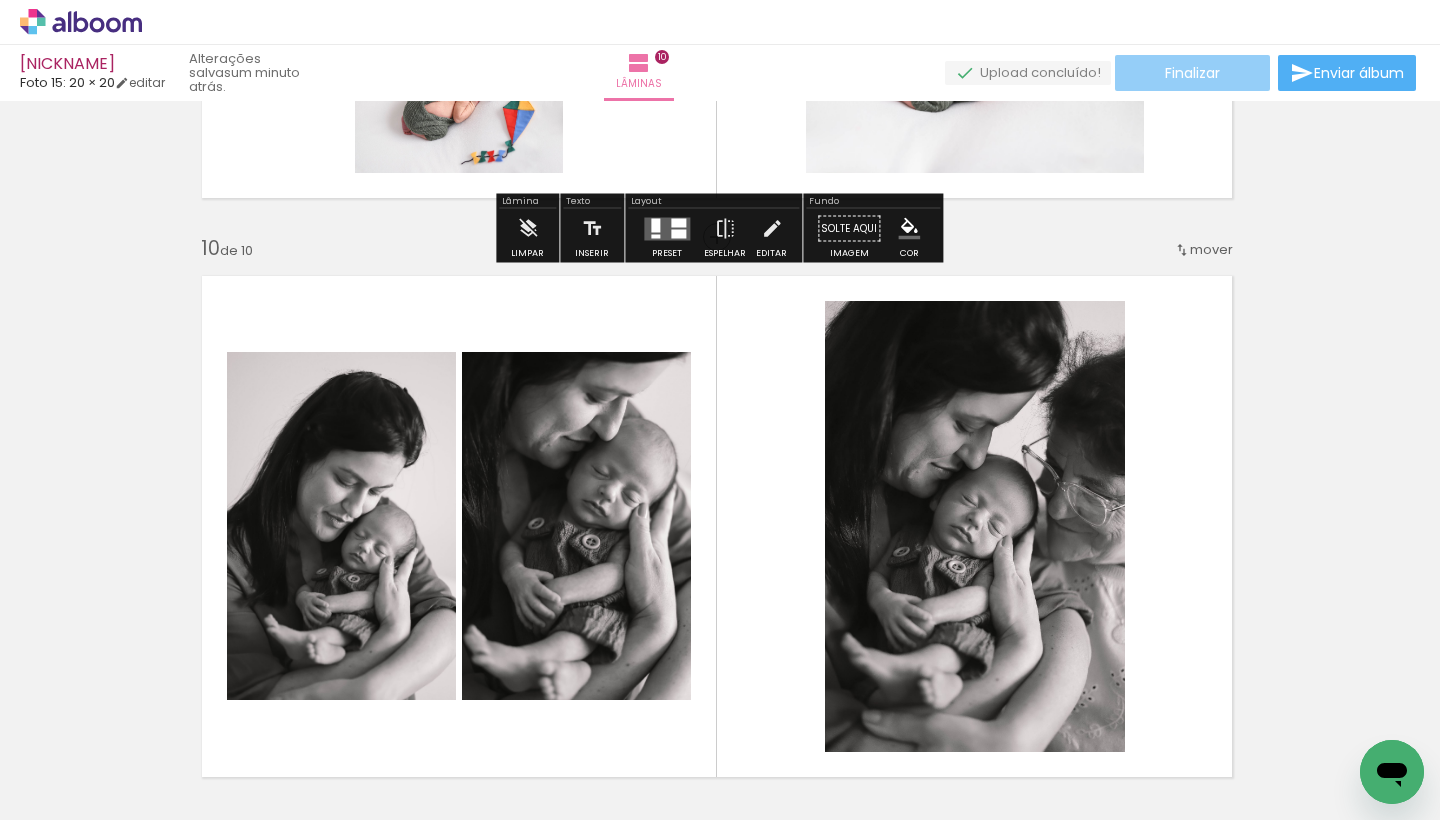 click on "Finalizar" 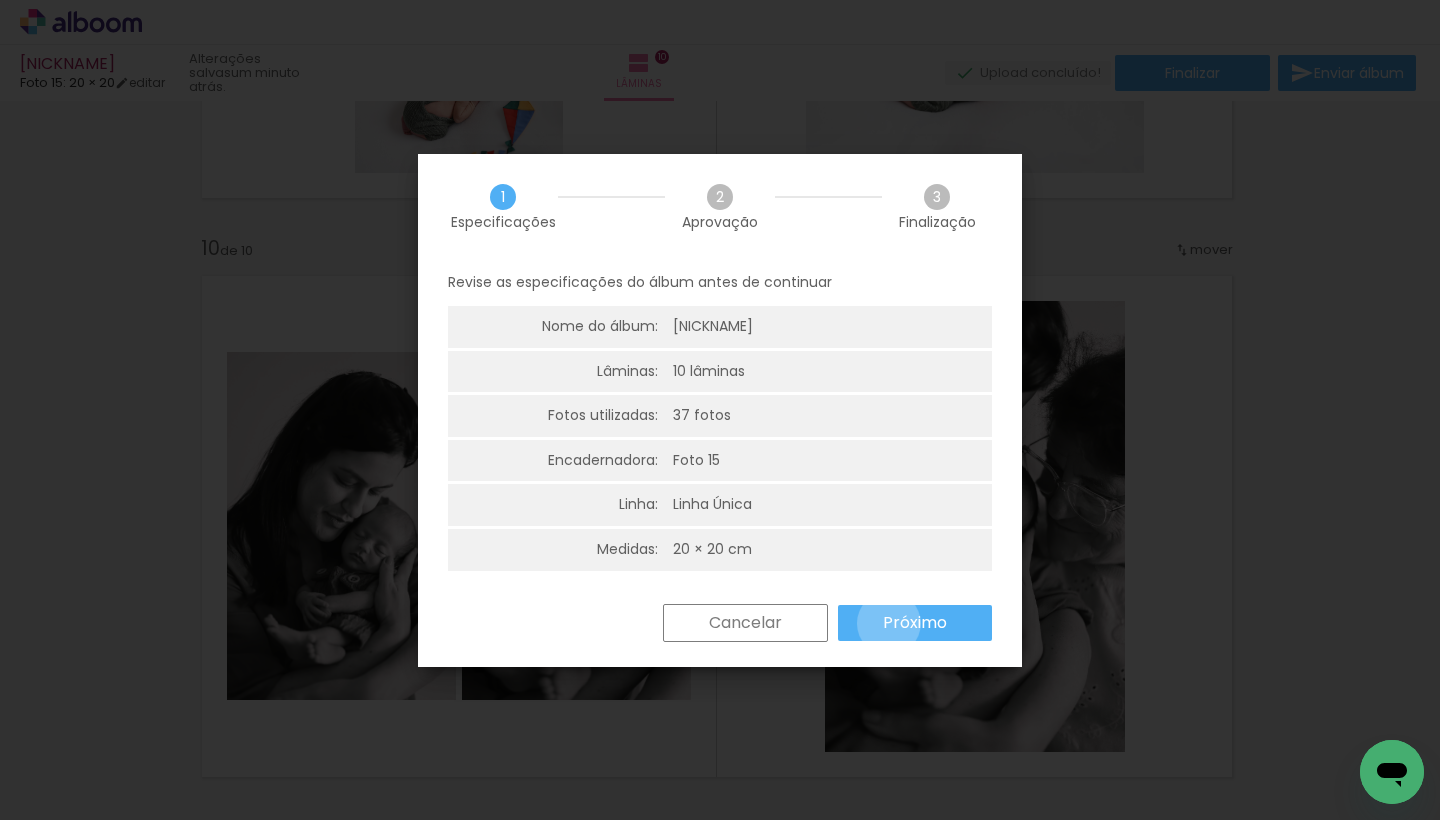 click on "Próximo" at bounding box center (0, 0) 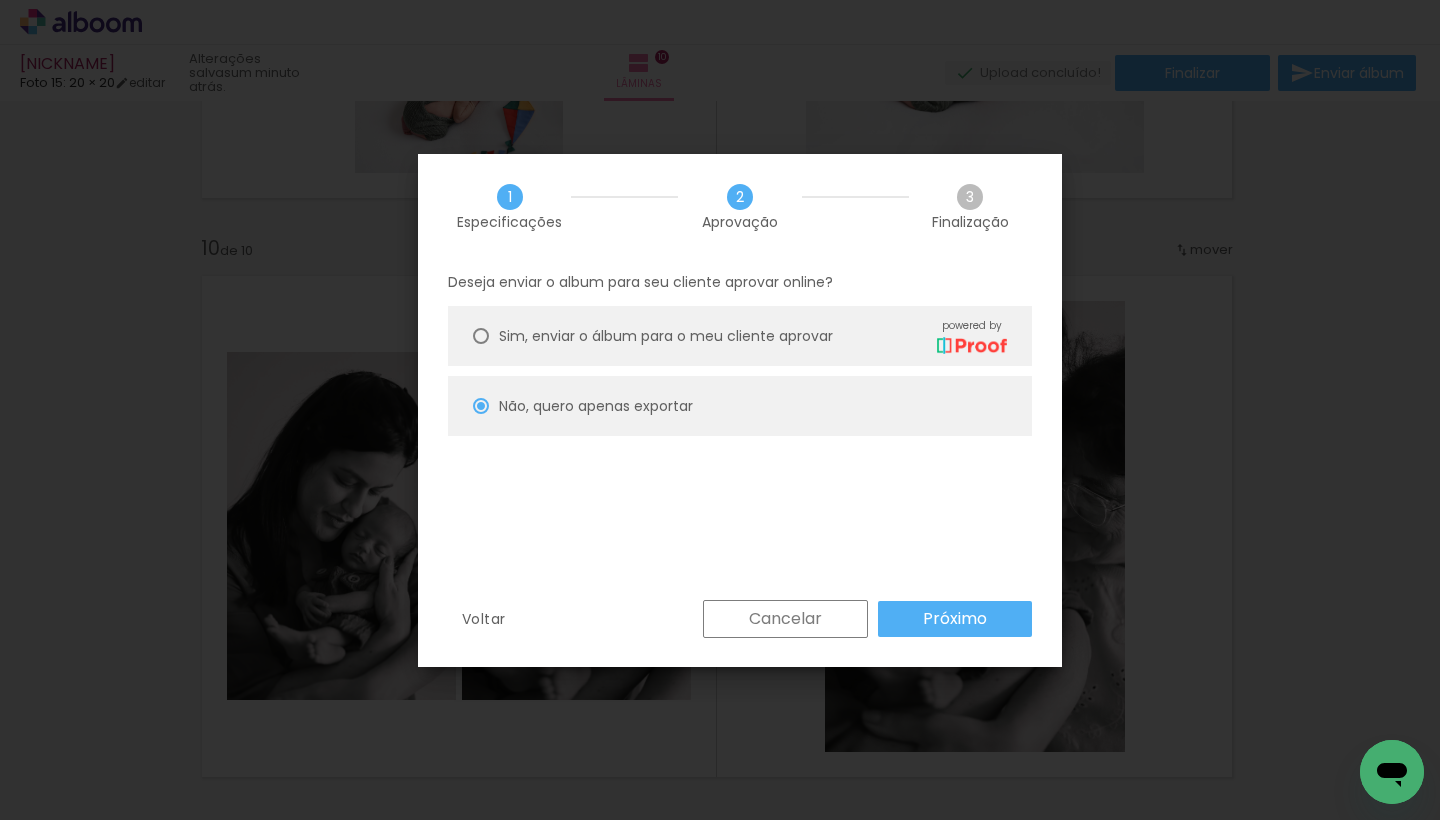 click on "Próximo" at bounding box center [955, 619] 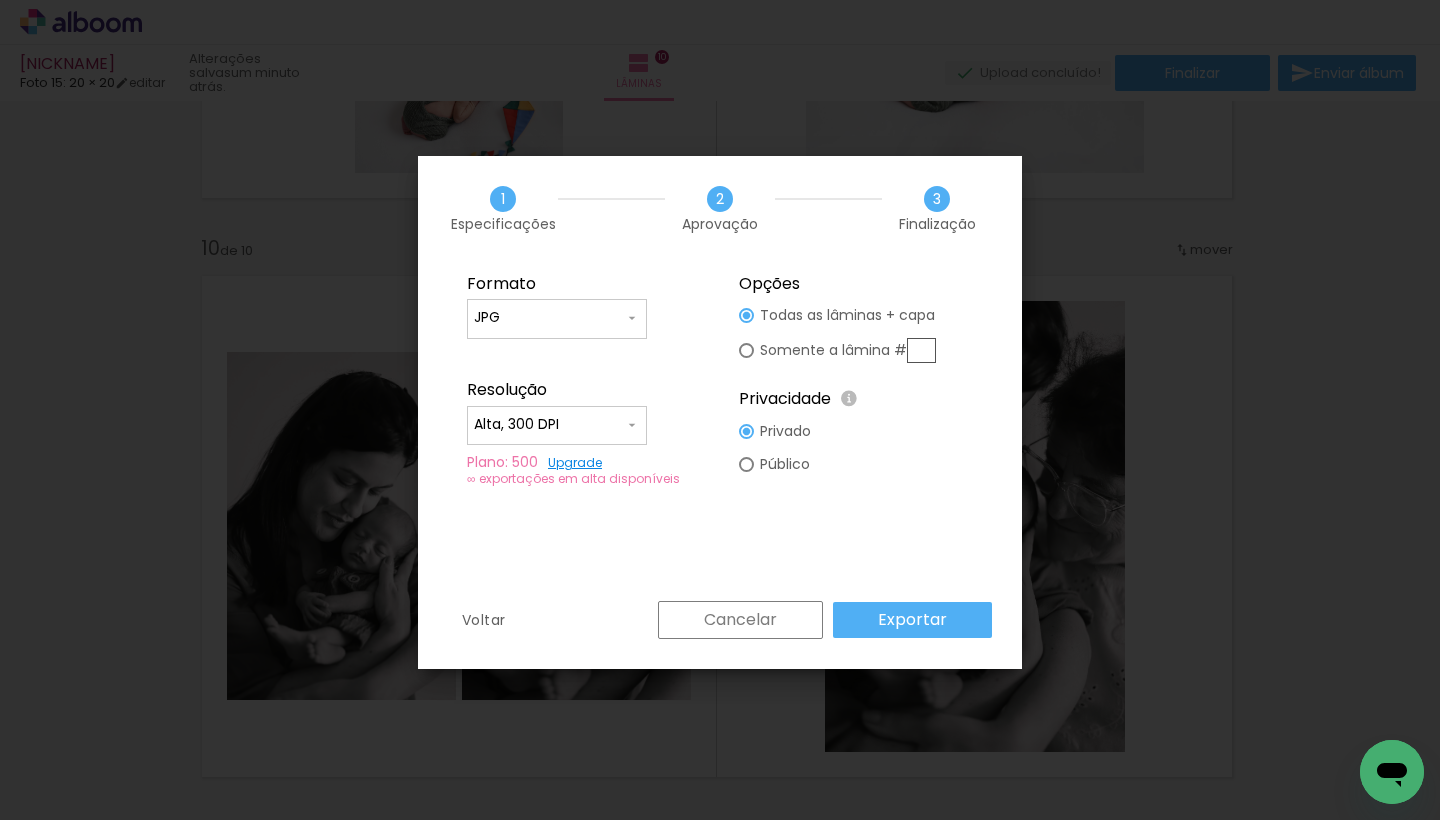 click on "Exportar" at bounding box center [0, 0] 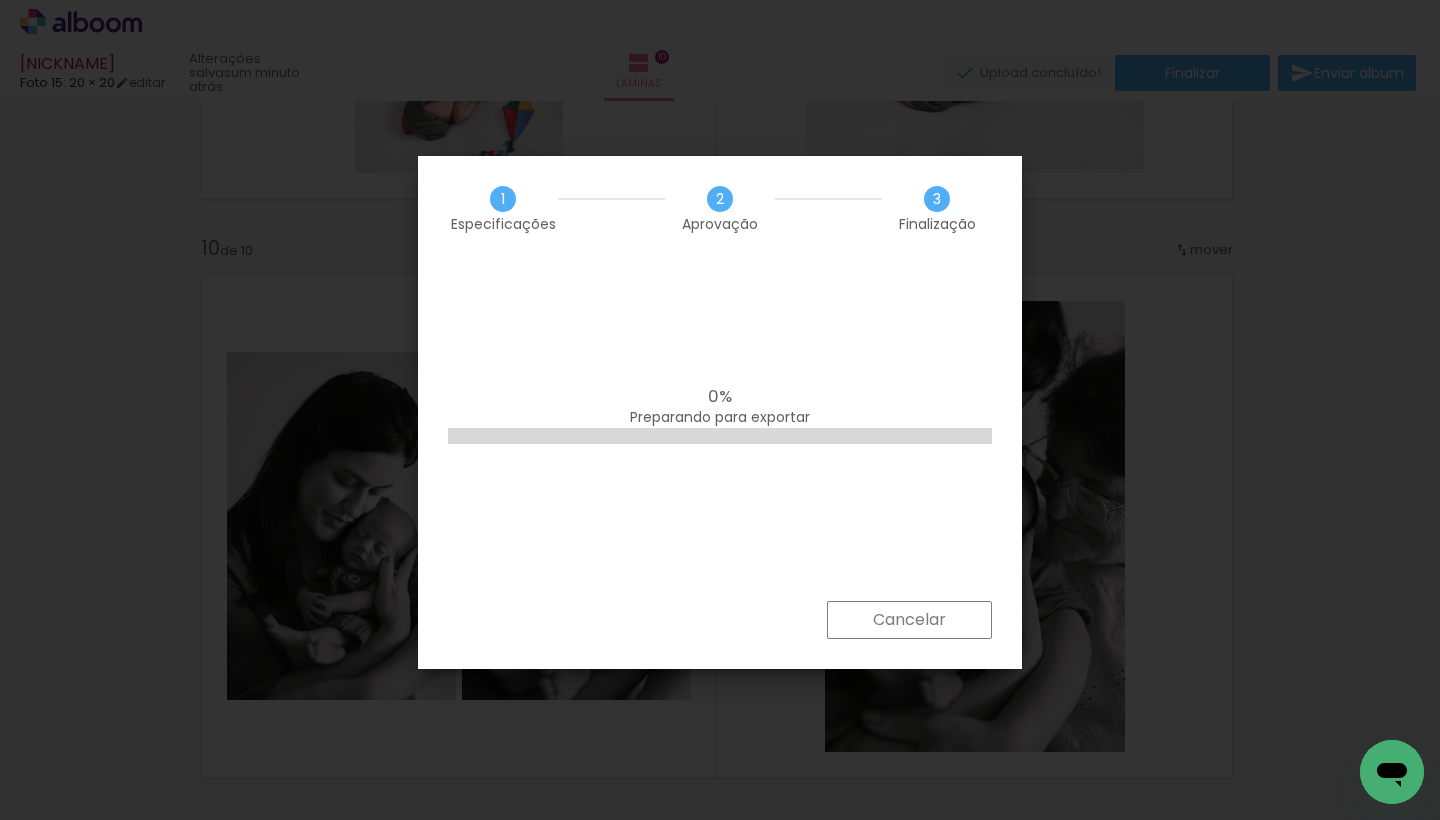 click on "link( href="../../bower_components/polymer/polymer.html" rel="import" ) picture-double-landscape" at bounding box center (720, 410) 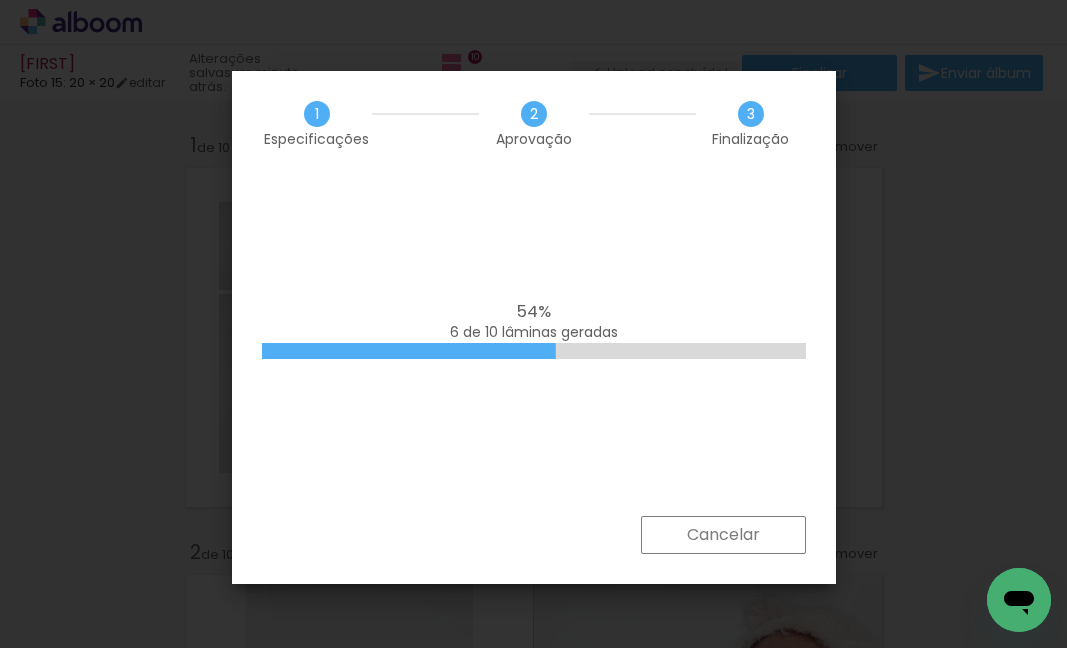 scroll, scrollTop: 0, scrollLeft: 0, axis: both 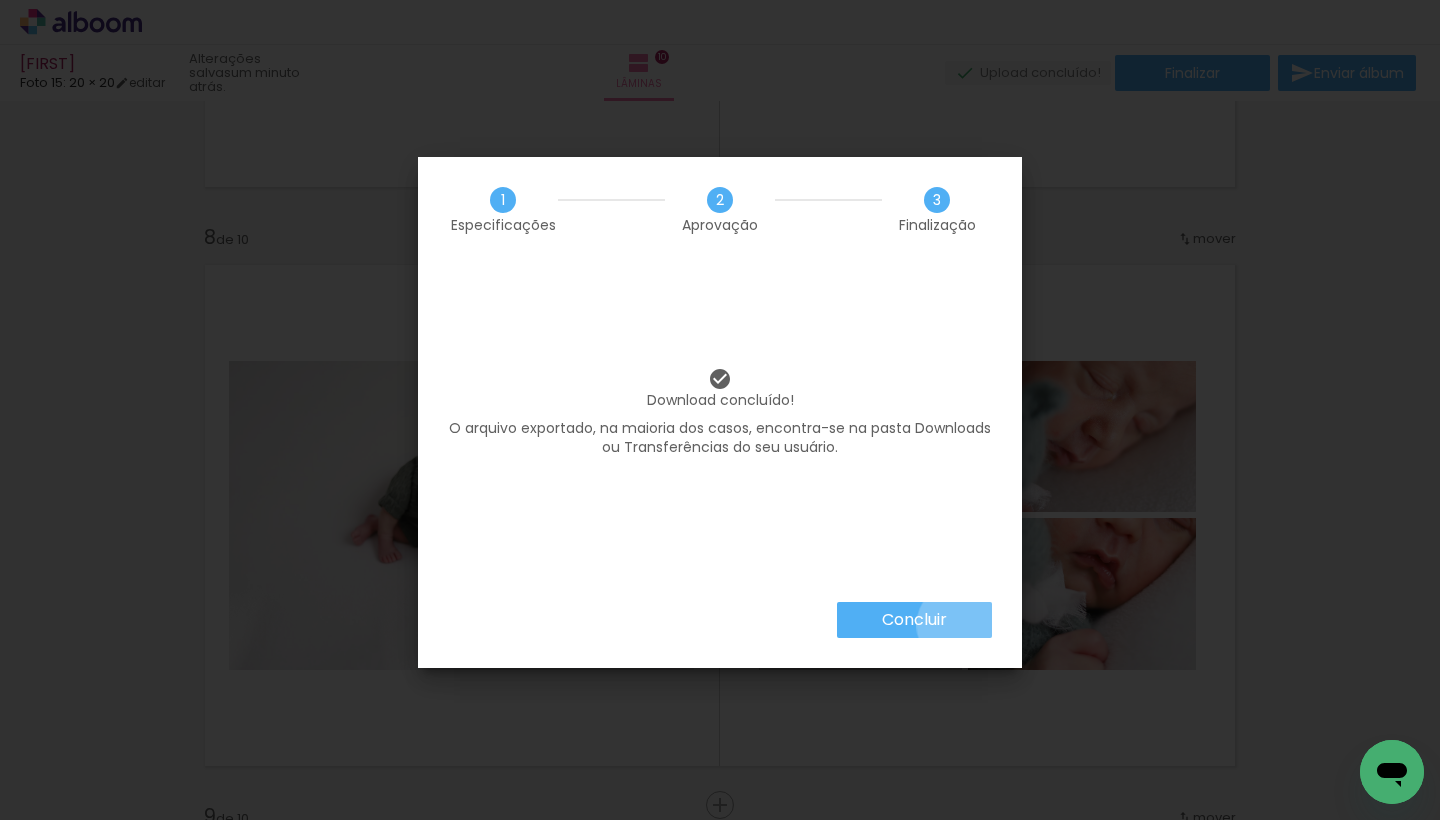 click on "Concluir" at bounding box center (914, 620) 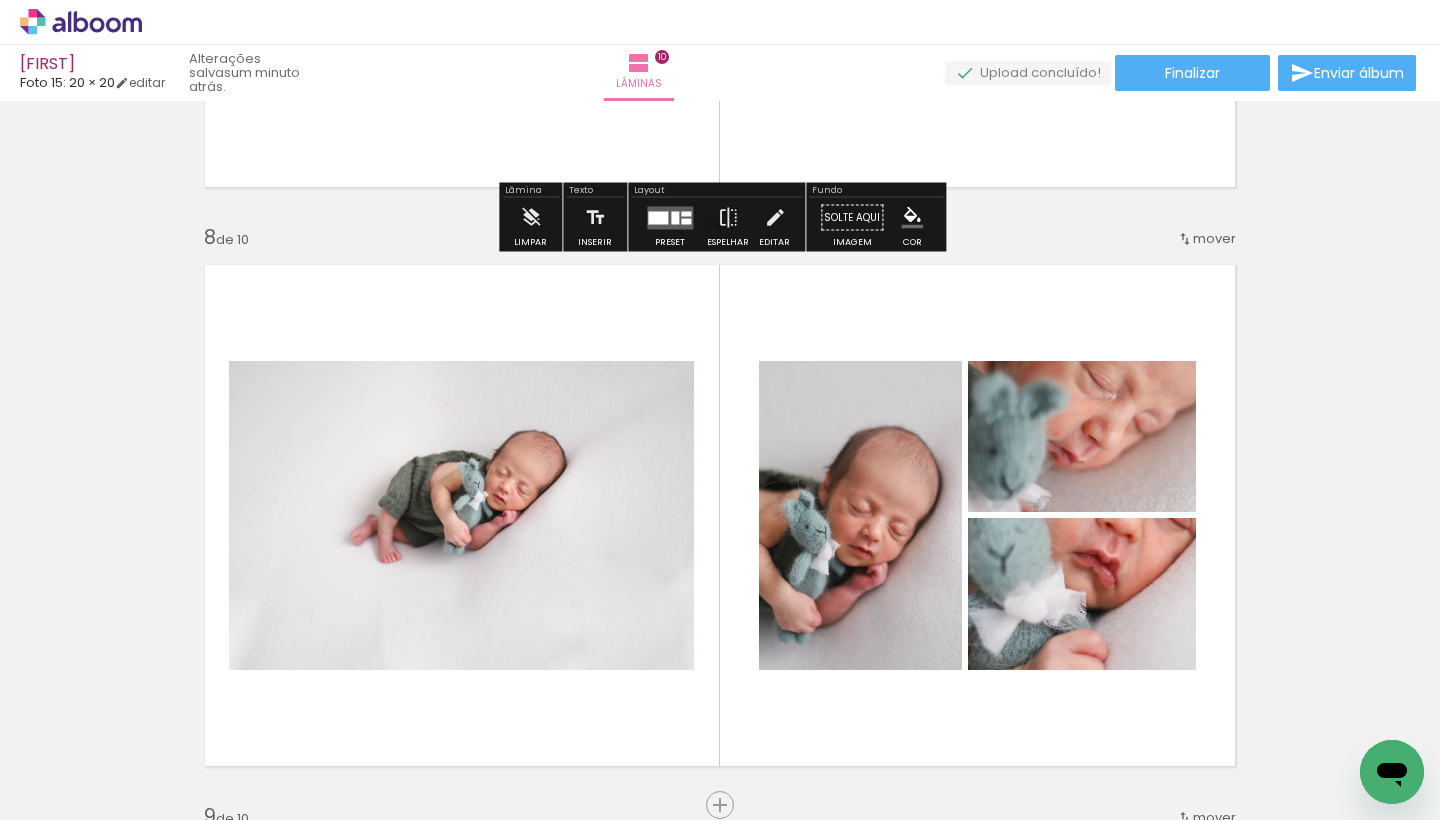 click on "link( href="../../bower_components/polymer/polymer.html" rel="import" ) picture-double-landscape" at bounding box center [720, 410] 